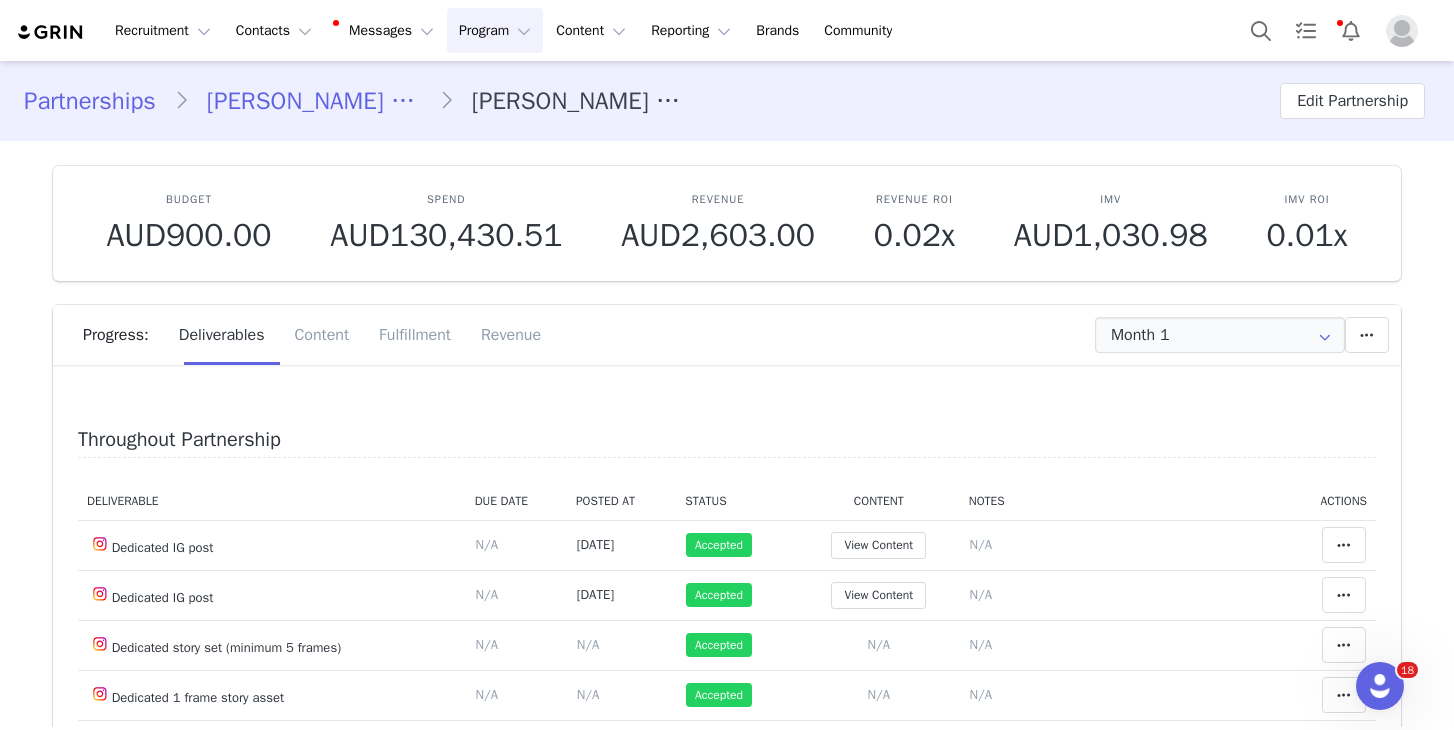 scroll, scrollTop: 0, scrollLeft: 0, axis: both 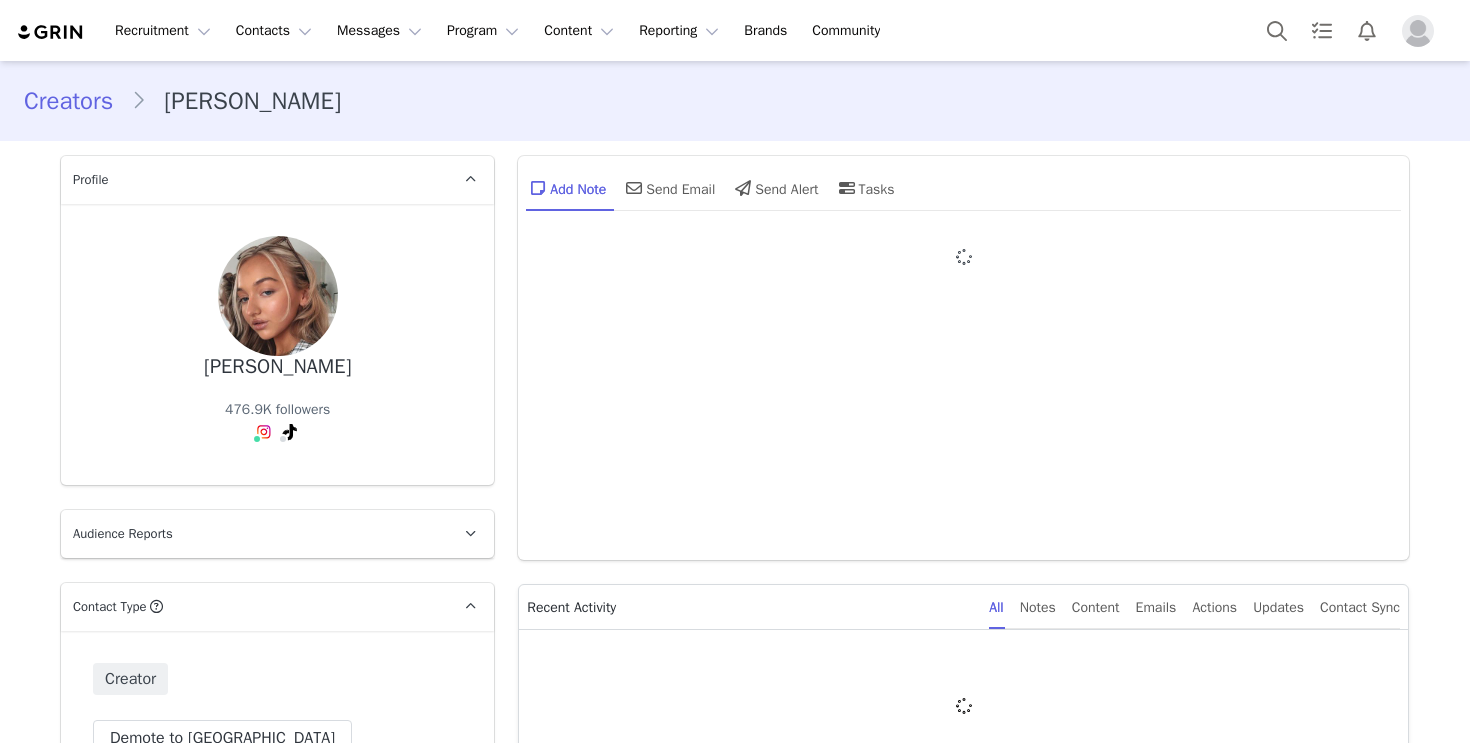 type on "+44 ([GEOGRAPHIC_DATA])" 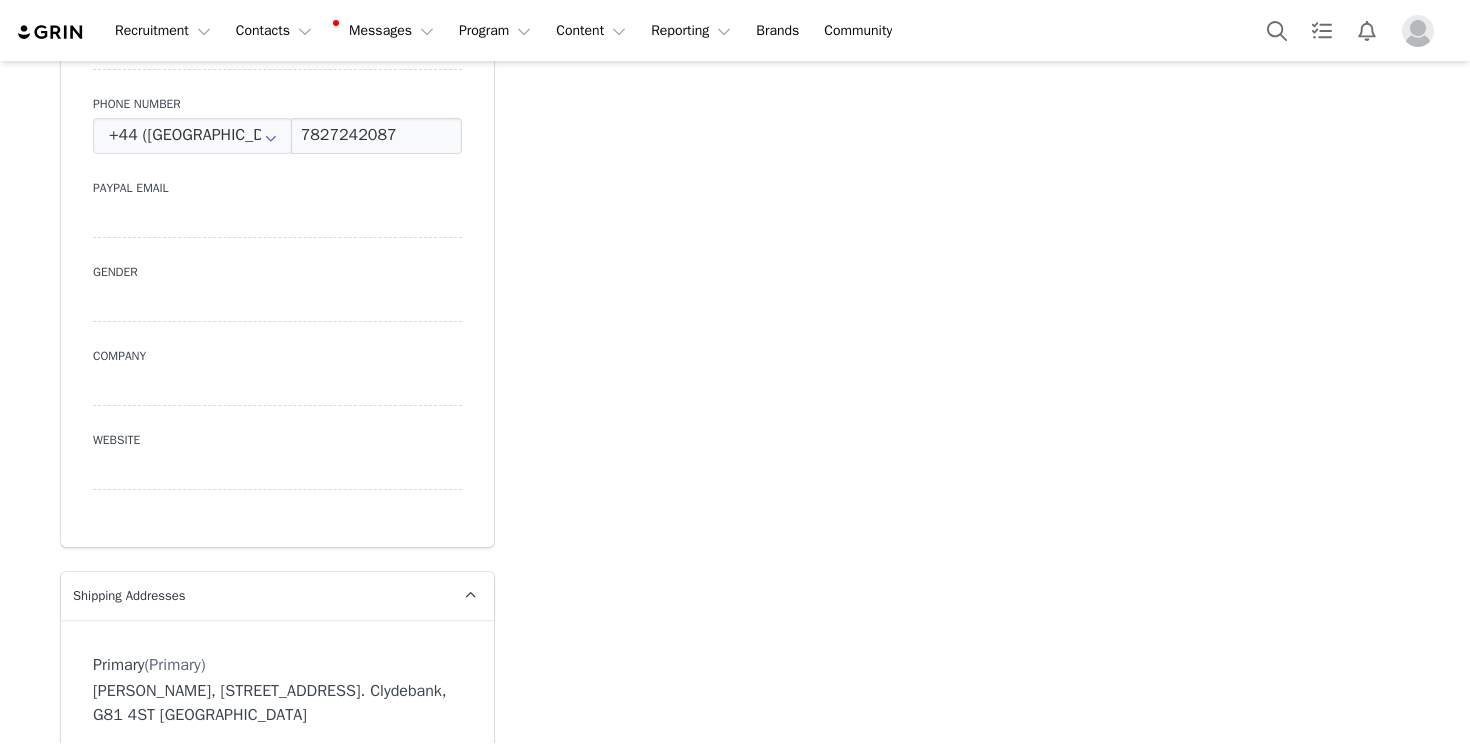 scroll, scrollTop: 1189, scrollLeft: 0, axis: vertical 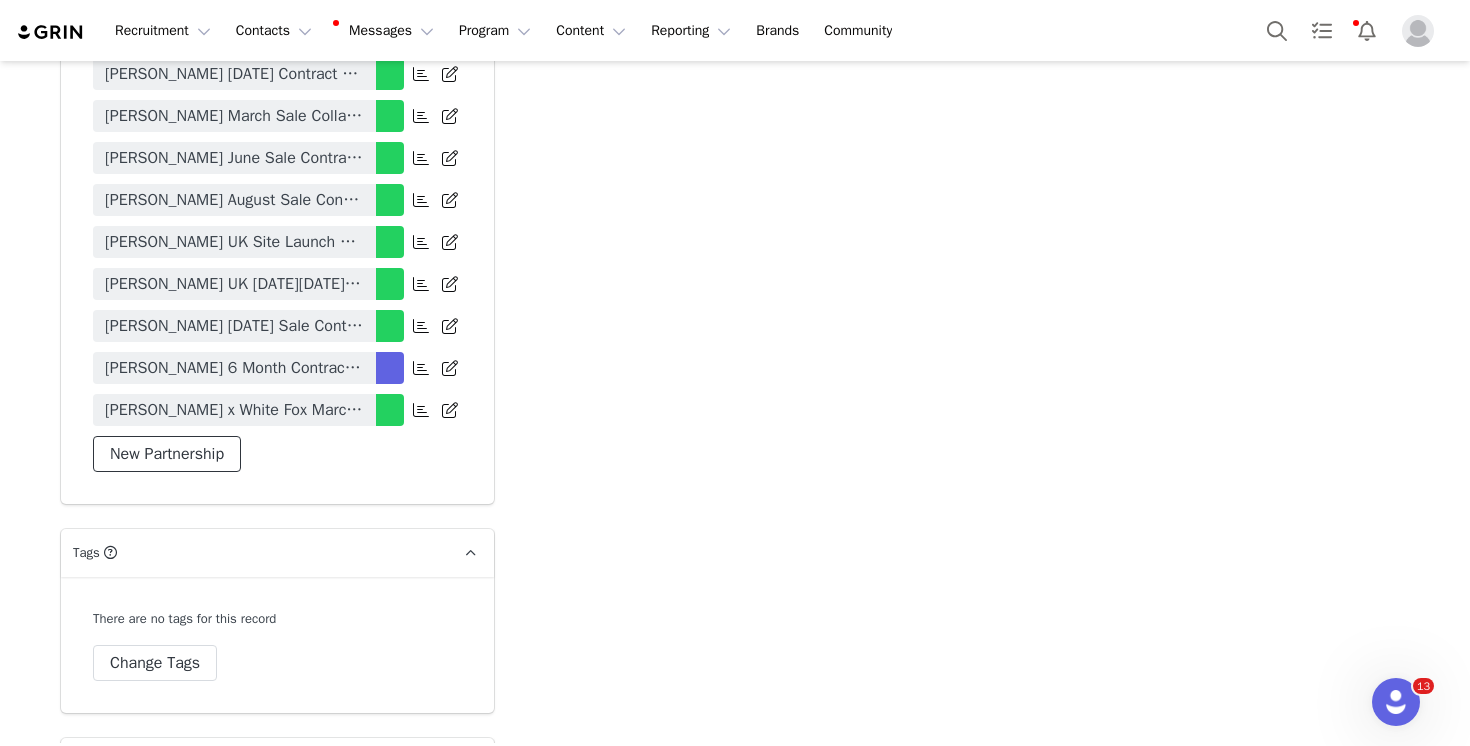 click on "New Partnership" at bounding box center (167, 454) 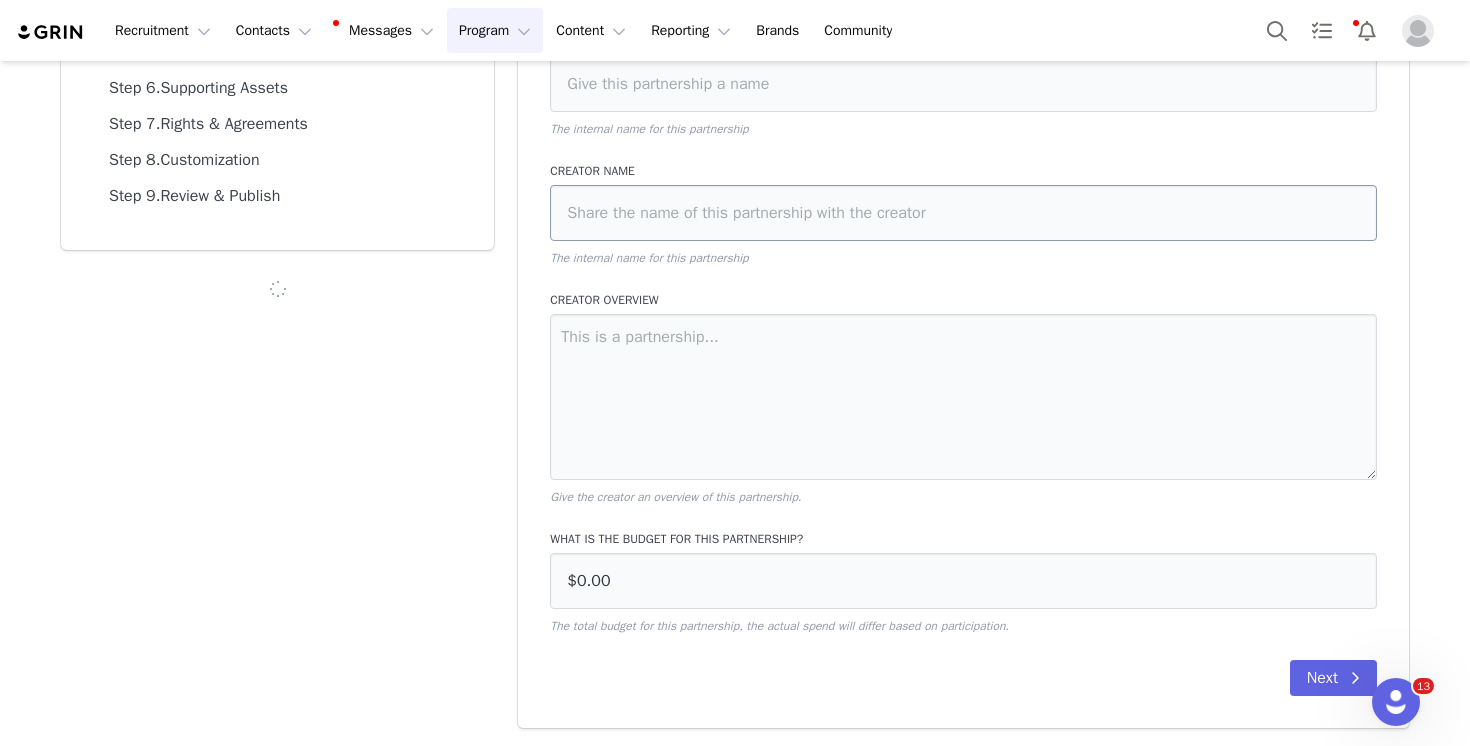 scroll, scrollTop: 0, scrollLeft: 0, axis: both 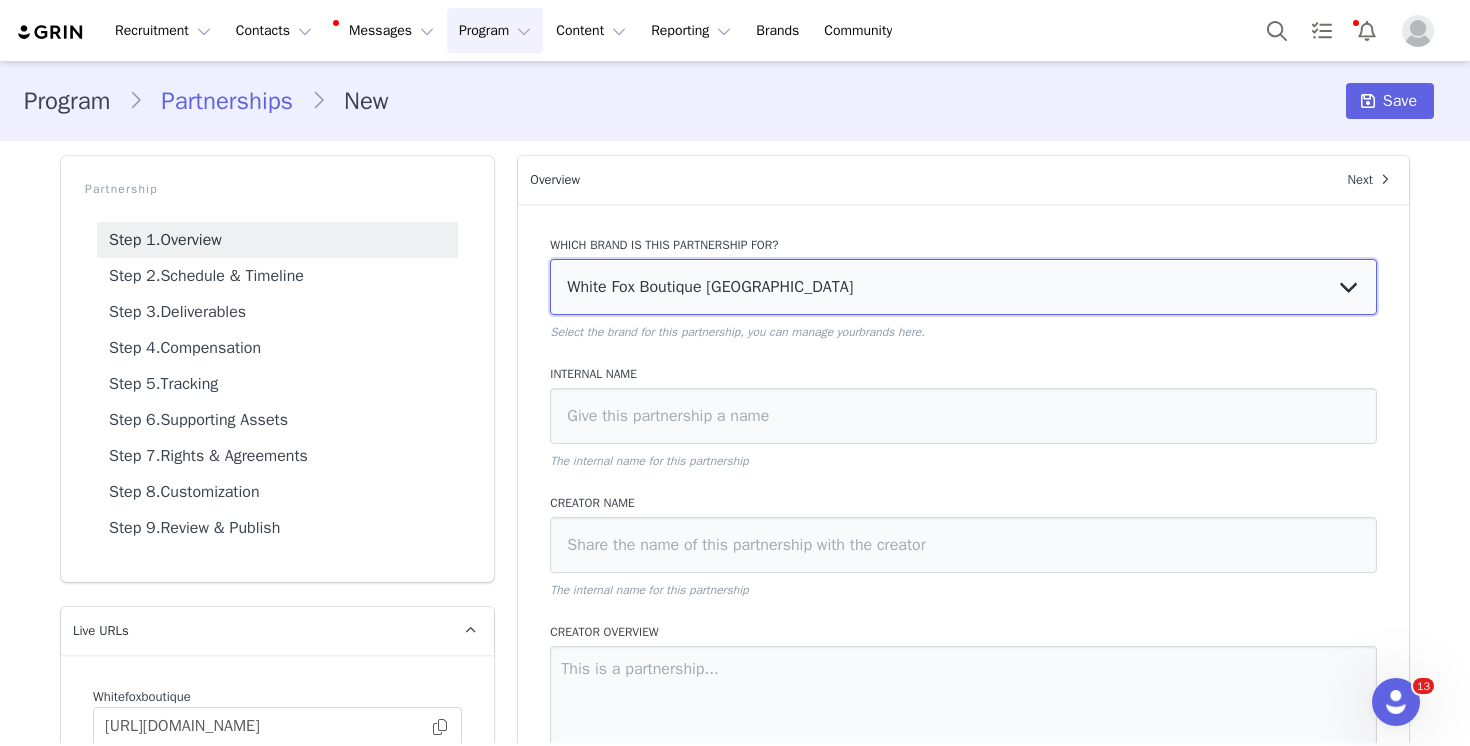 click on "White Fox Boutique [GEOGRAPHIC_DATA]   White Fox Boutique AUS   White Fox Boutique [GEOGRAPHIC_DATA]" at bounding box center (963, 287) 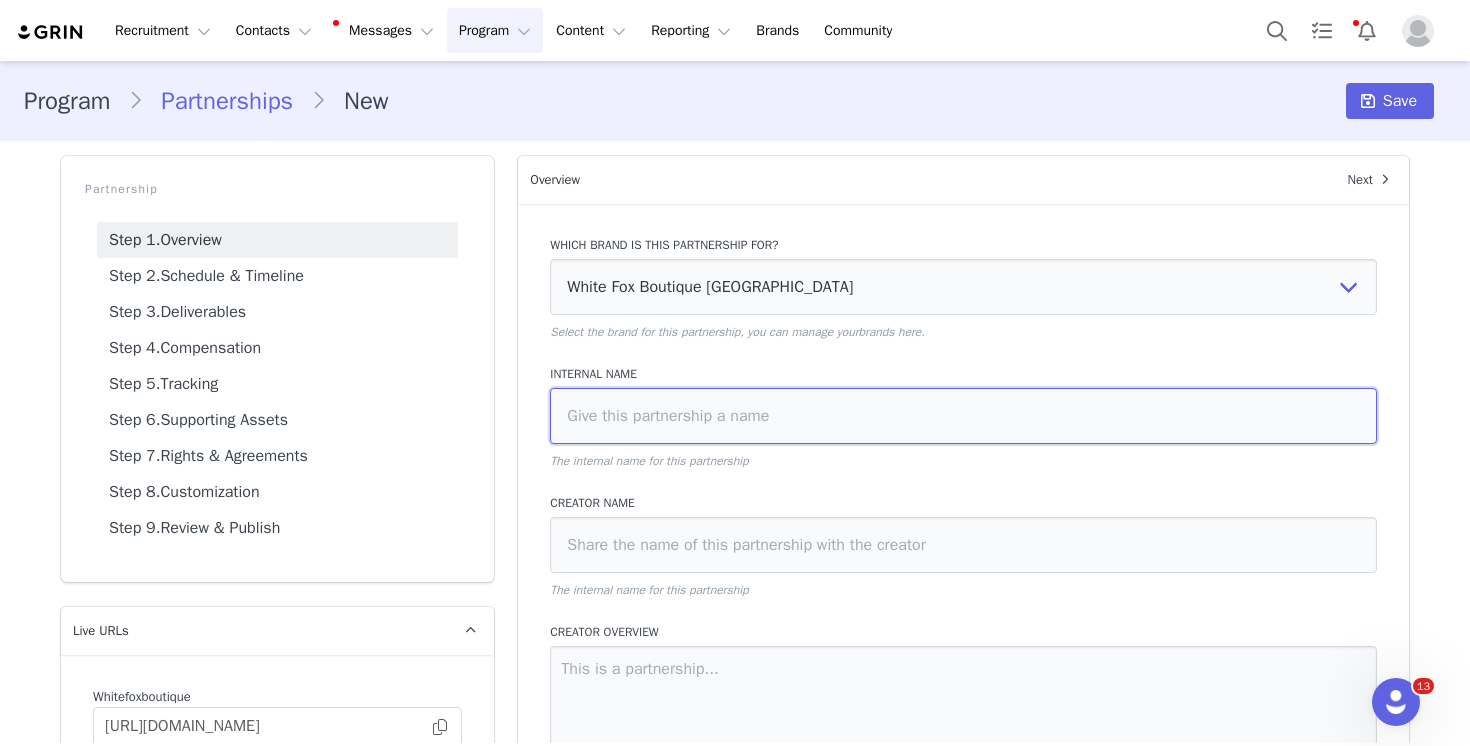 click at bounding box center (963, 416) 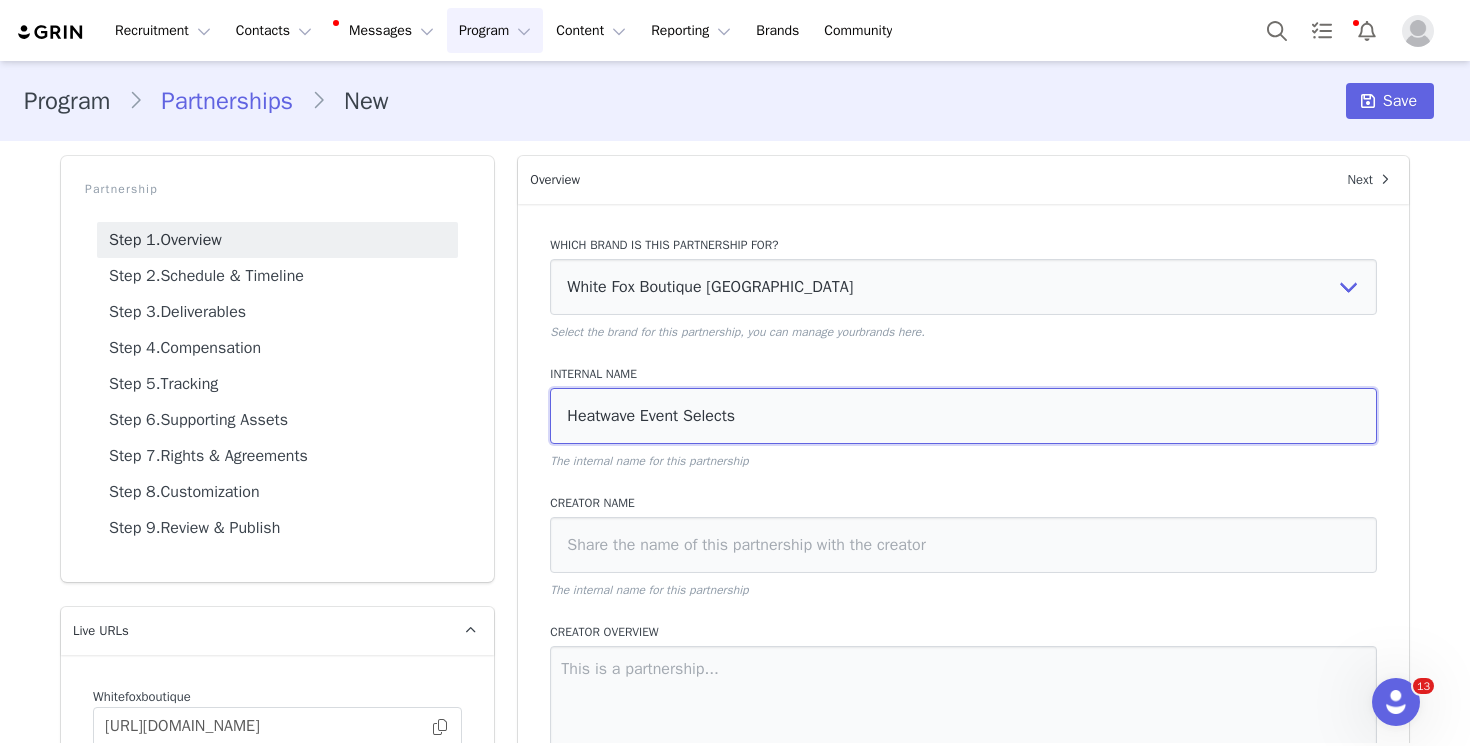click on "Heatwave Event Selects" at bounding box center (963, 416) 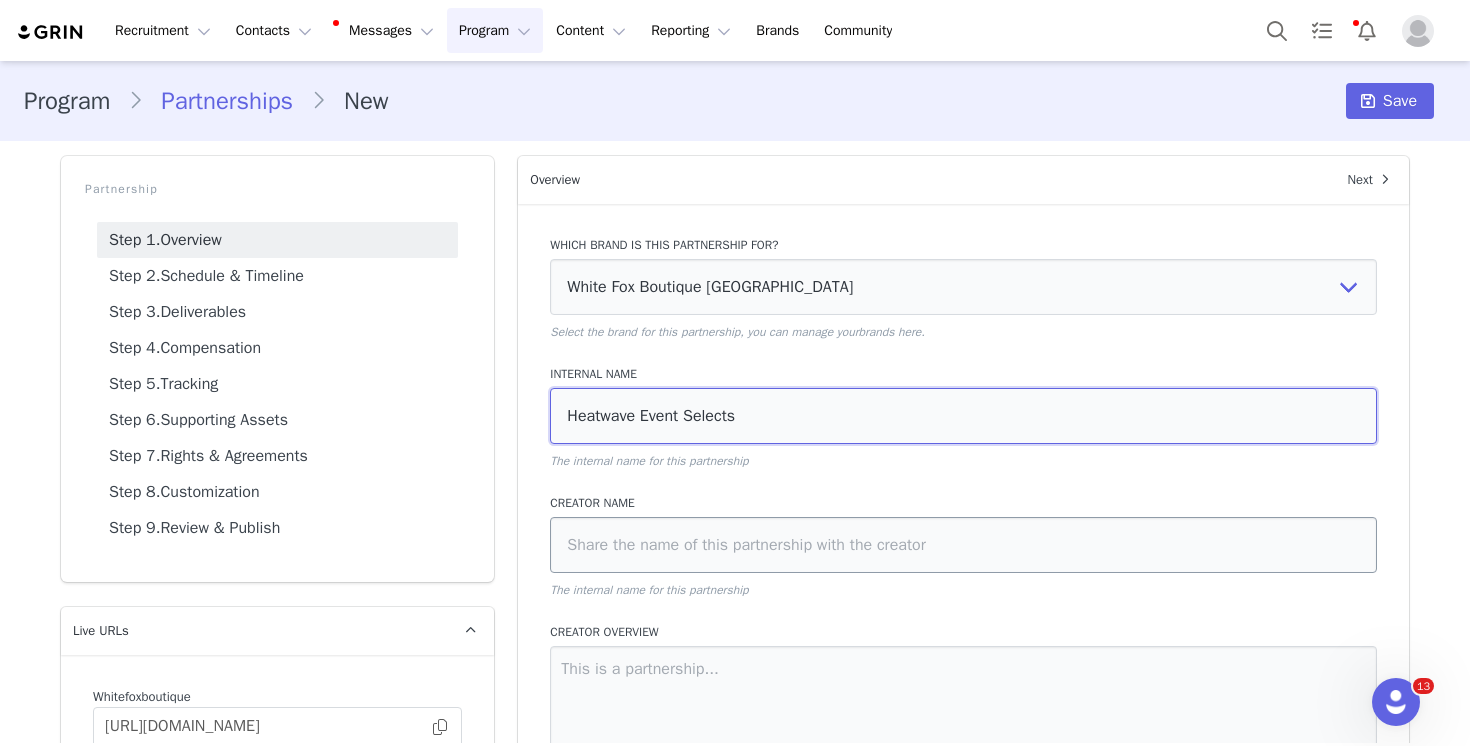 type on "Heatwave Event Selects" 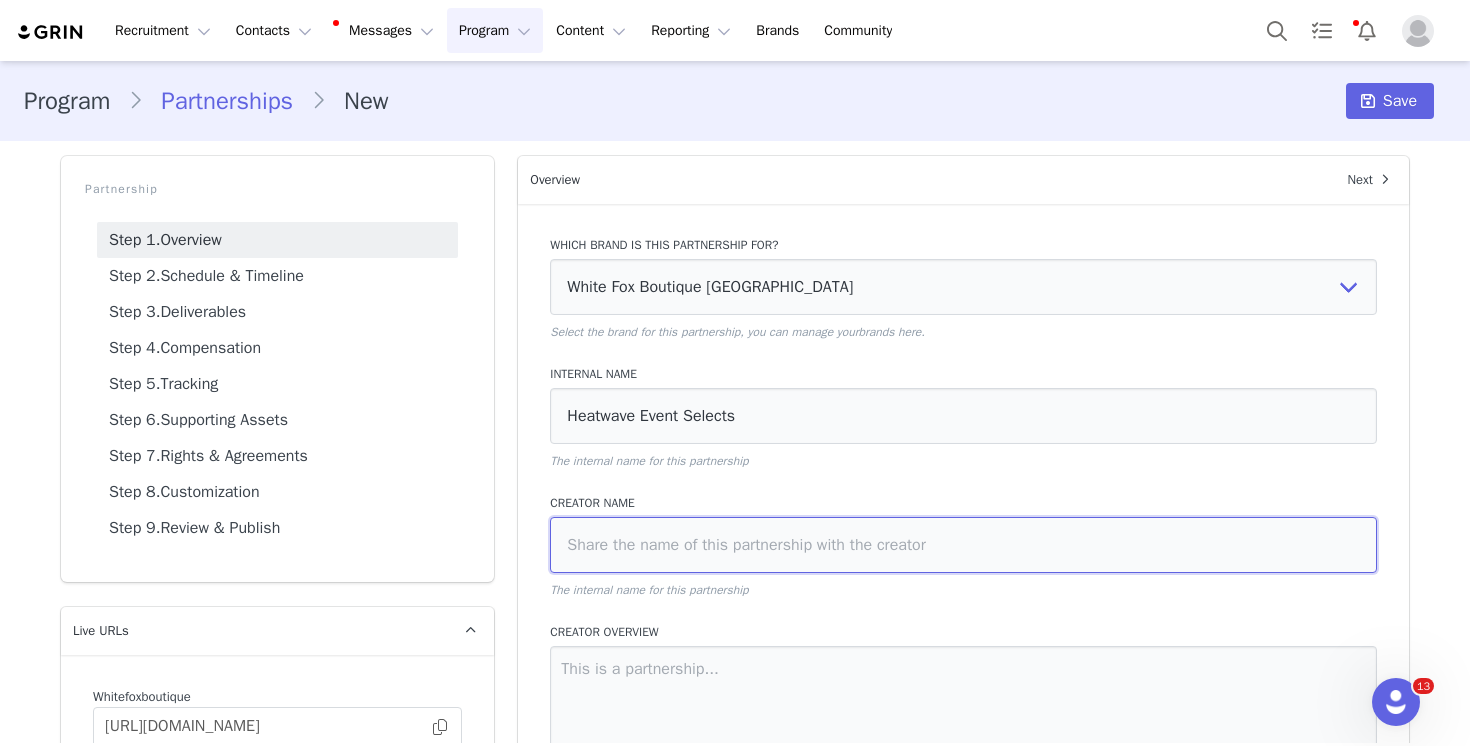 click at bounding box center [963, 545] 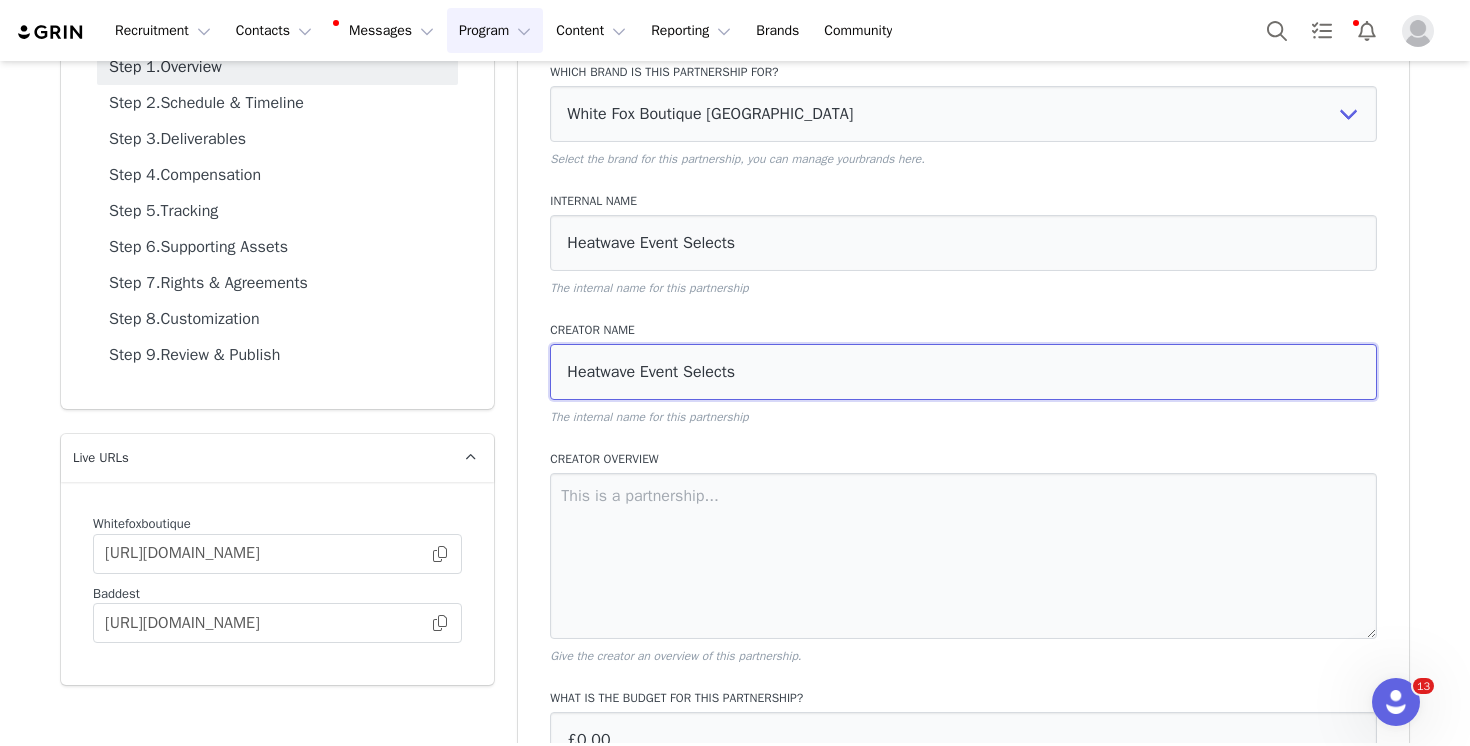scroll, scrollTop: 332, scrollLeft: 0, axis: vertical 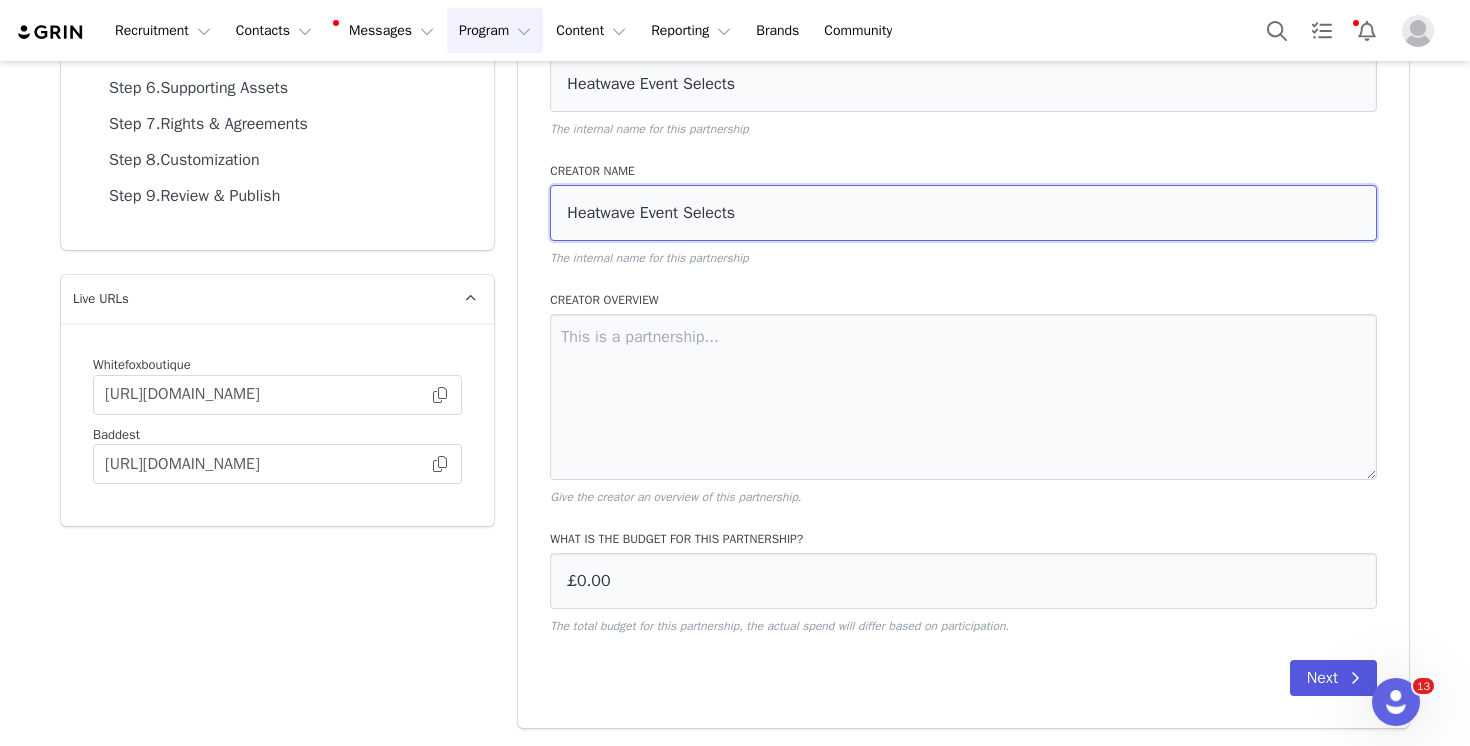 type on "Heatwave Event Selects" 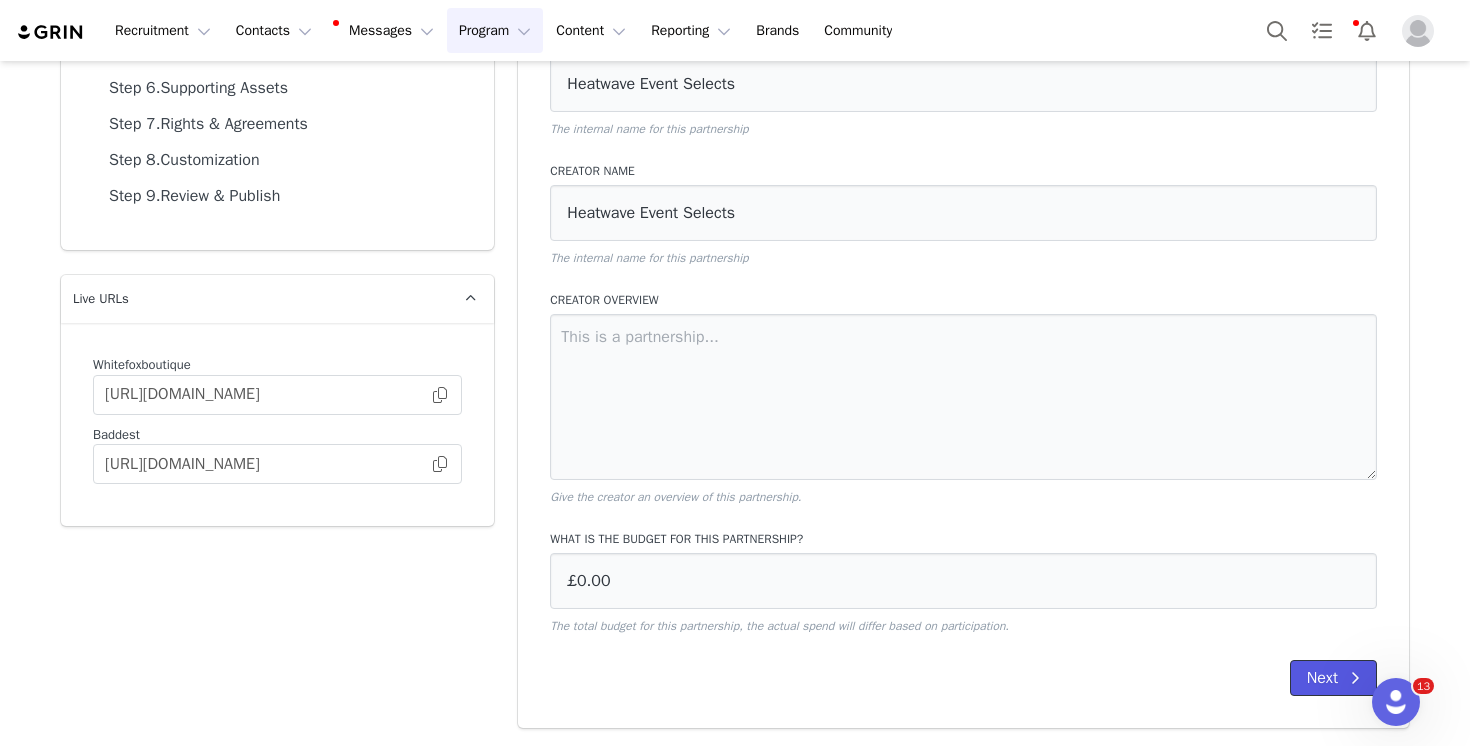 click on "Next" at bounding box center [1333, 678] 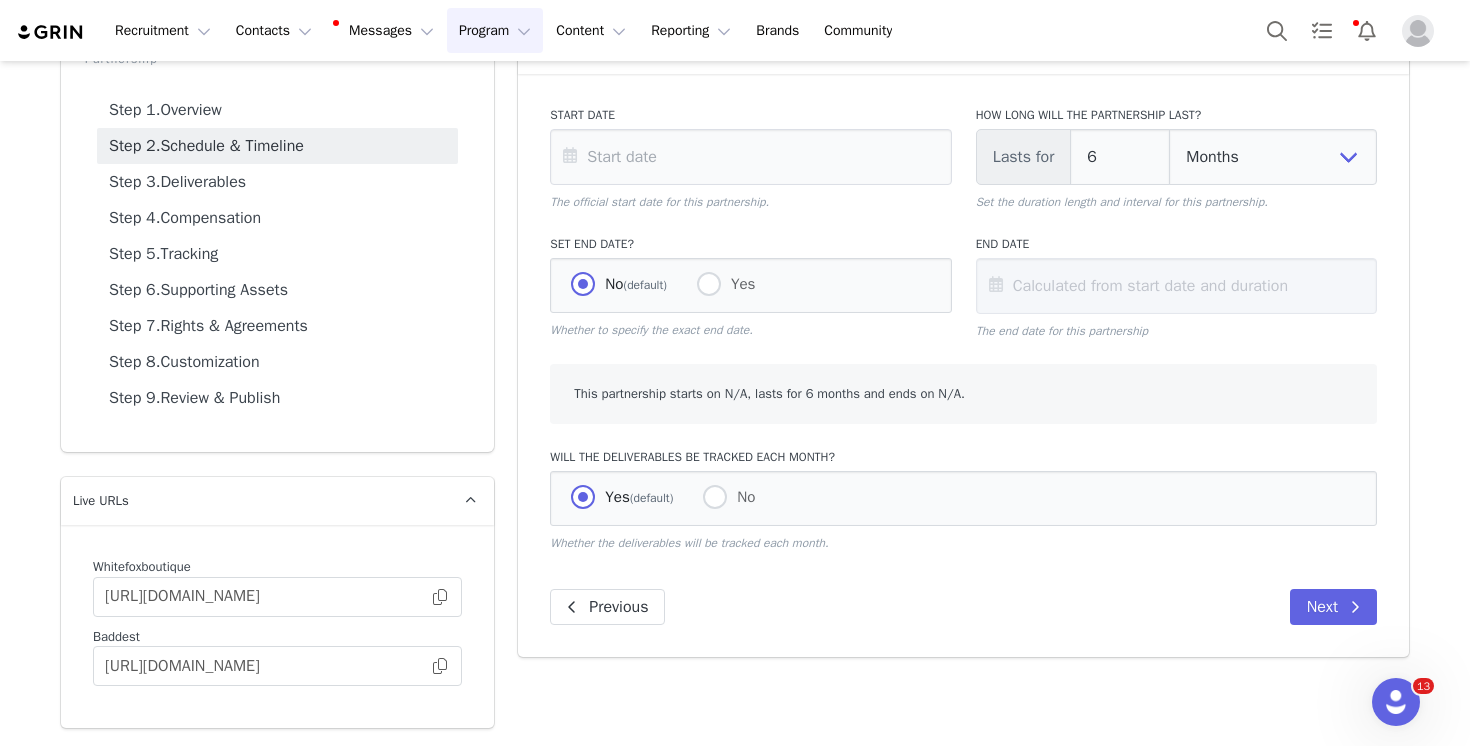 scroll, scrollTop: 130, scrollLeft: 0, axis: vertical 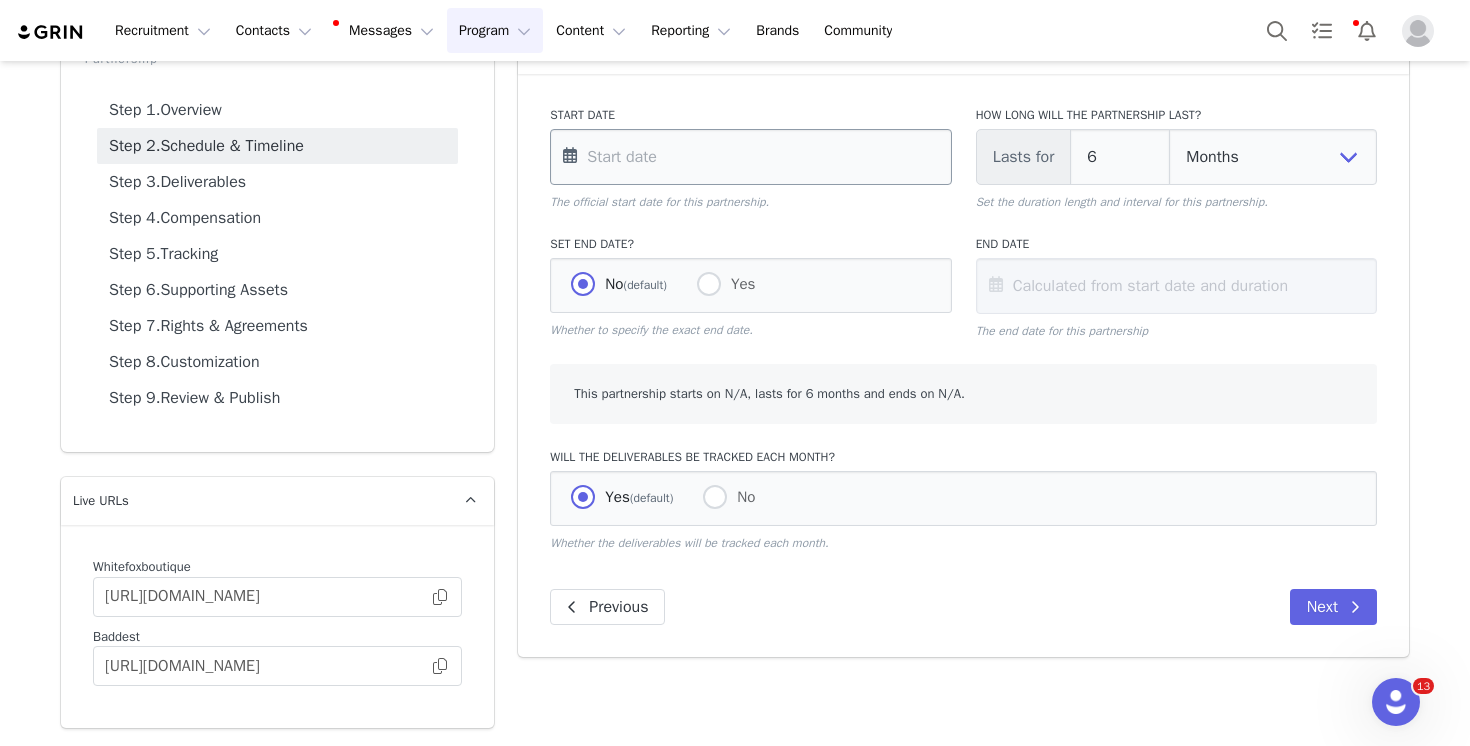click at bounding box center (750, 157) 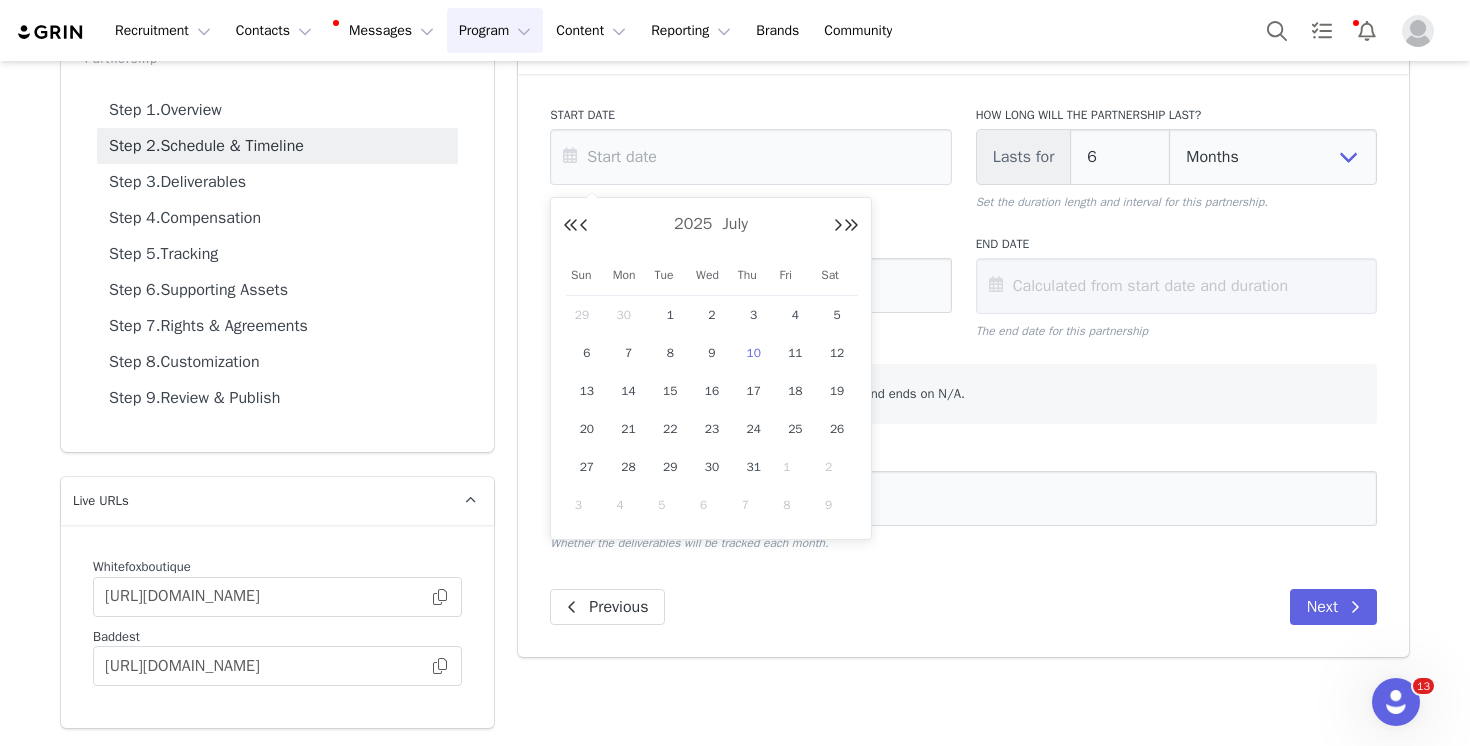click on "10" at bounding box center (754, 353) 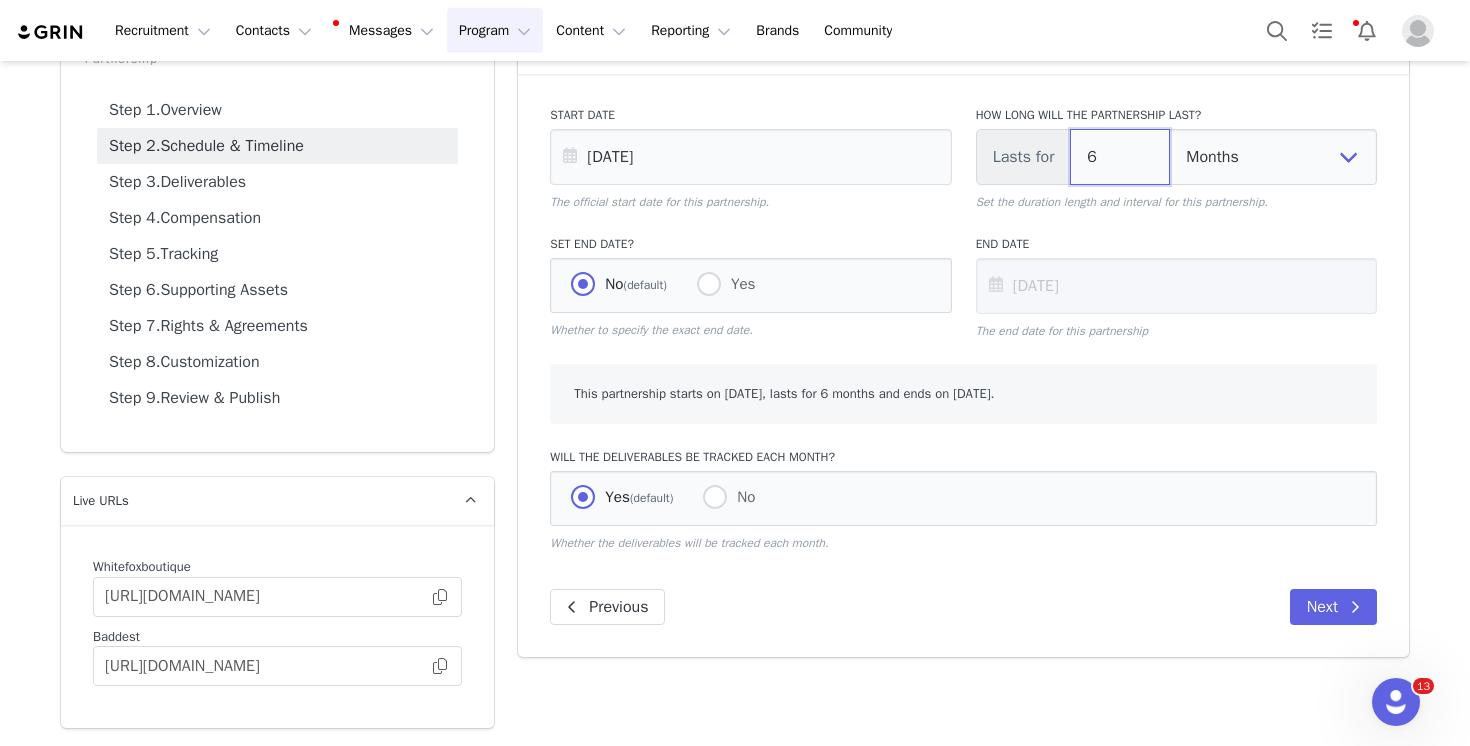 click on "6" at bounding box center (1120, 157) 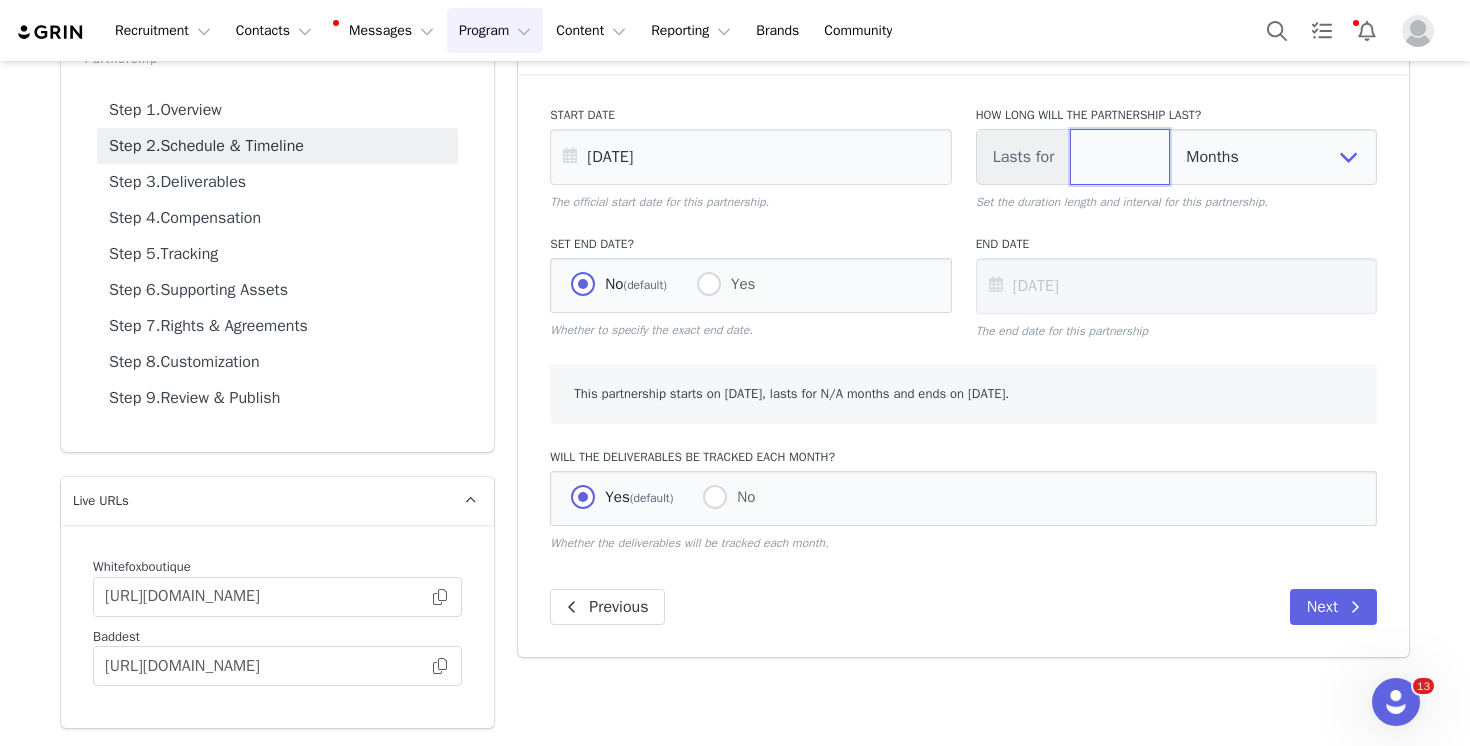 type on "1" 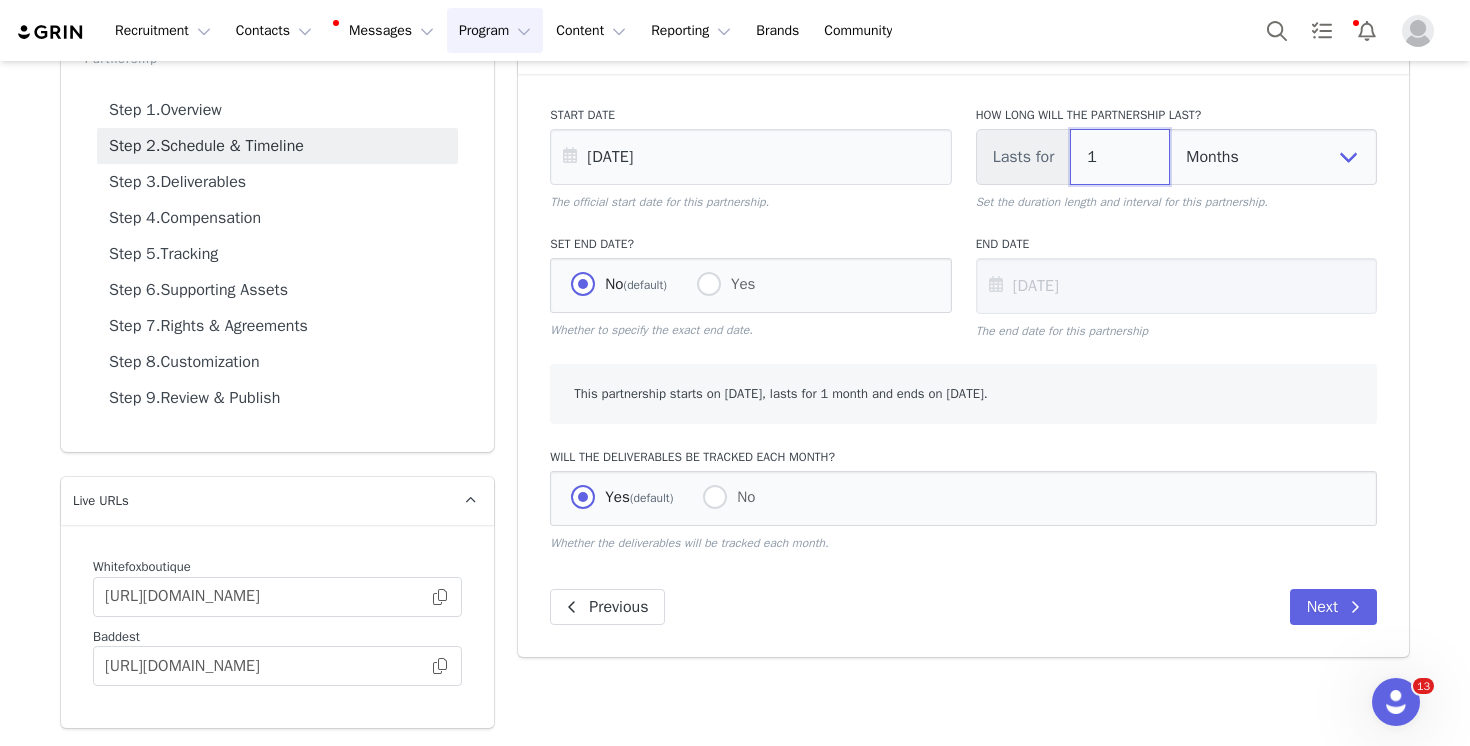 type on "1" 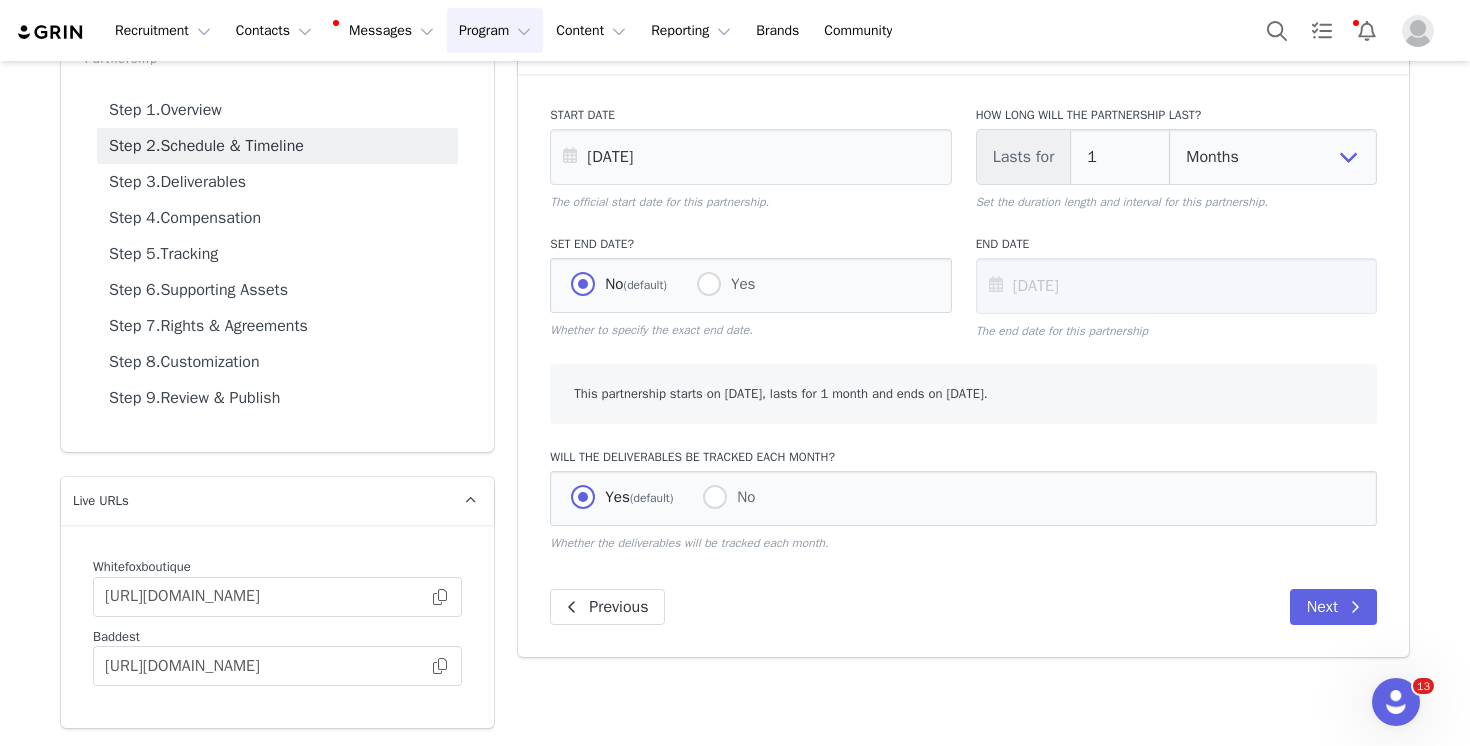click on "Will the deliverables be tracked each month?  Yes  (default) No  Whether the deliverables will be tracked each month." at bounding box center (963, 500) 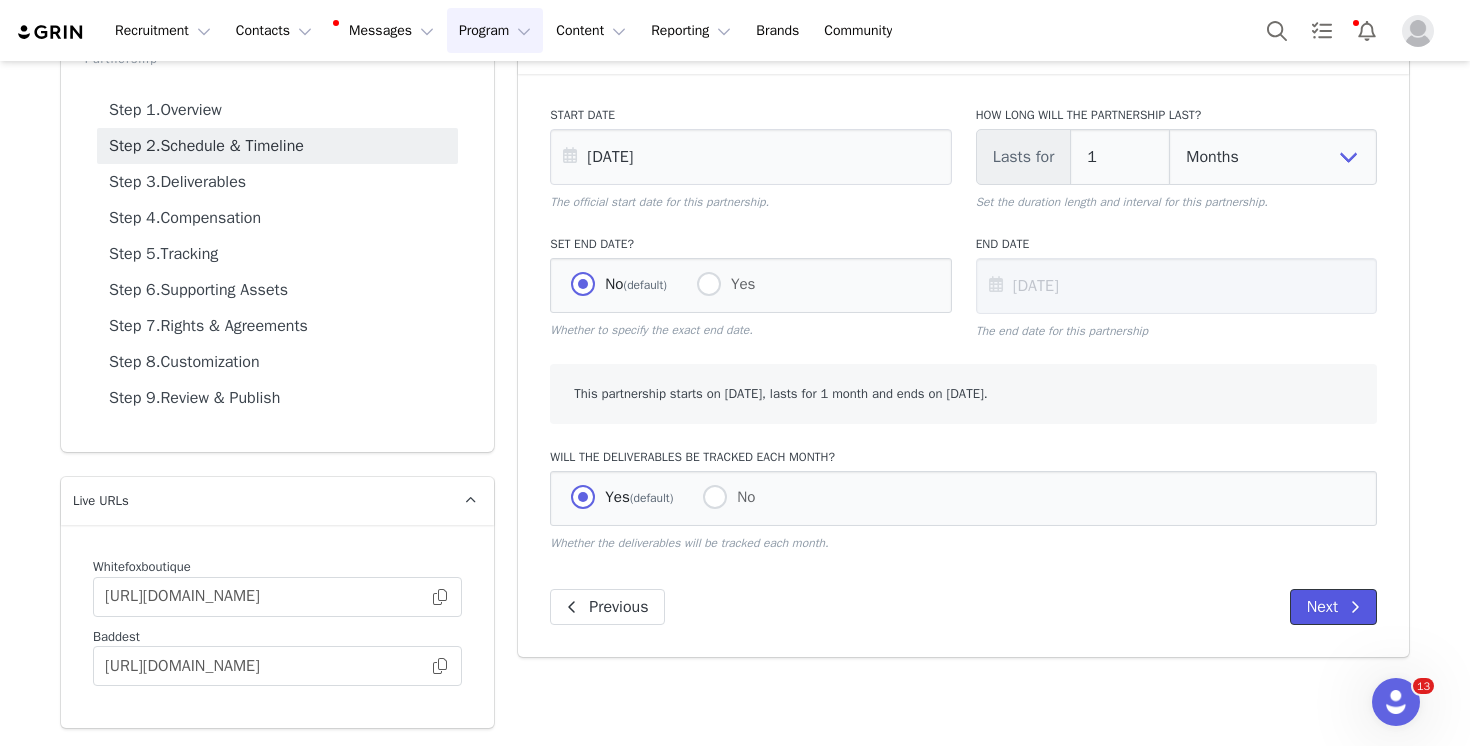 click on "Next" at bounding box center [1333, 607] 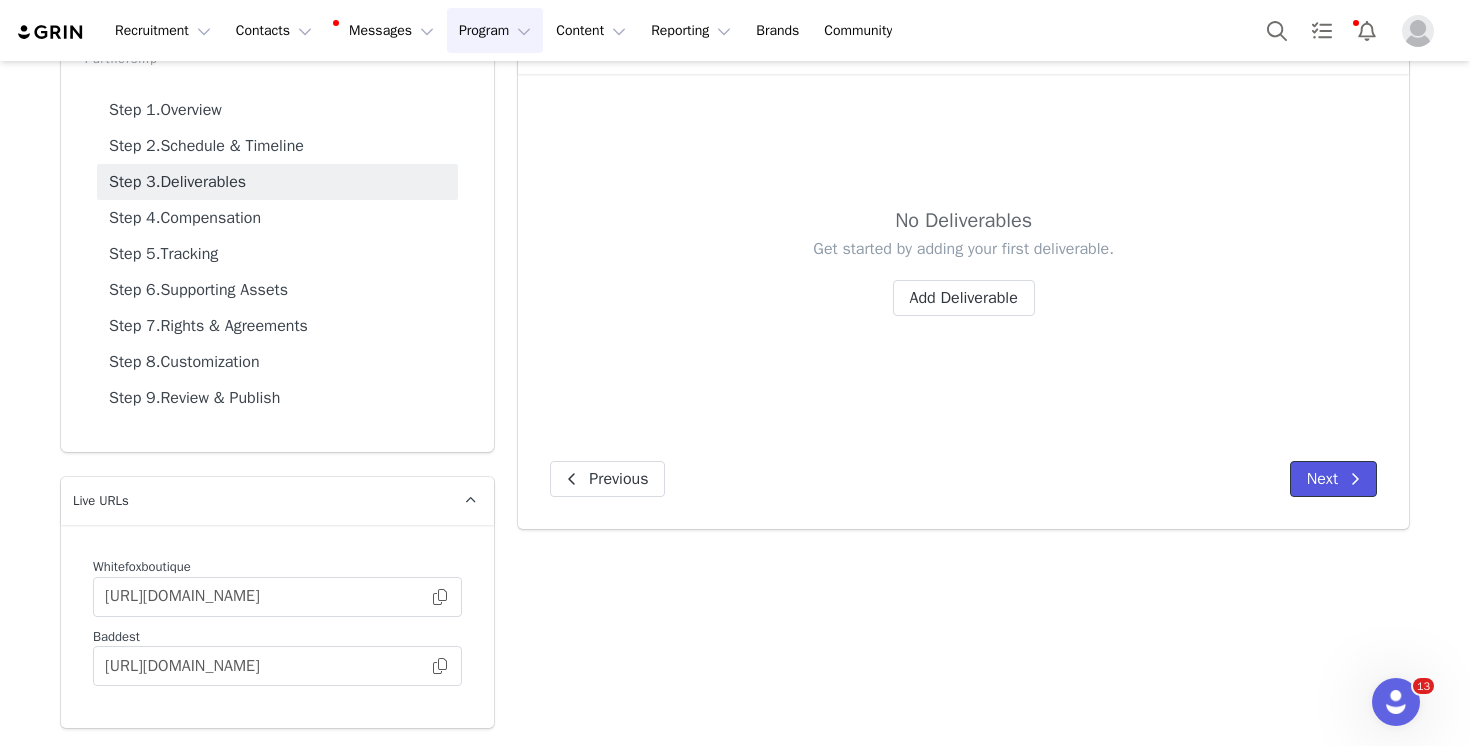 click on "Next" at bounding box center [1333, 479] 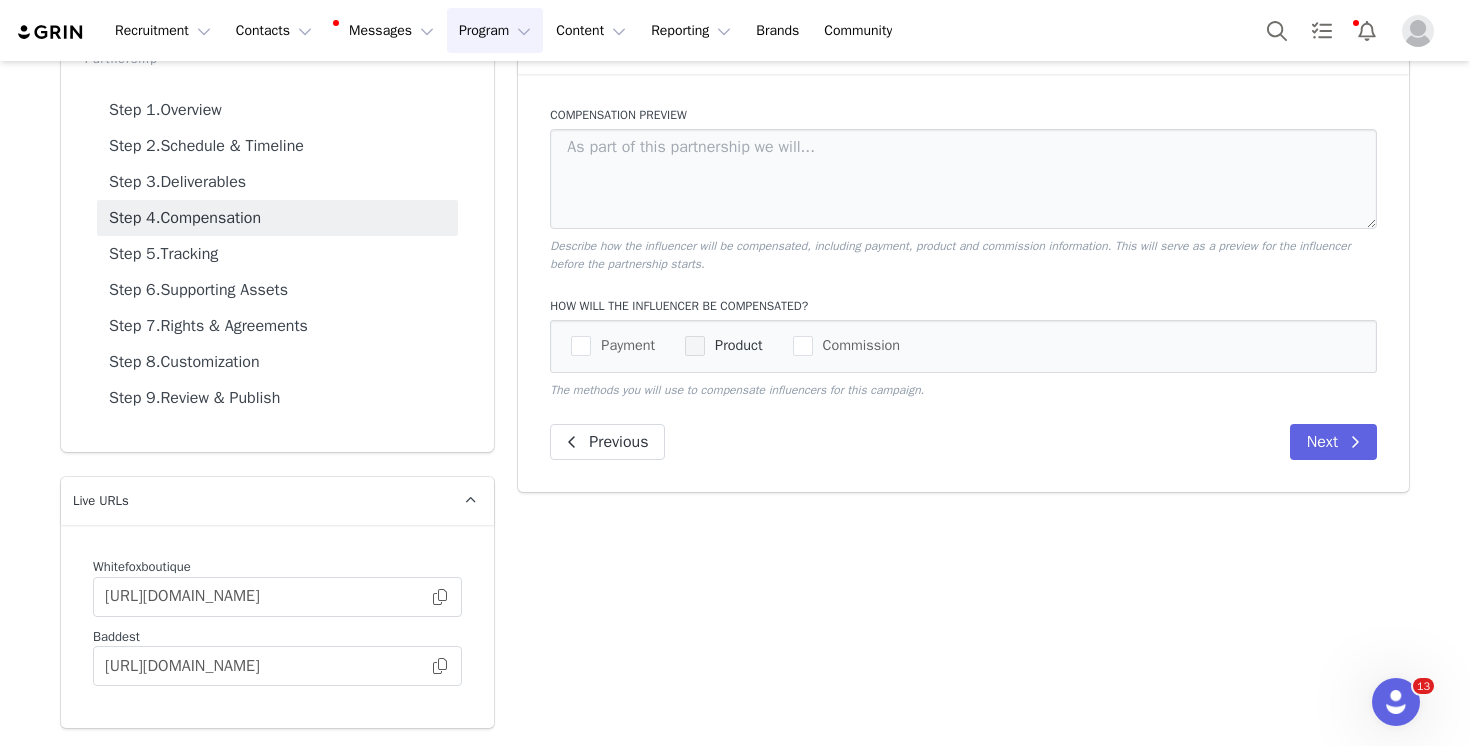 click on "Product" at bounding box center [723, 346] 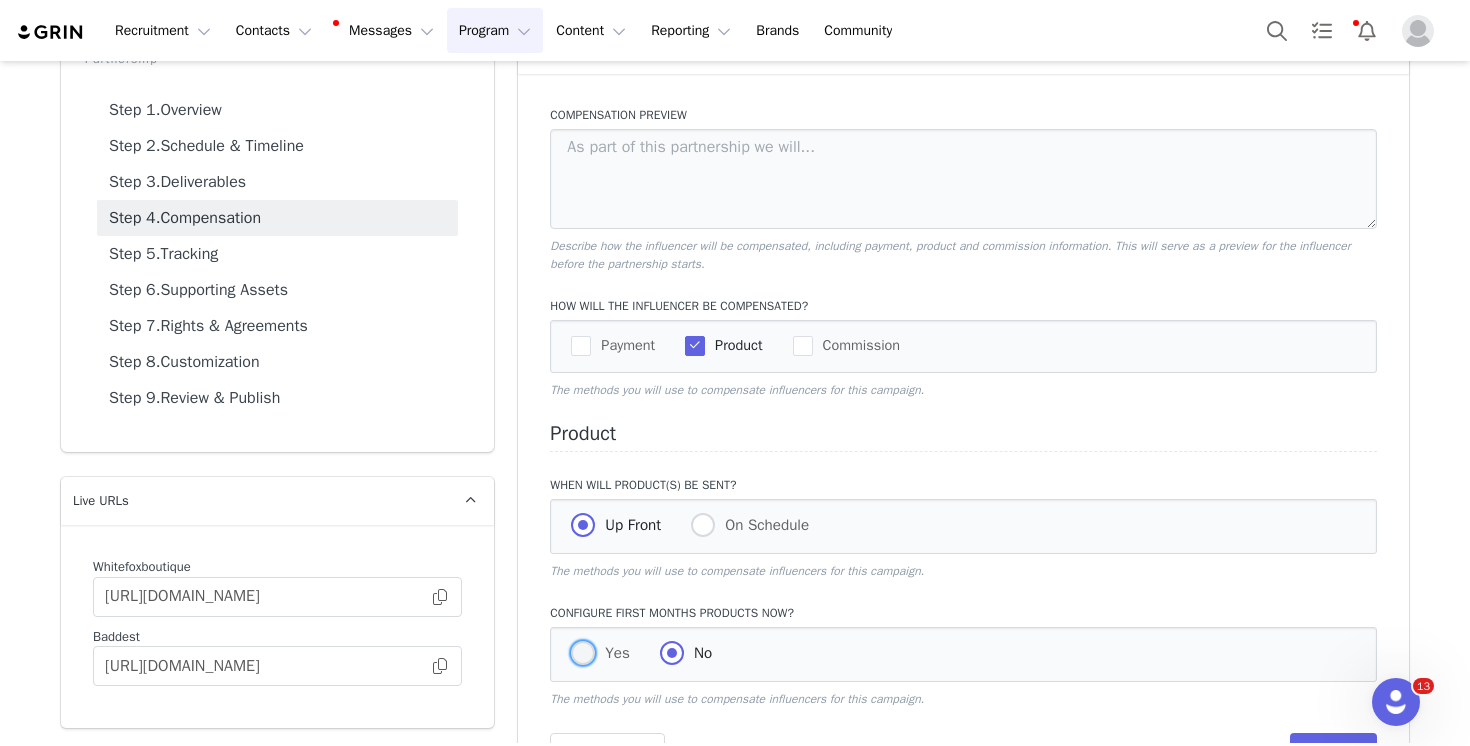 click at bounding box center (583, 653) 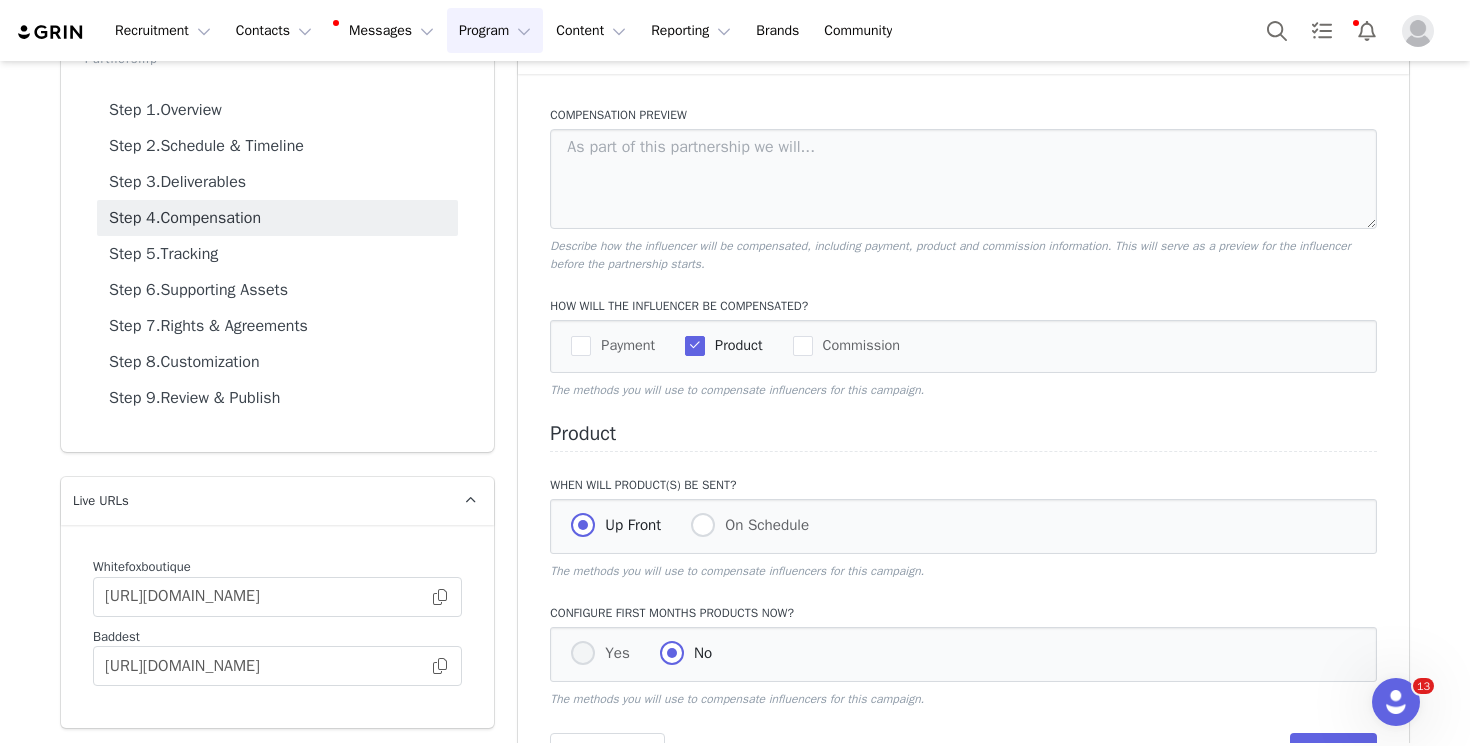 click on "Yes" at bounding box center (583, 654) 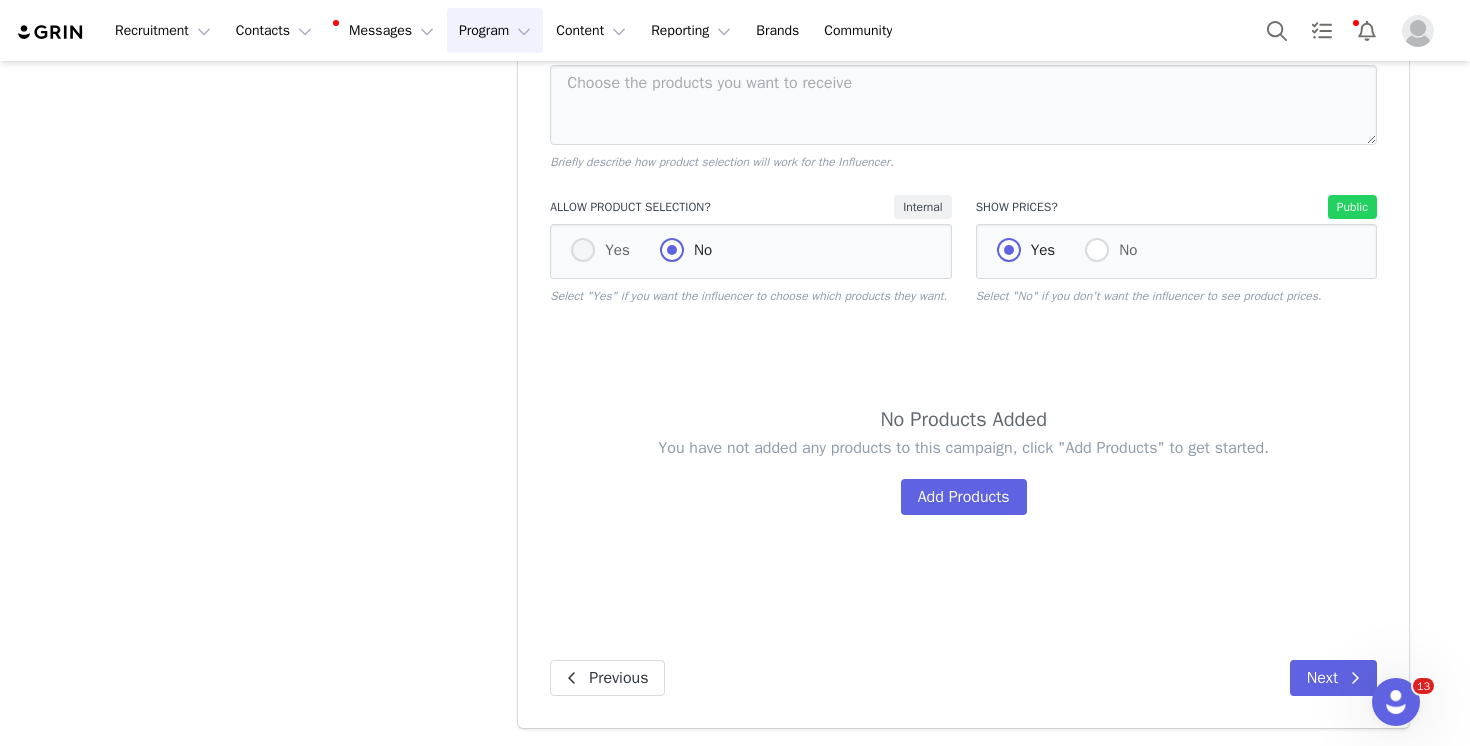 scroll, scrollTop: 842, scrollLeft: 0, axis: vertical 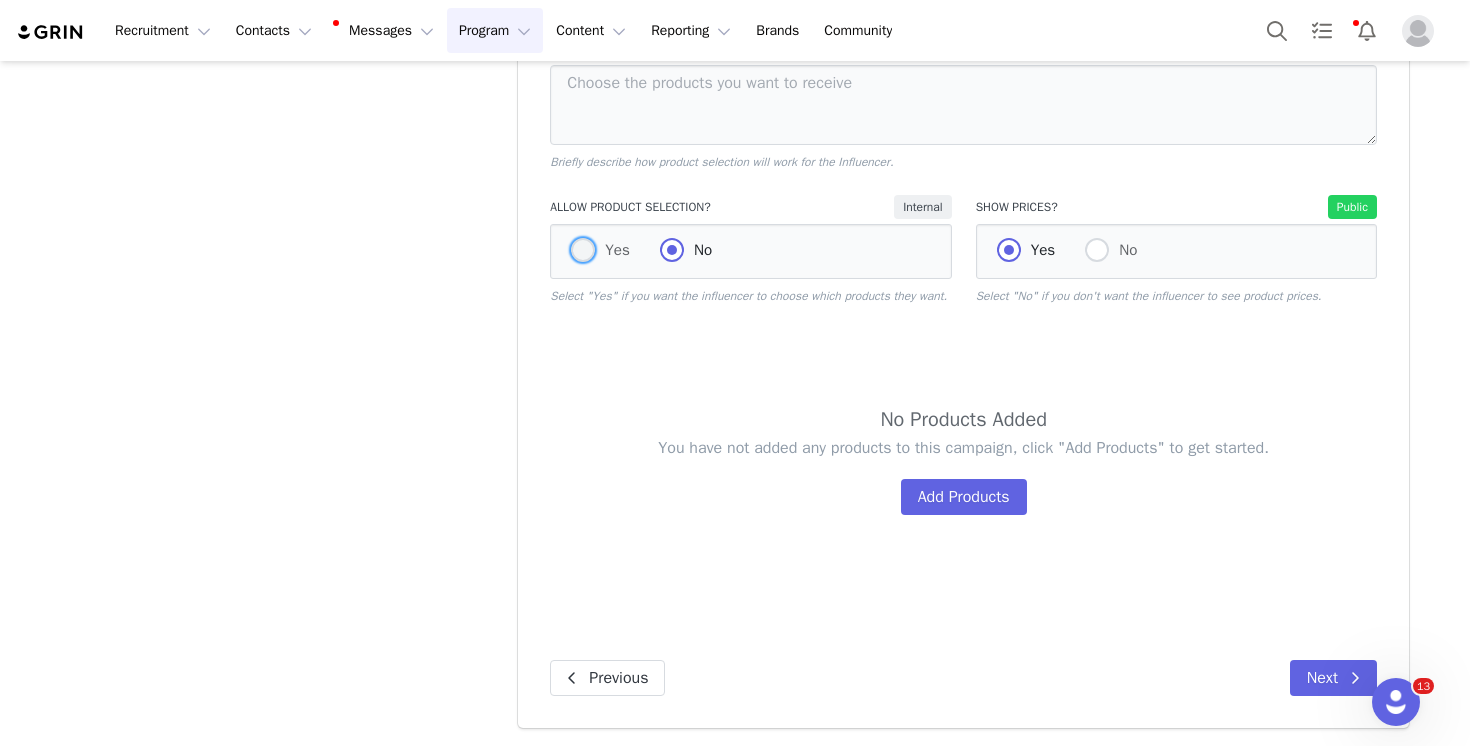 click at bounding box center [583, 250] 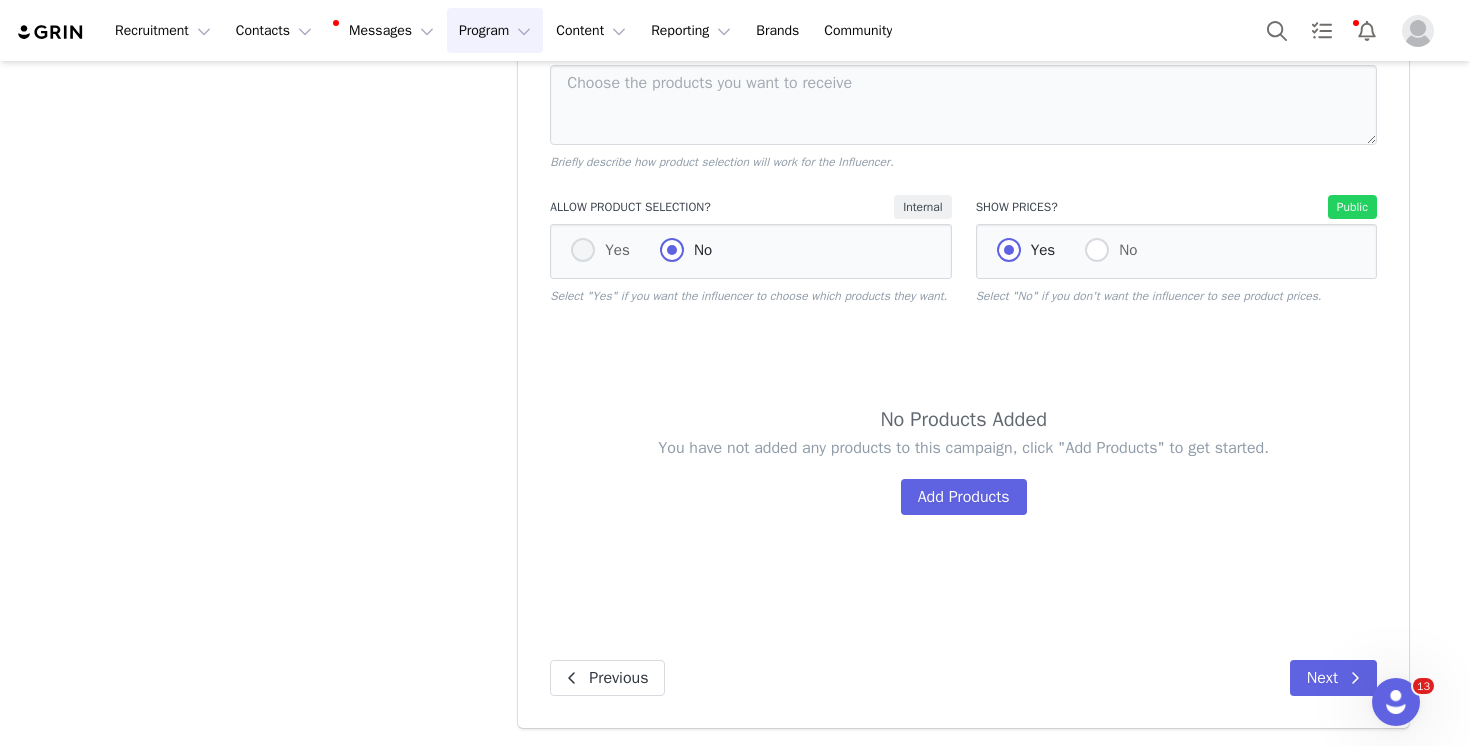 click on "Yes" at bounding box center [583, 251] 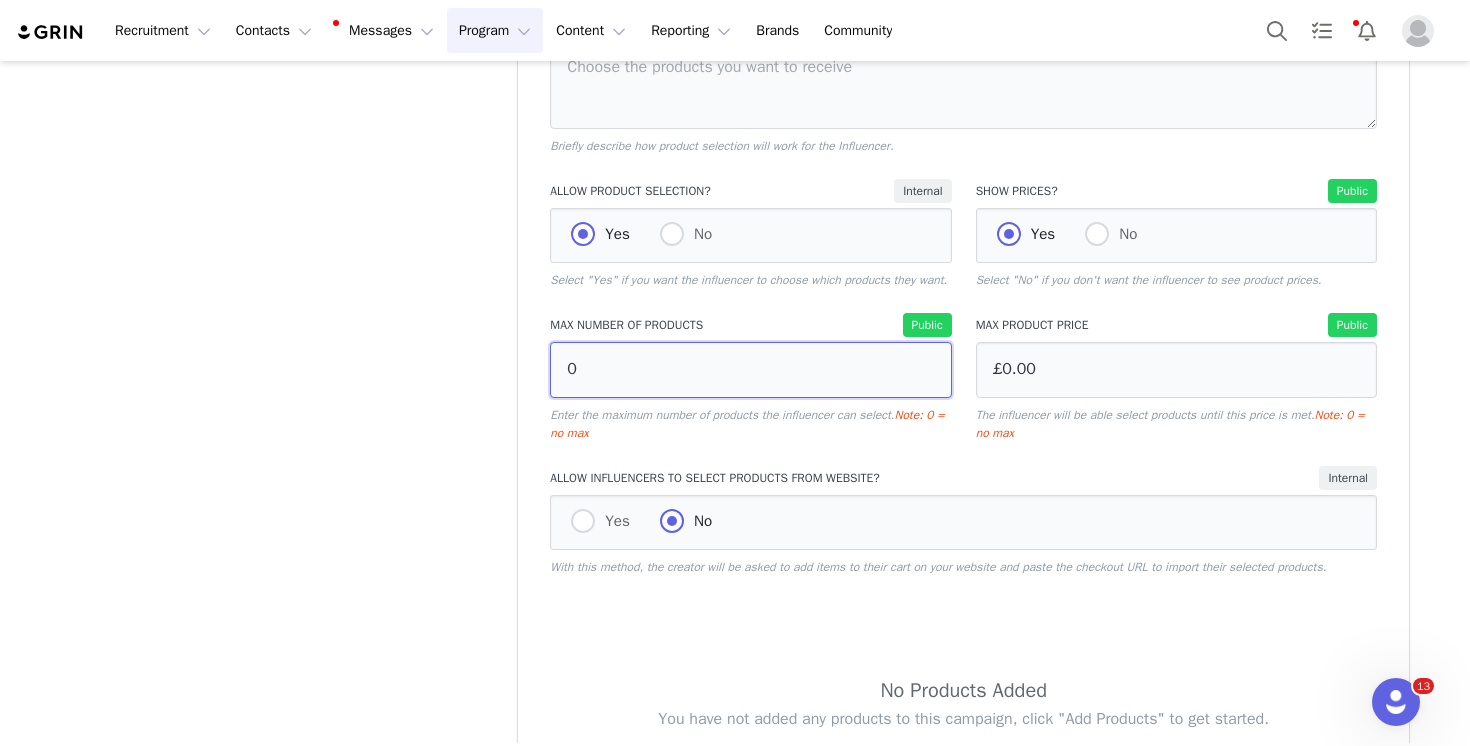 click on "0" at bounding box center [750, 370] 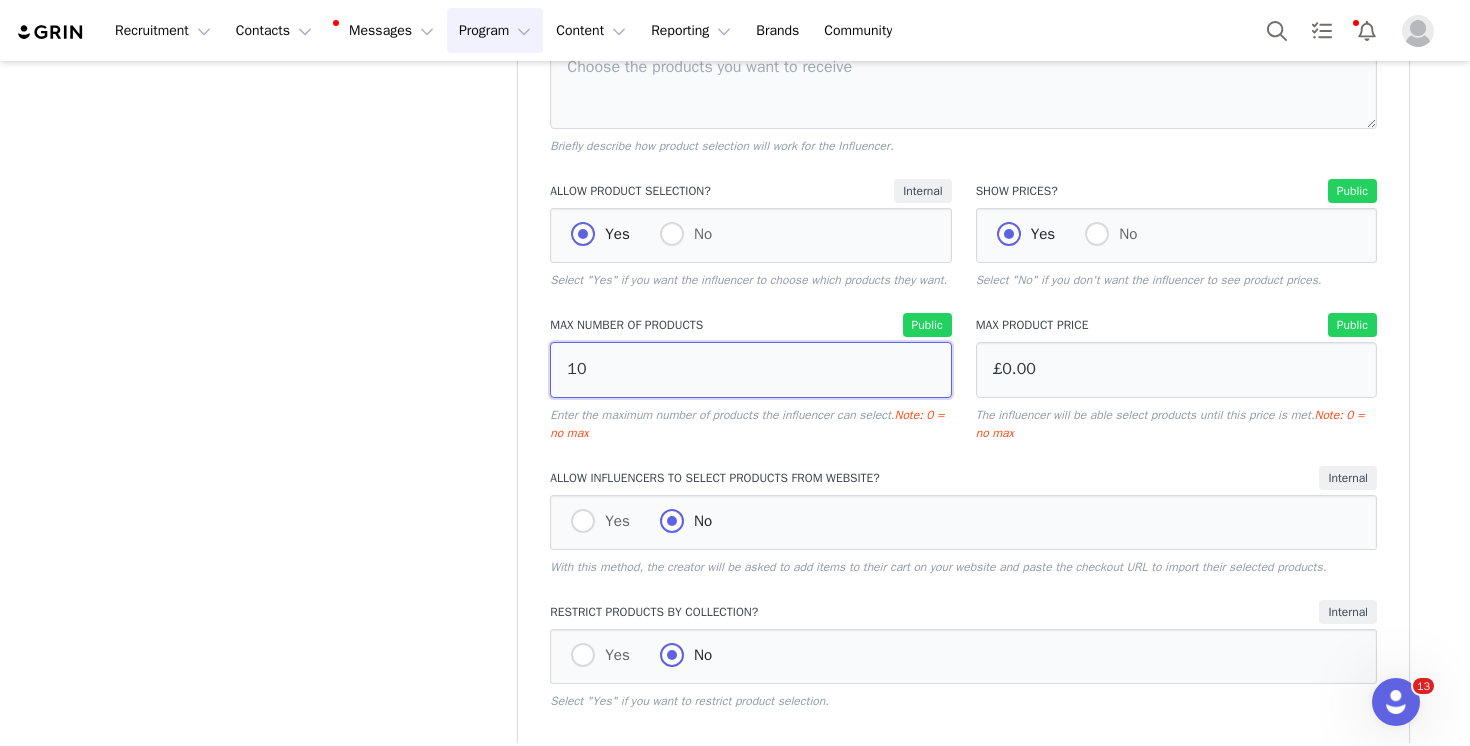 type on "10" 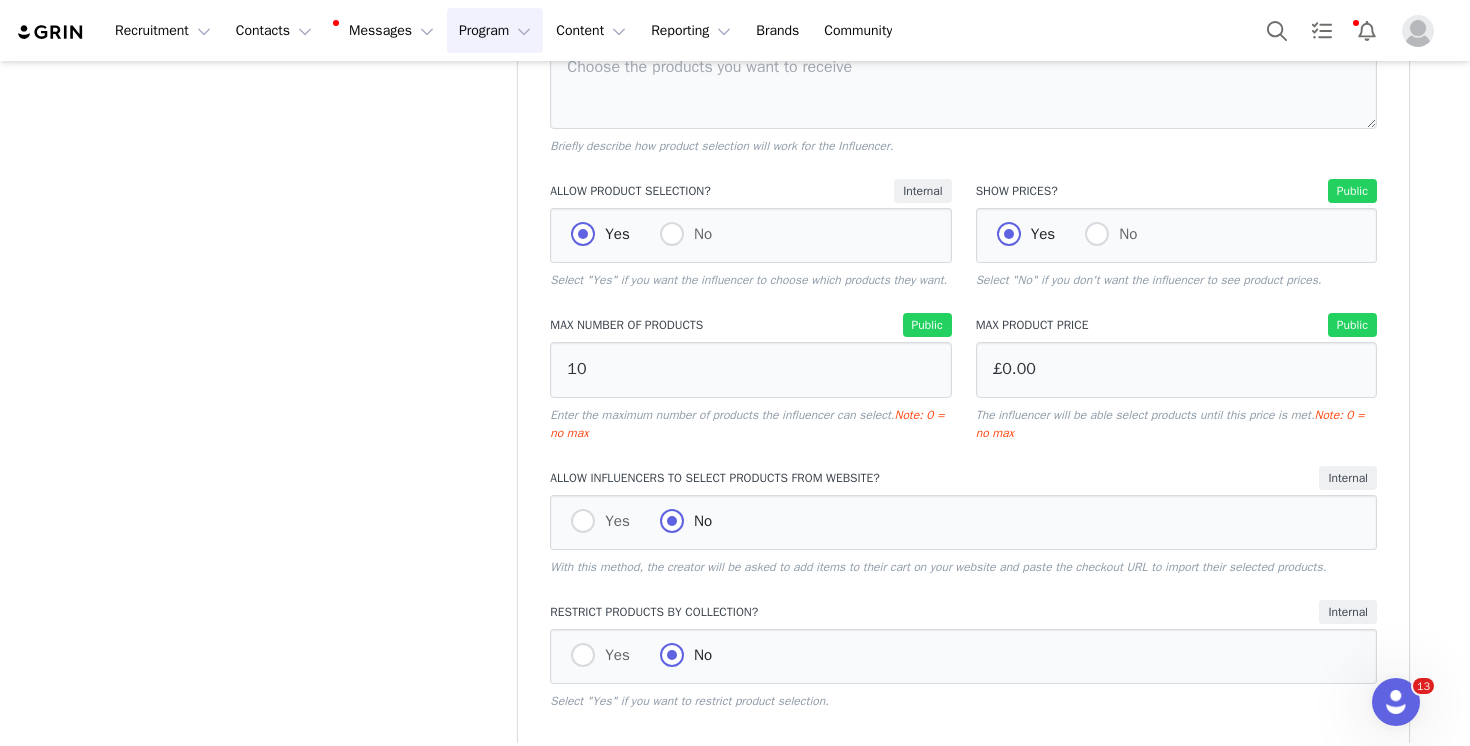 click on "Max Number of Products   Public  10  Enter the maximum number of products the influencer can select.  Note: 0 = no max" at bounding box center (750, 377) 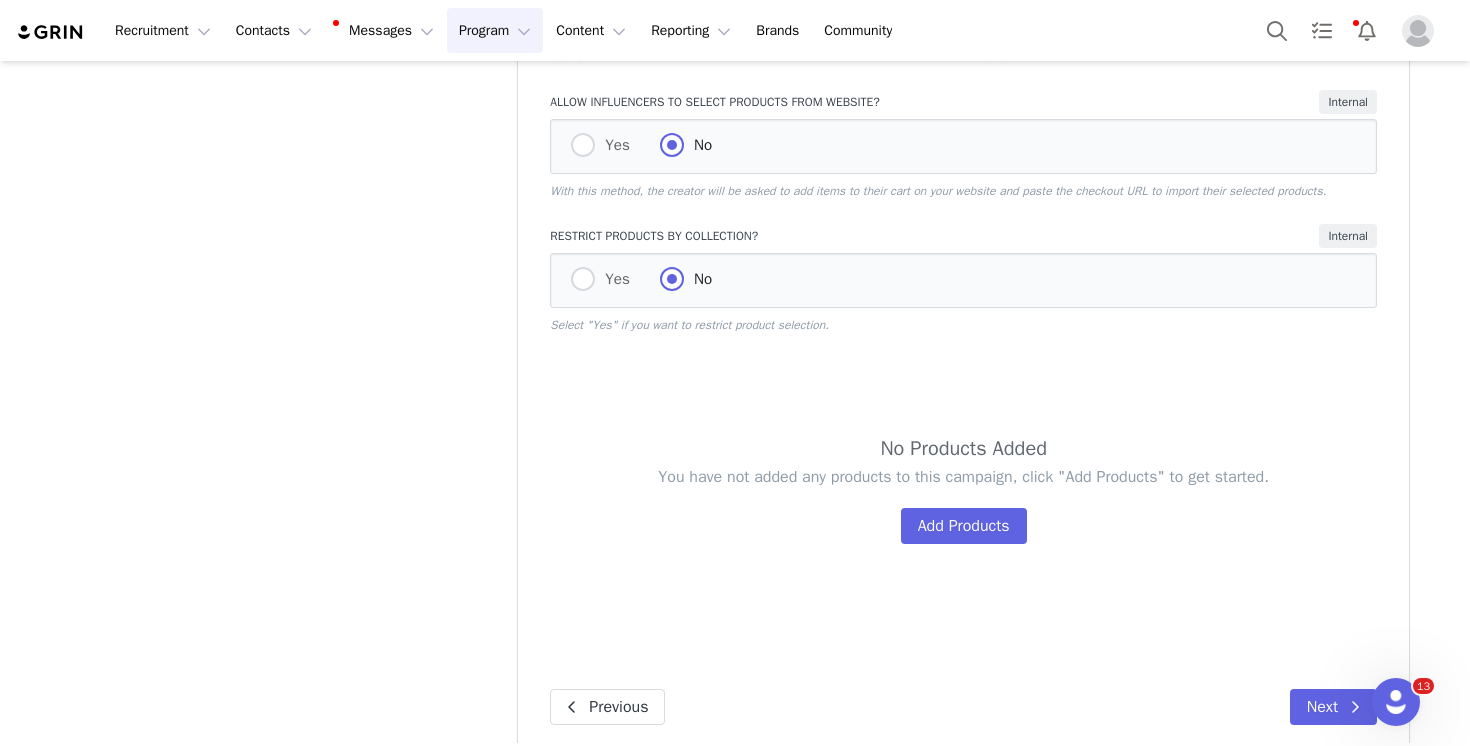 scroll, scrollTop: 1283, scrollLeft: 0, axis: vertical 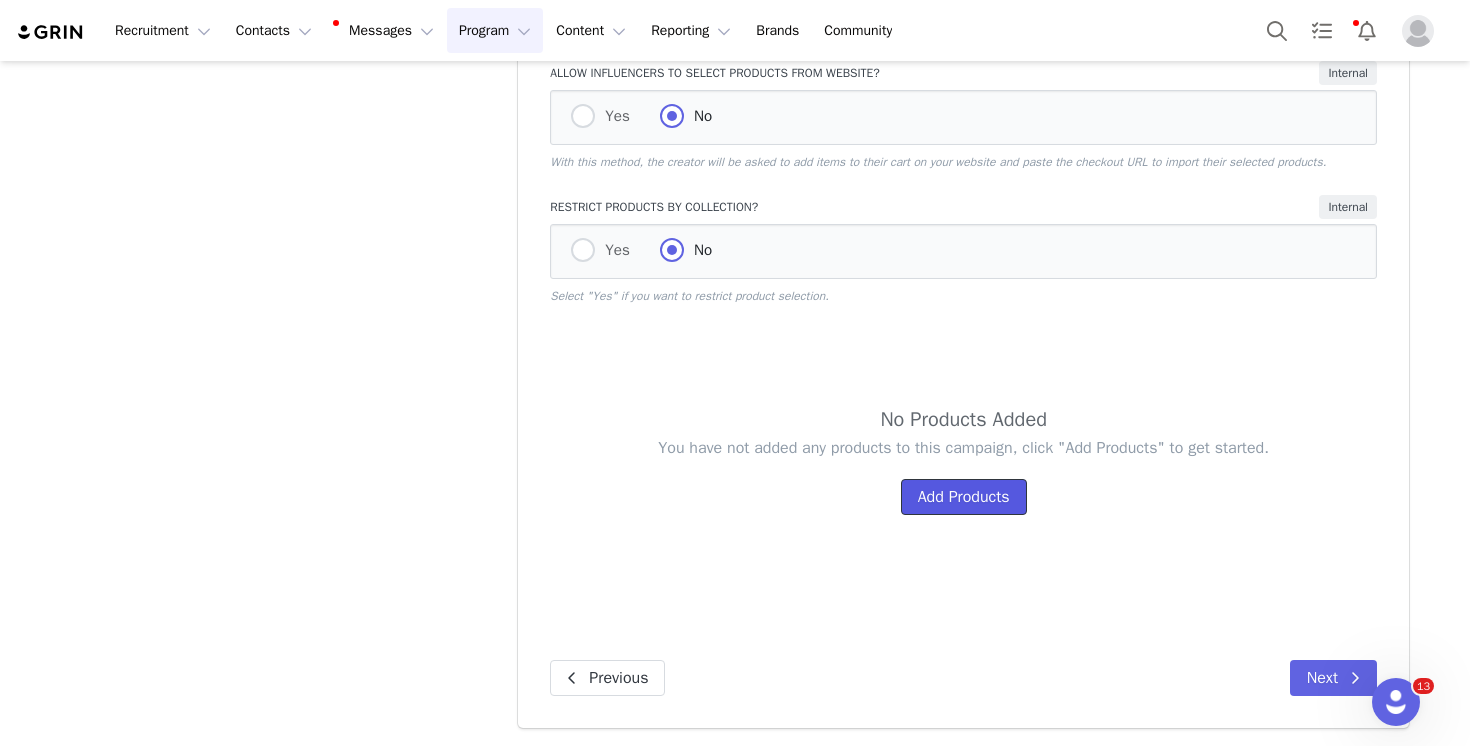 click on "Add Products" at bounding box center [964, 497] 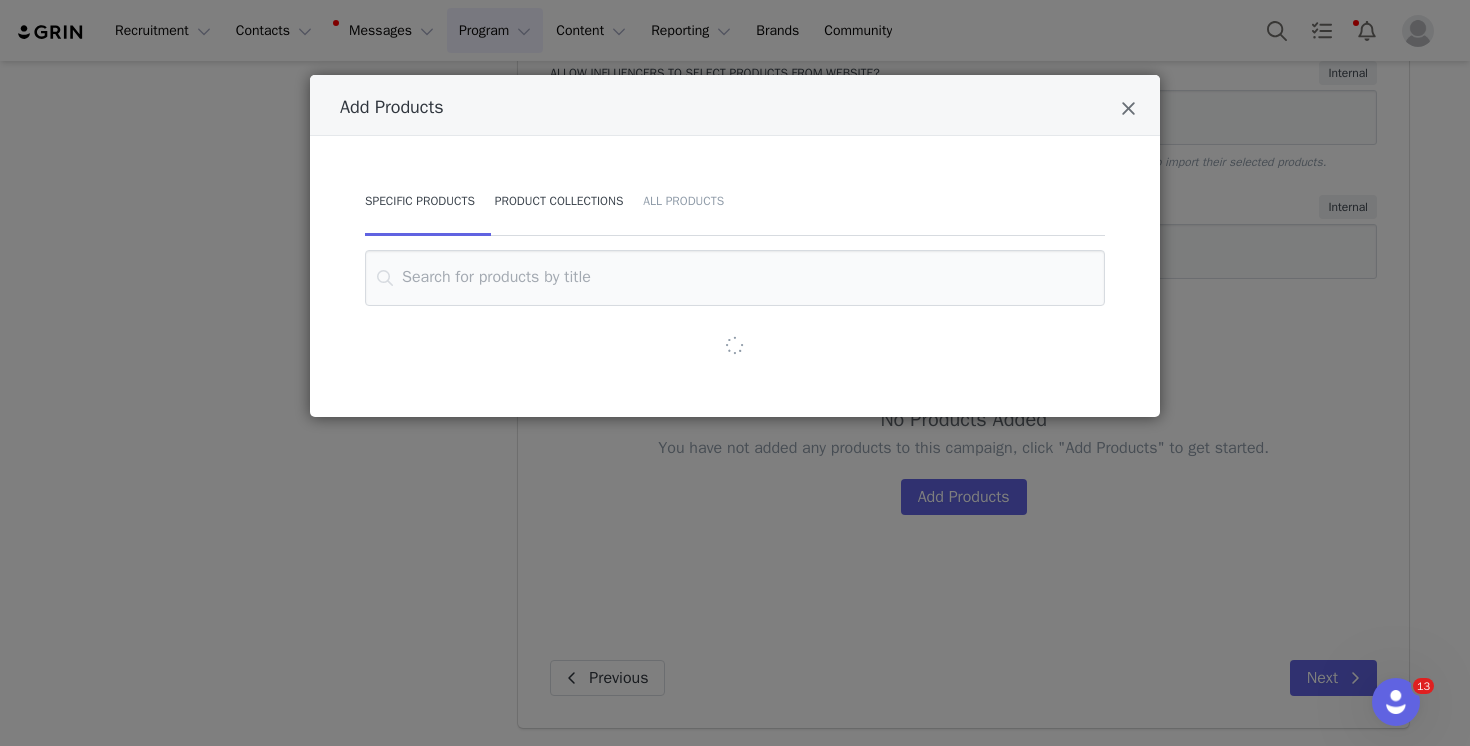 click on "Product Collections" at bounding box center [559, 201] 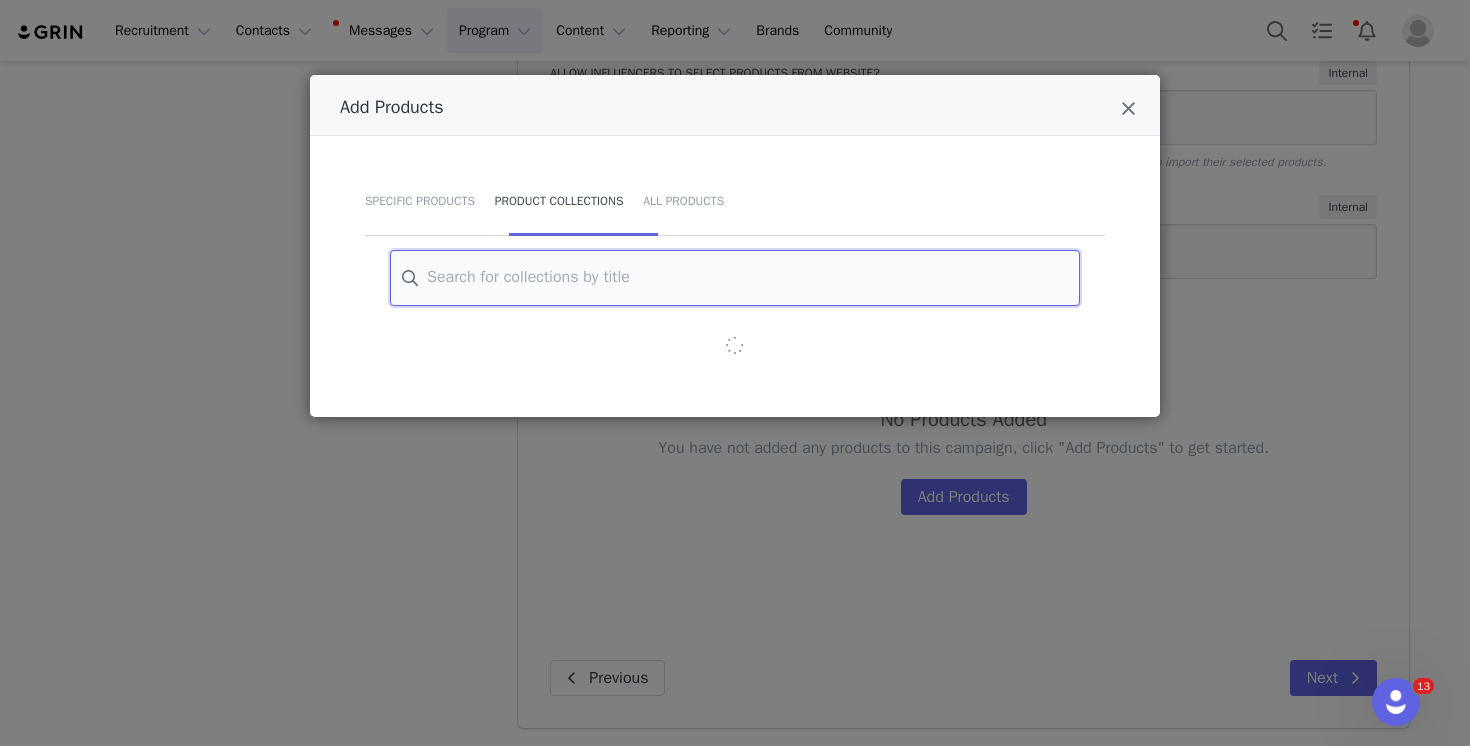 click at bounding box center [735, 278] 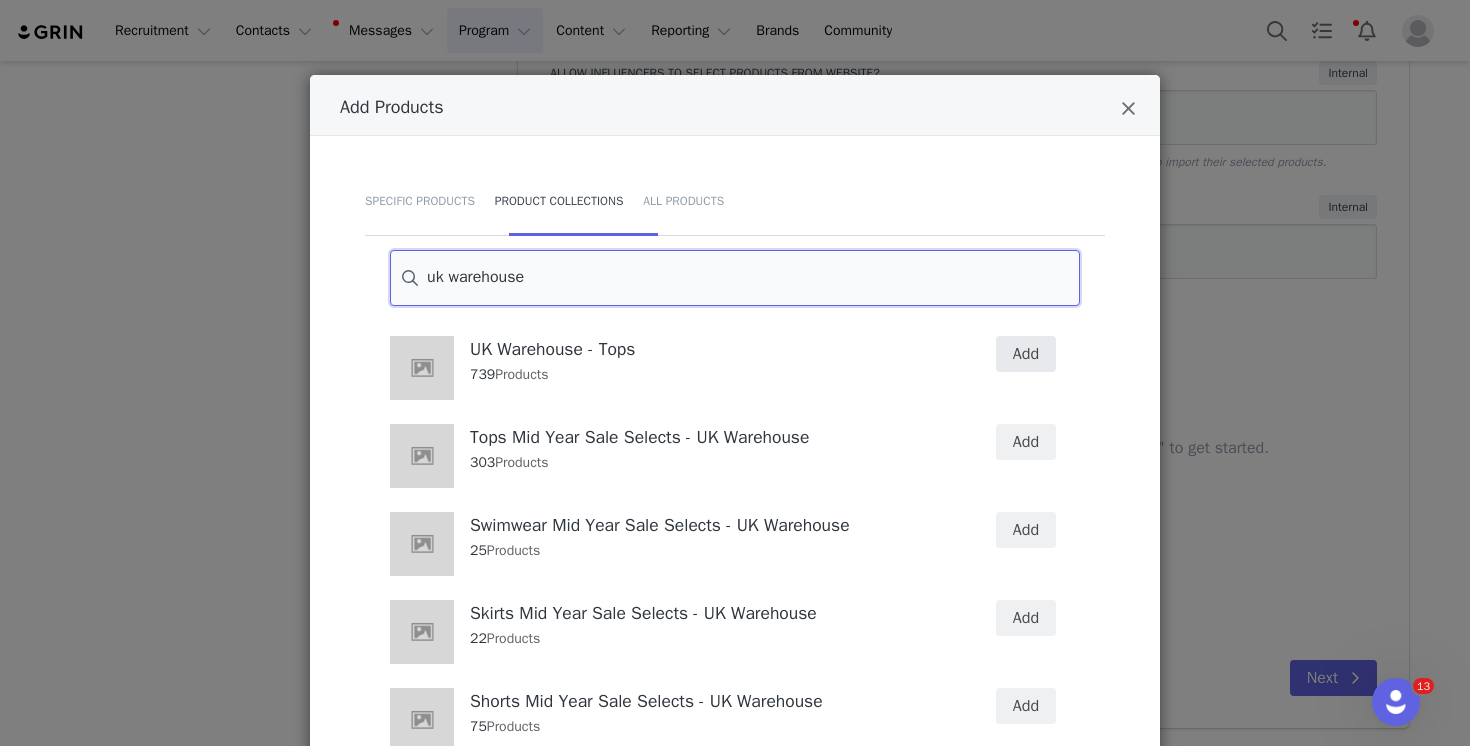 type on "uk warehouse" 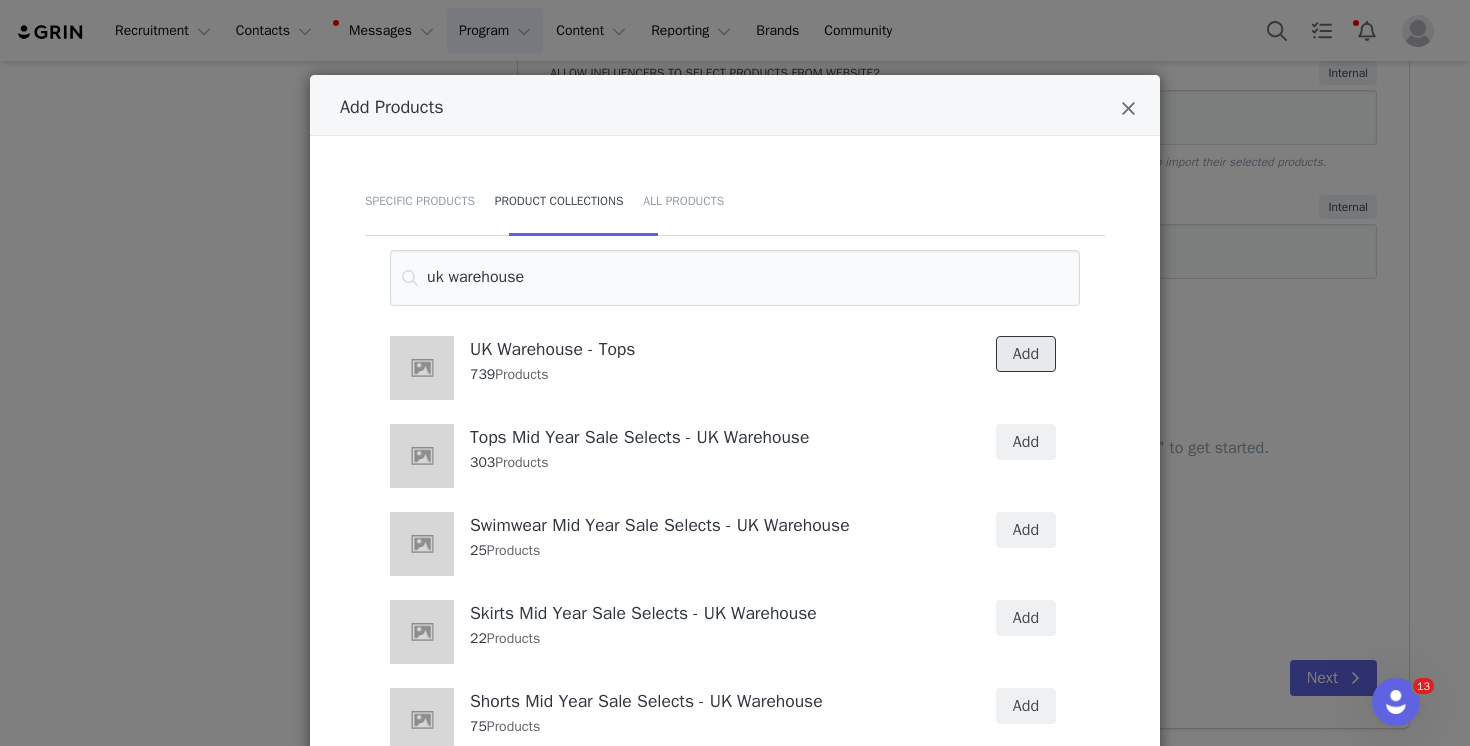 click on "Add" at bounding box center [1026, 354] 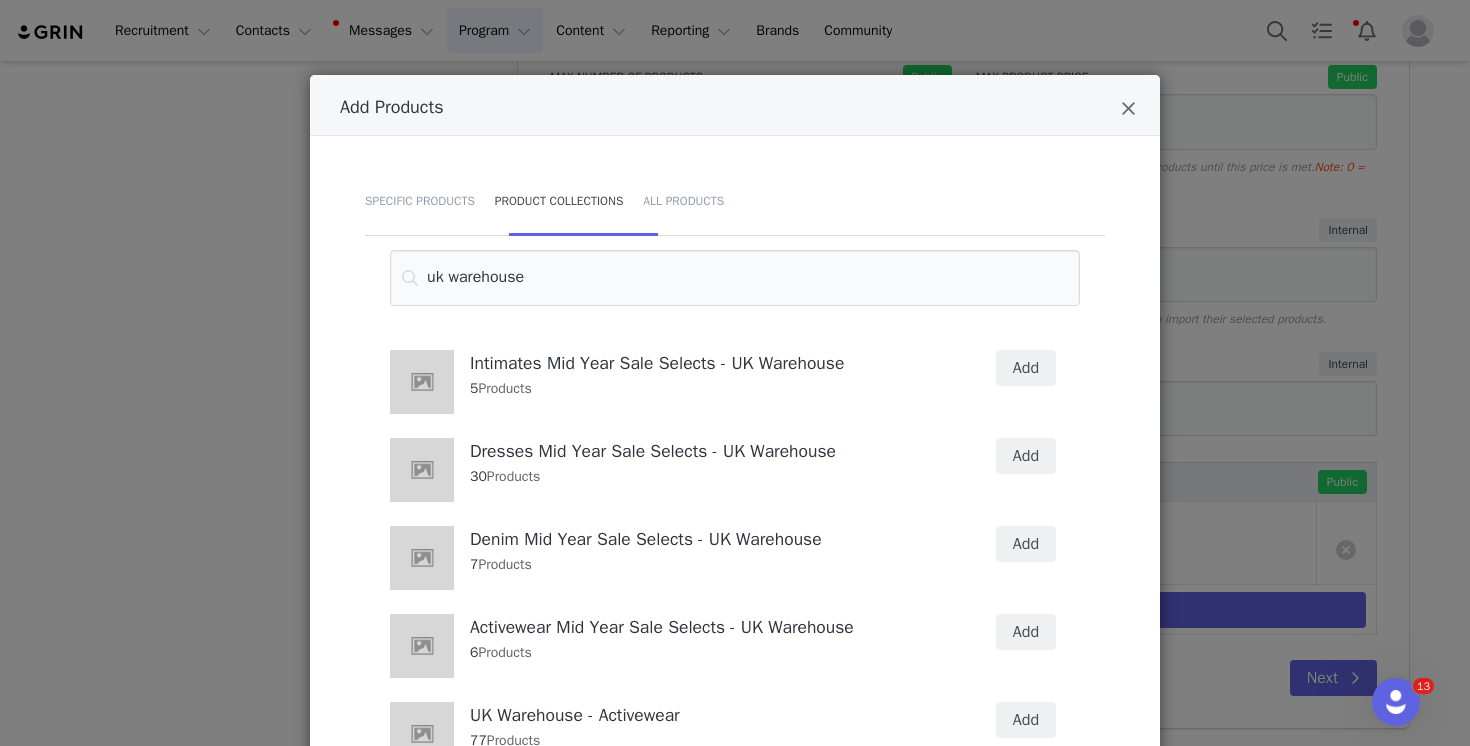 scroll, scrollTop: 802, scrollLeft: 0, axis: vertical 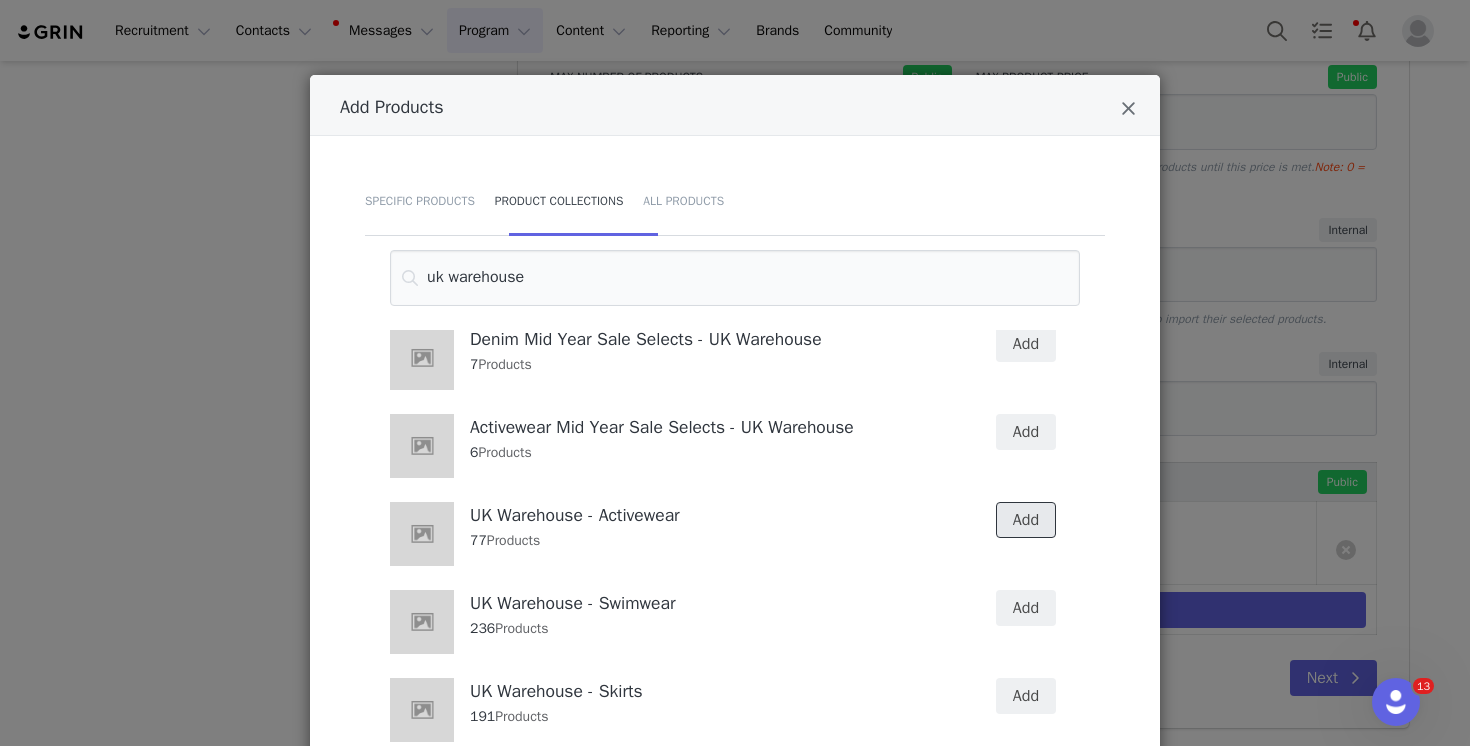 click on "Add" at bounding box center (1026, 520) 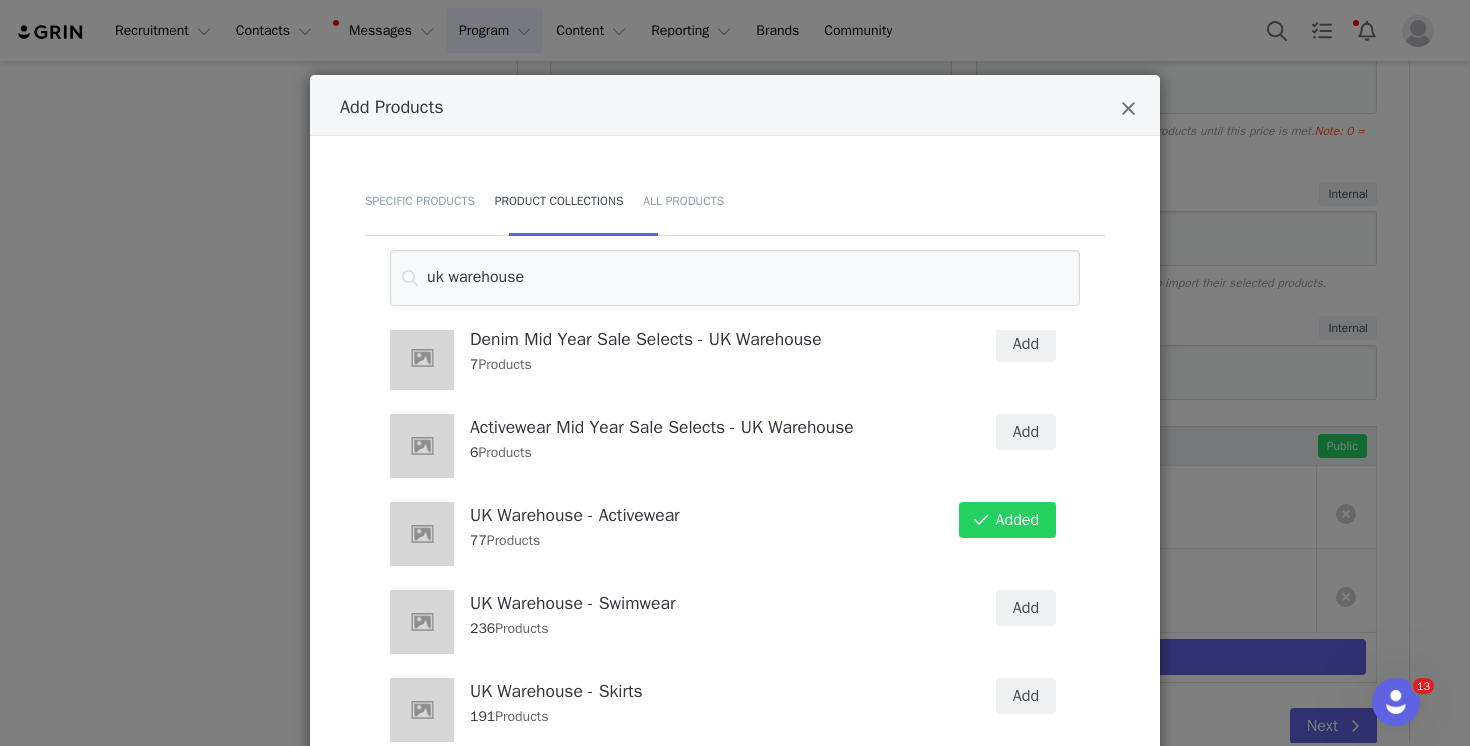 click on "Add" at bounding box center [1010, 622] 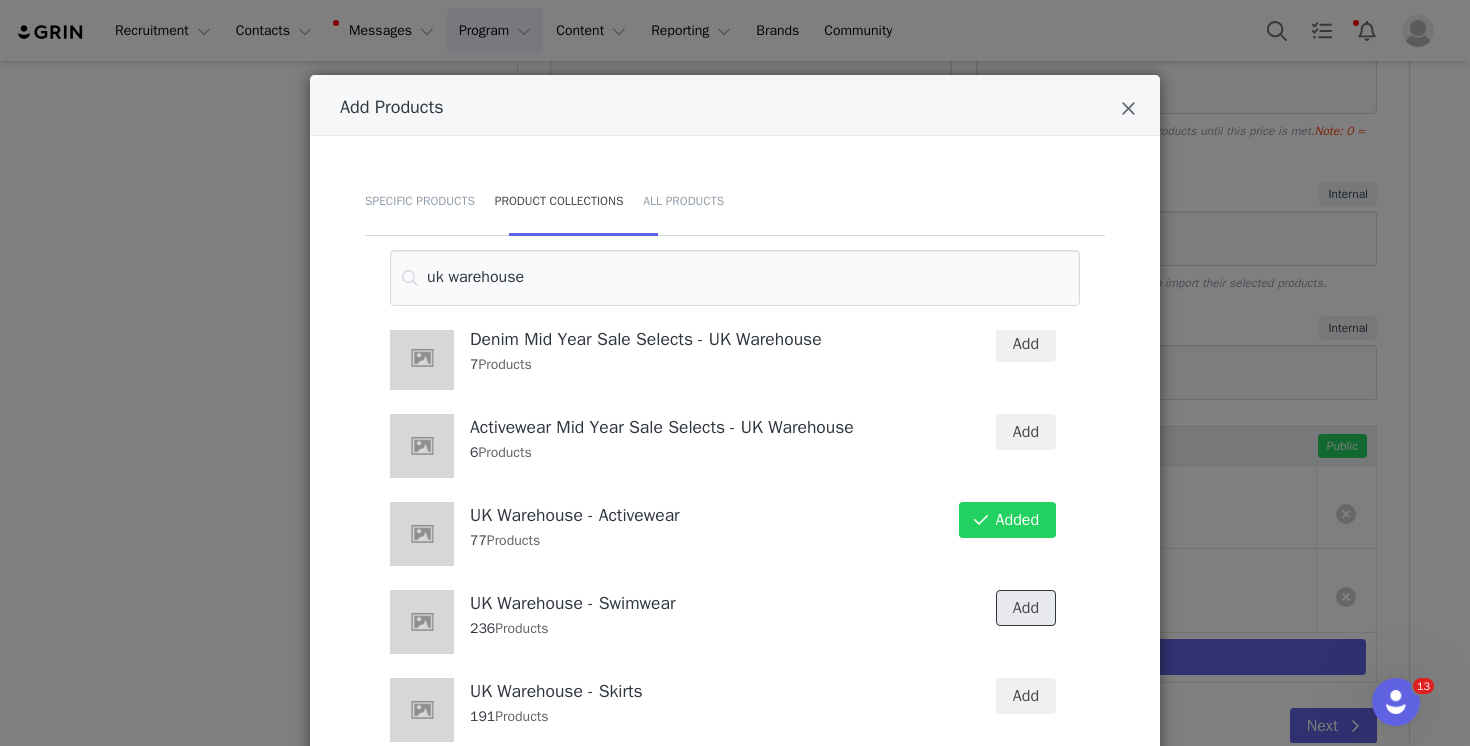 click on "Add" at bounding box center [1026, 608] 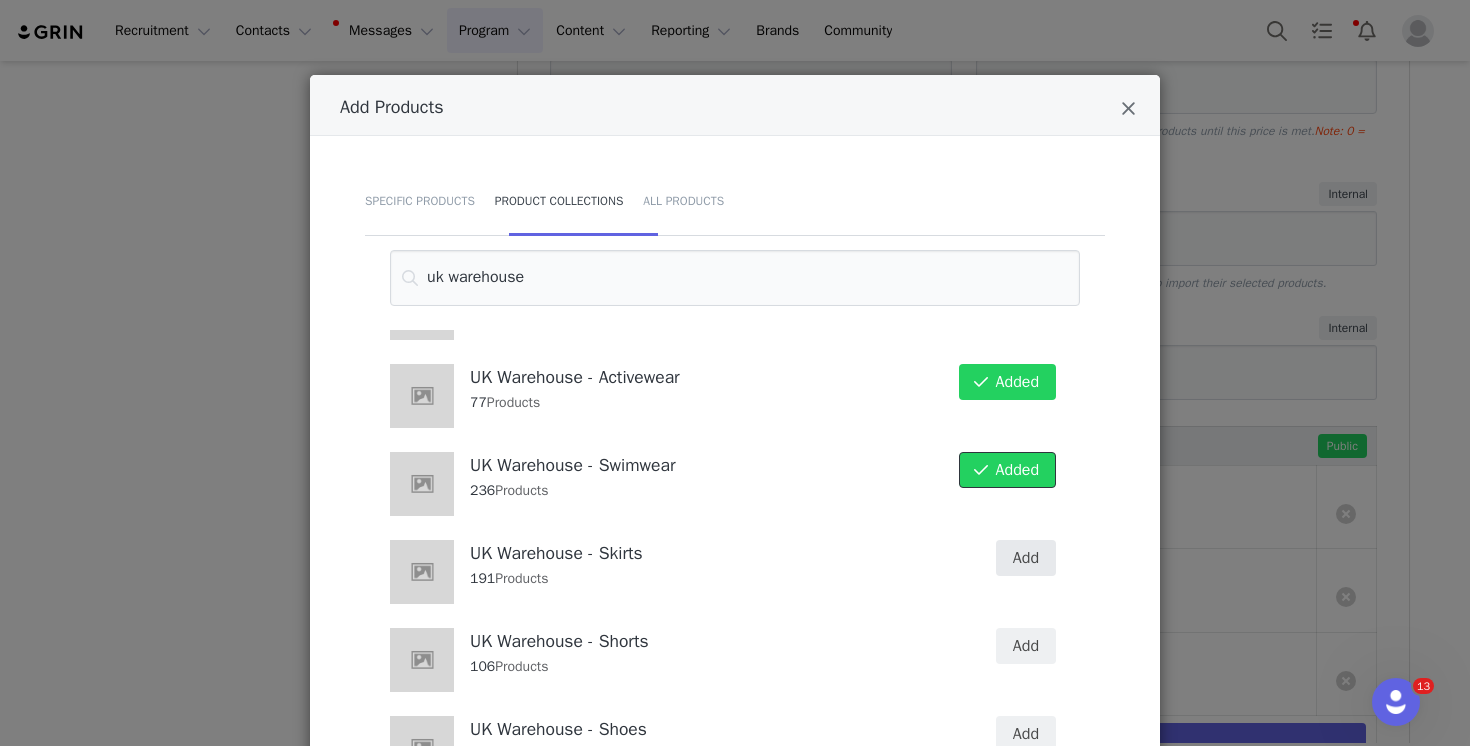 scroll, scrollTop: 952, scrollLeft: 0, axis: vertical 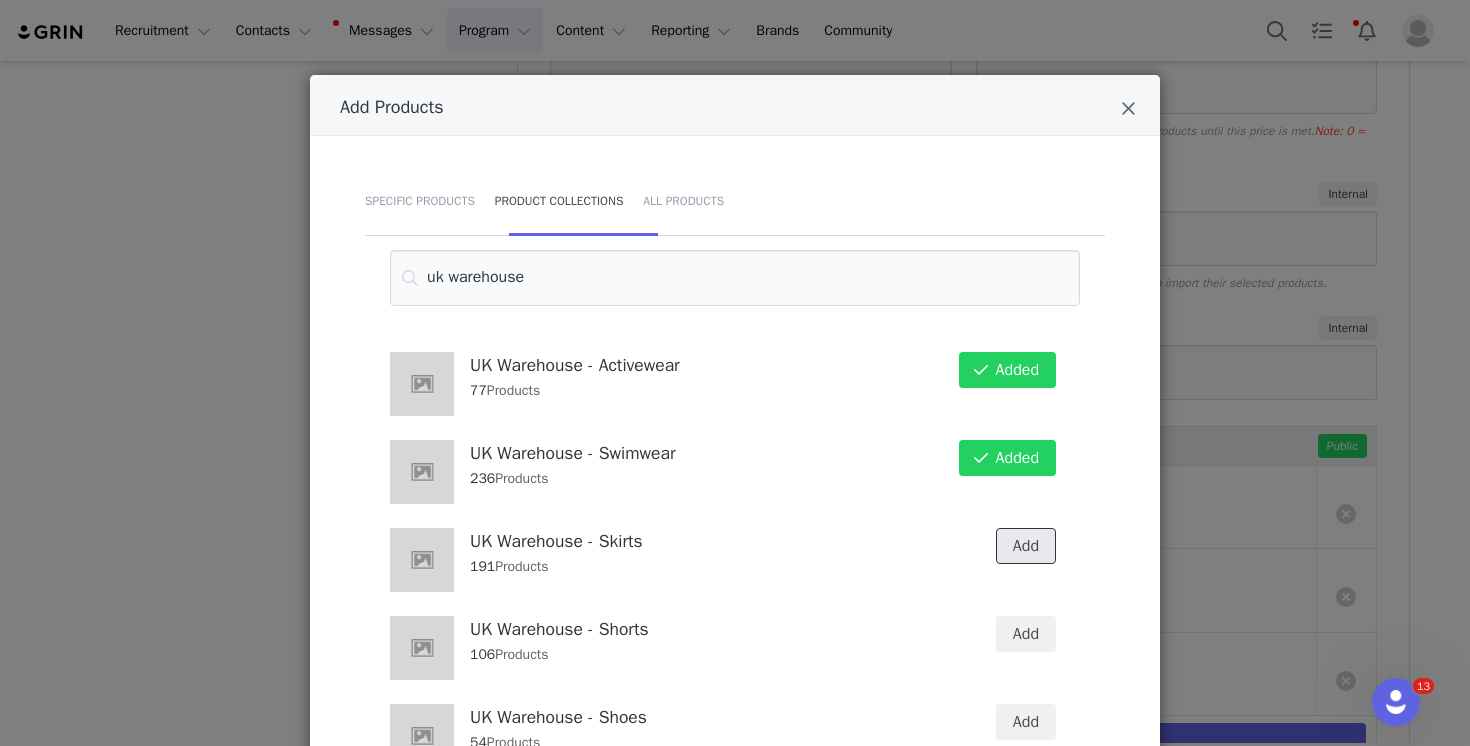 click on "Add" at bounding box center (1026, 546) 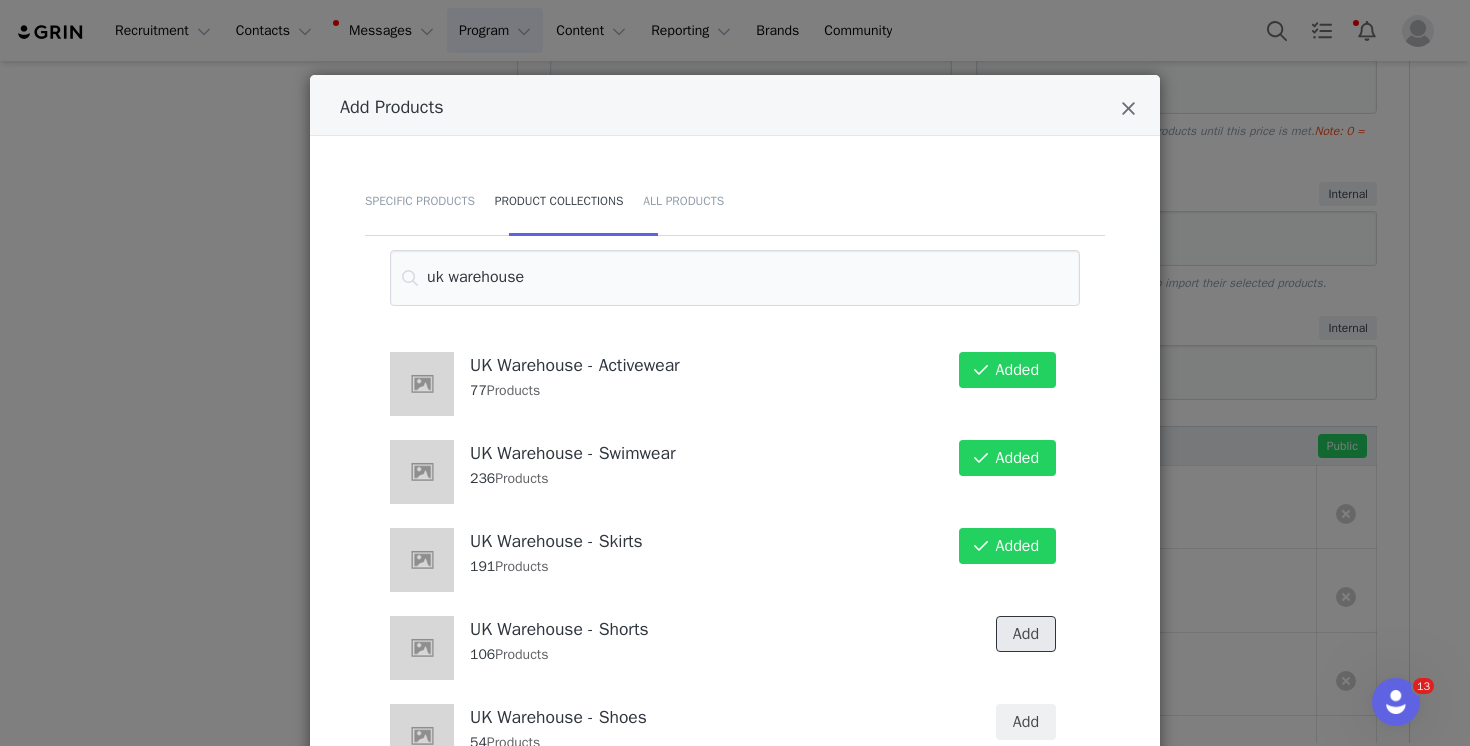 click on "Add" at bounding box center [1026, 634] 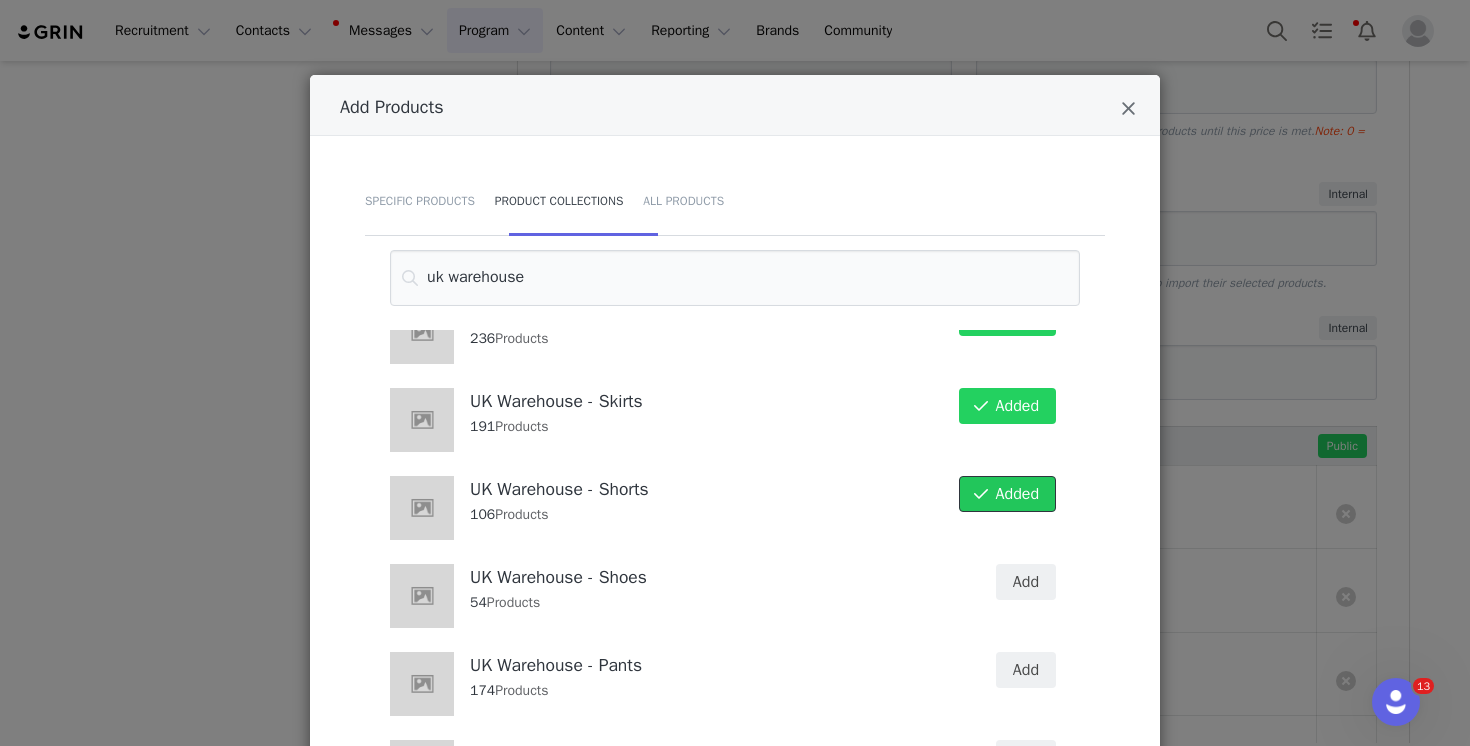 scroll, scrollTop: 1211, scrollLeft: 0, axis: vertical 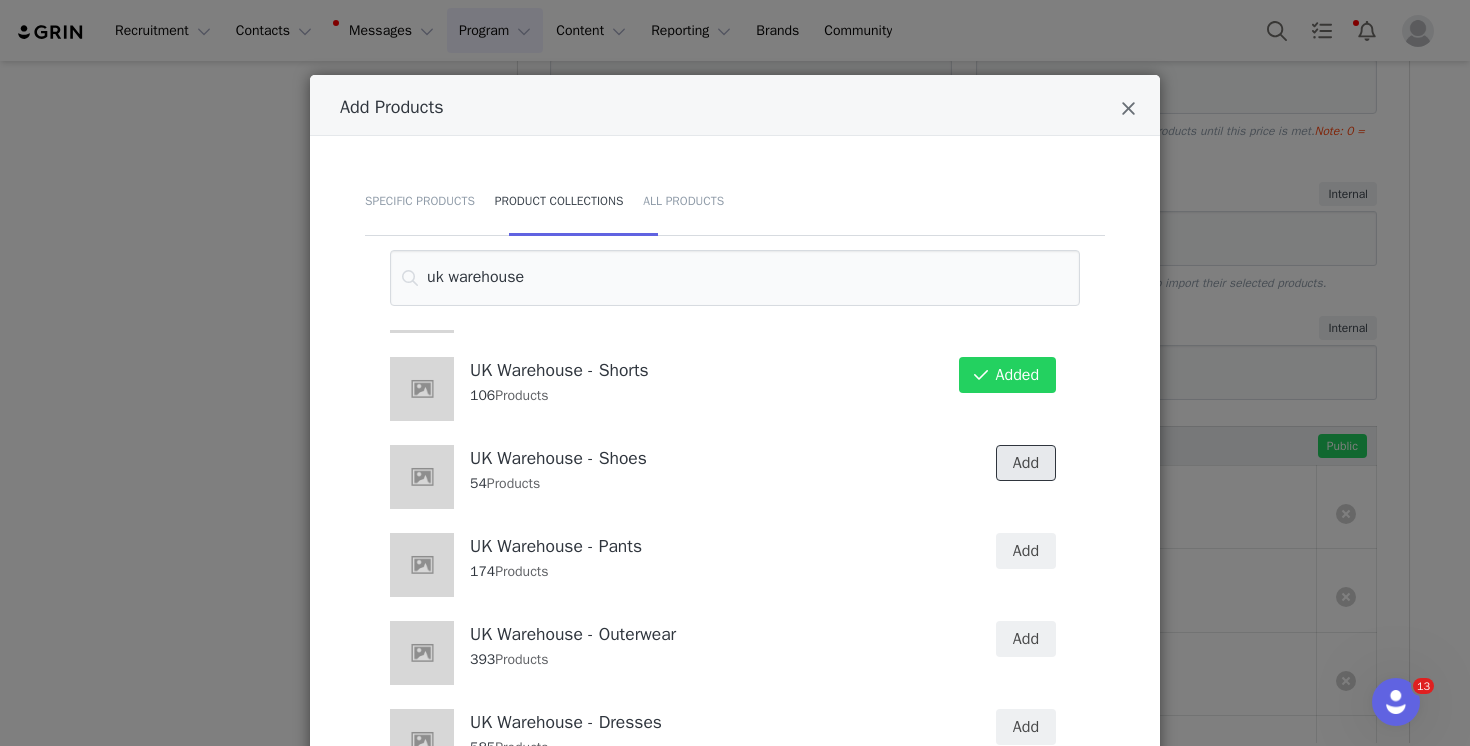 click on "Add" at bounding box center [1026, 463] 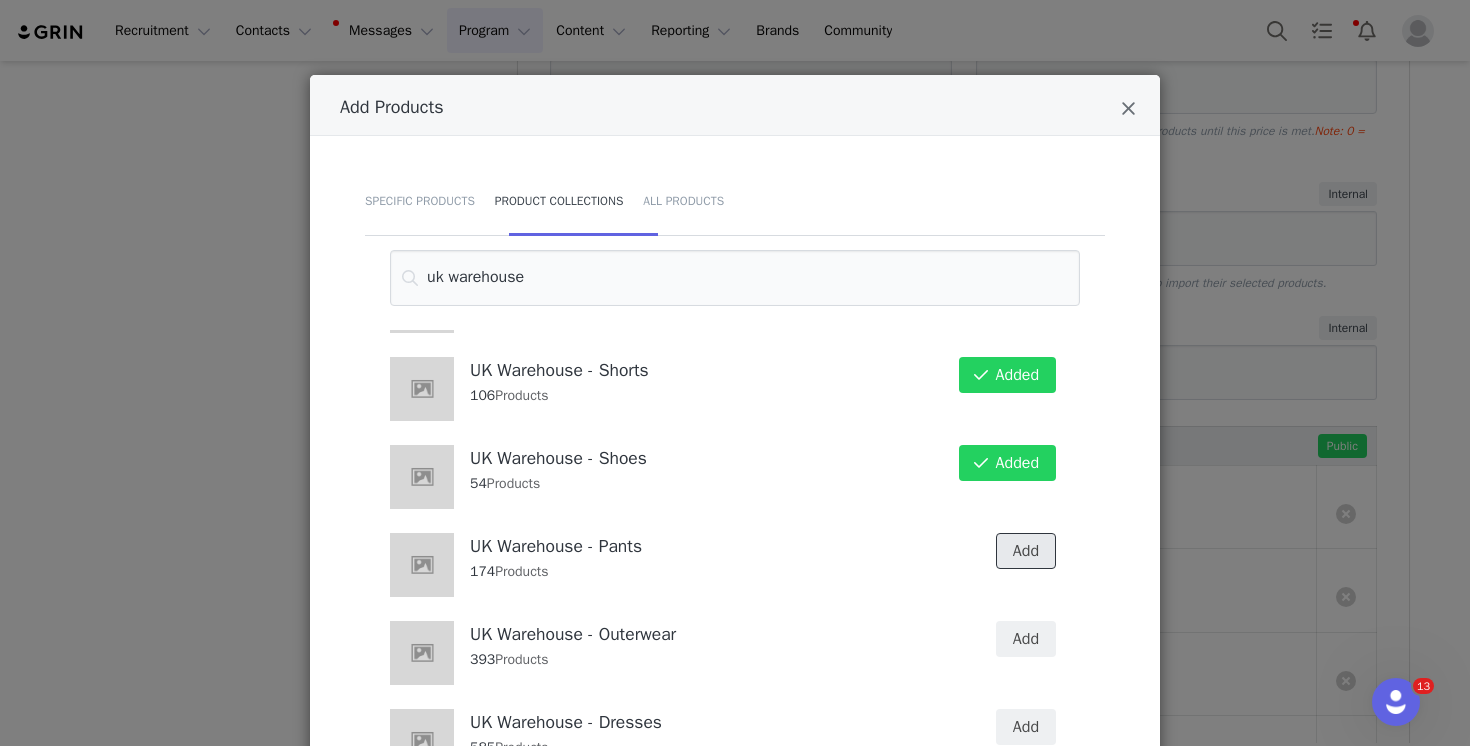 click on "Add" at bounding box center [1026, 551] 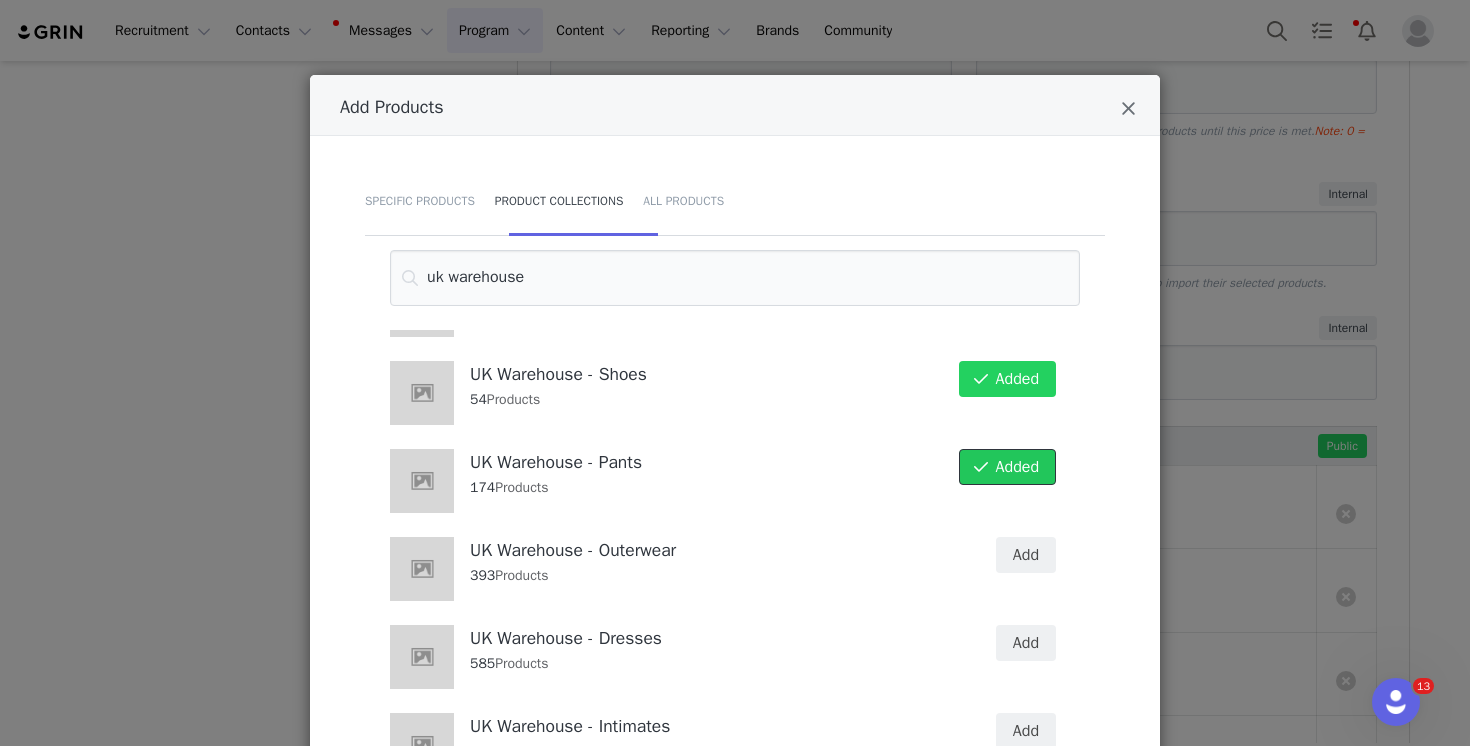 scroll, scrollTop: 1398, scrollLeft: 0, axis: vertical 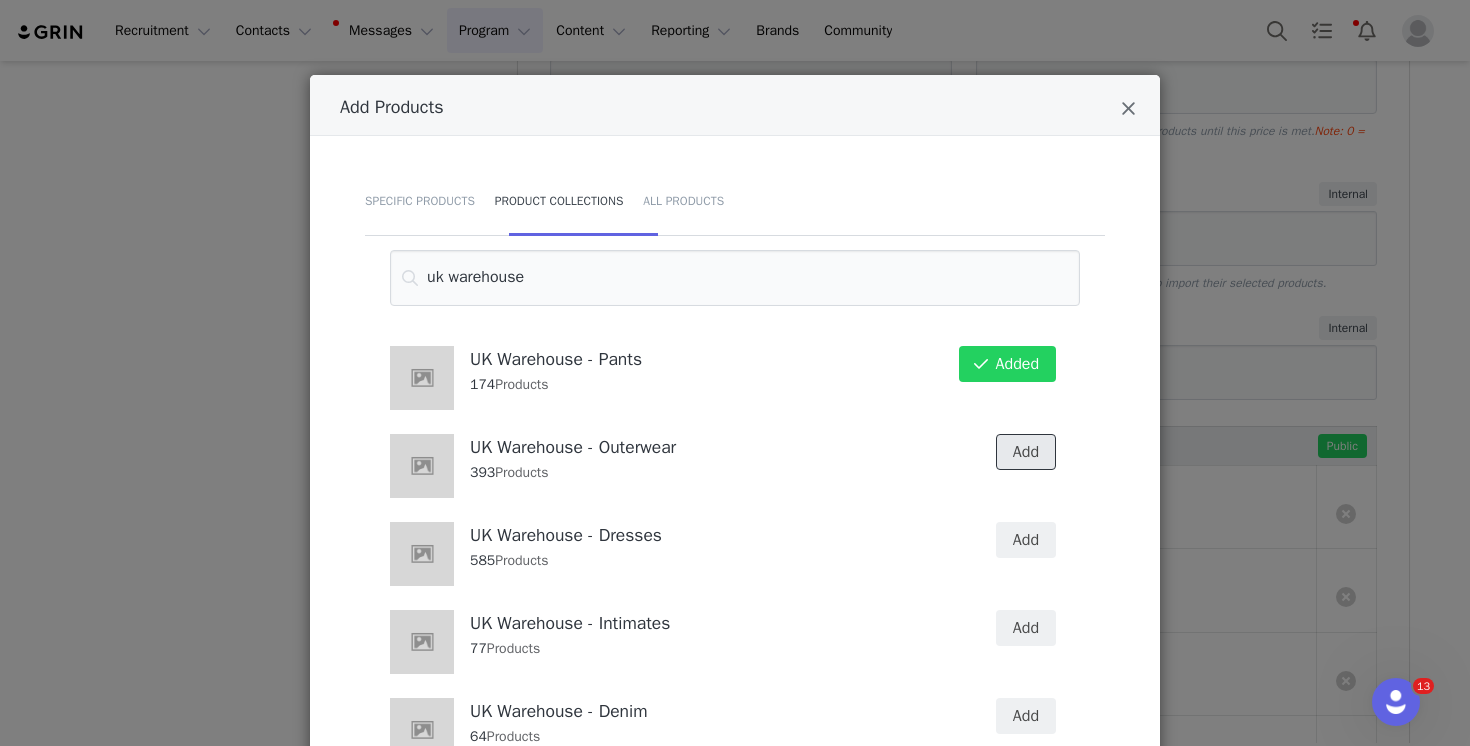click on "Add" at bounding box center (1026, 452) 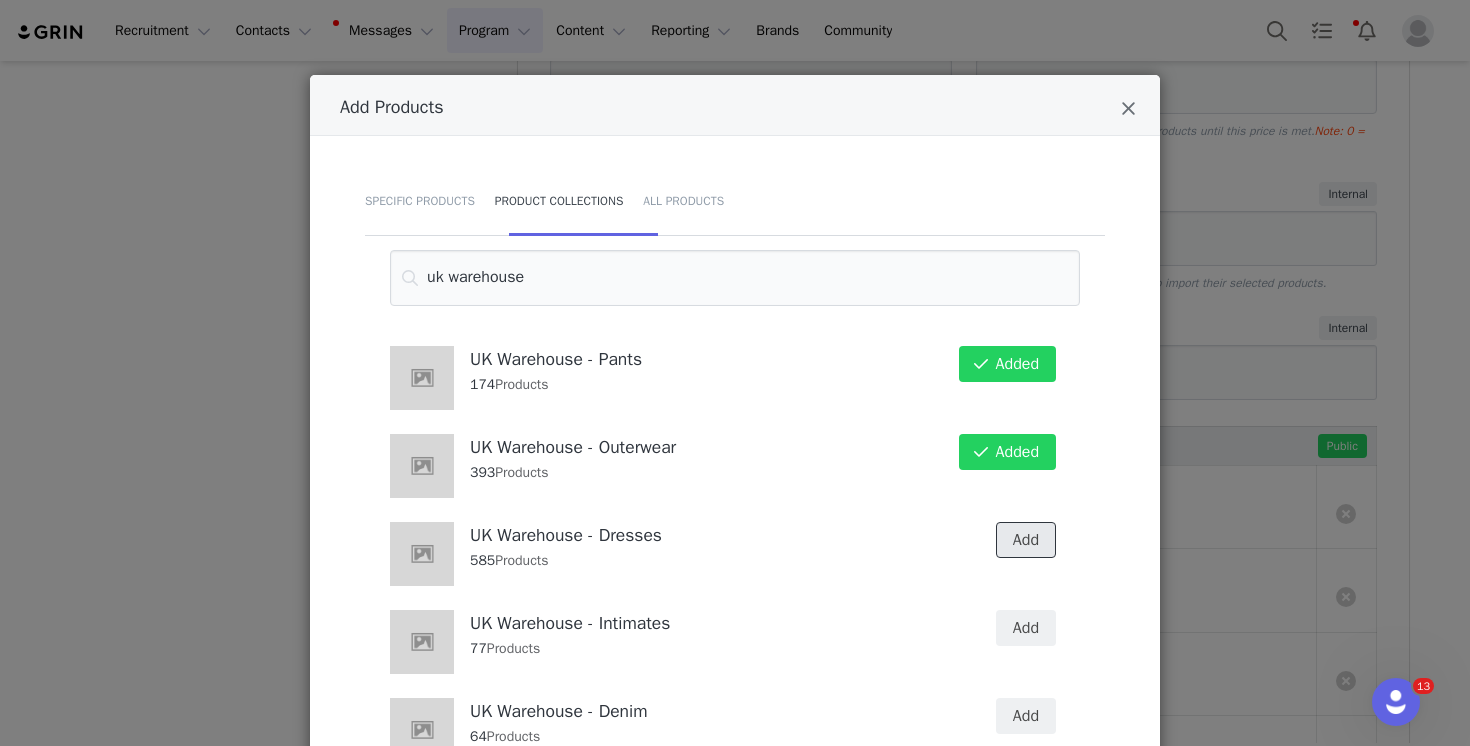 click on "Add" at bounding box center [1026, 540] 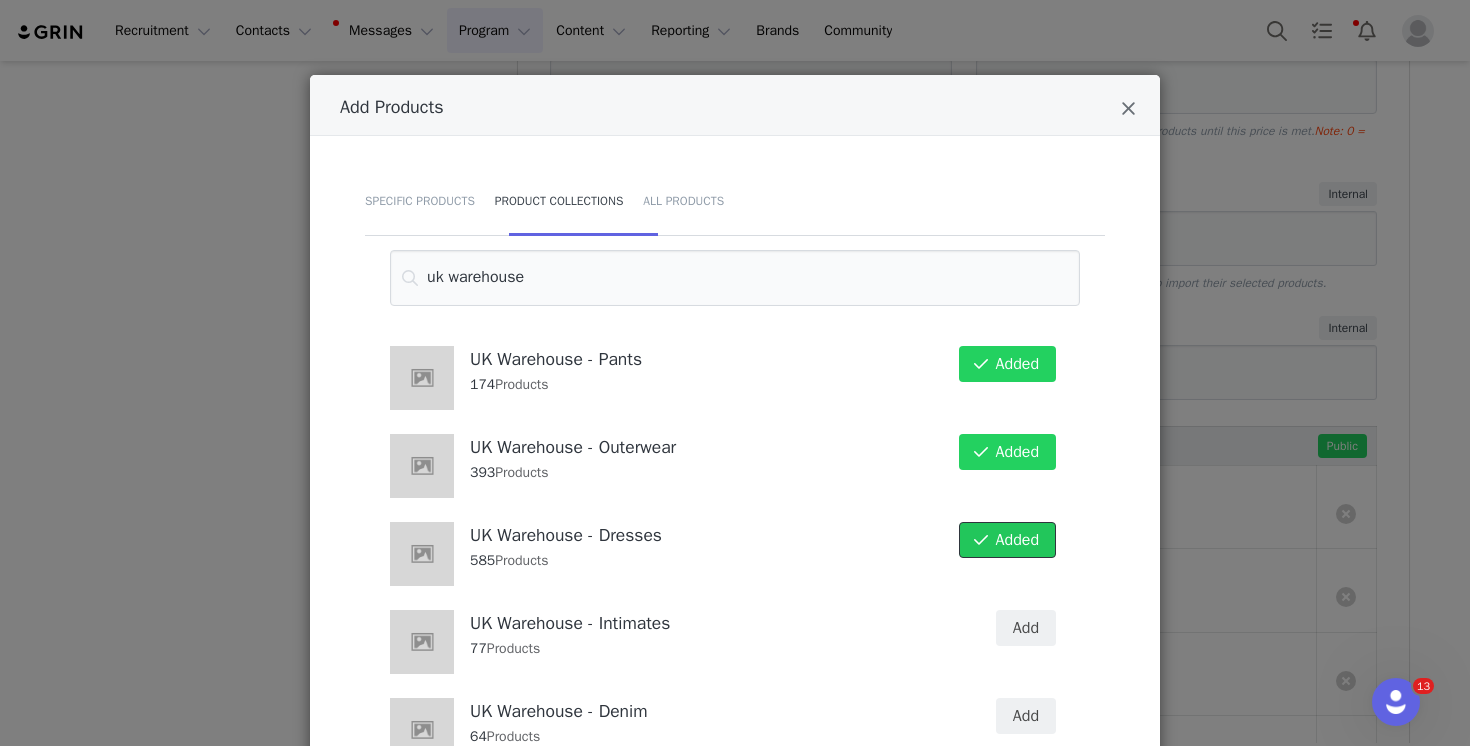 scroll, scrollTop: 1430, scrollLeft: 0, axis: vertical 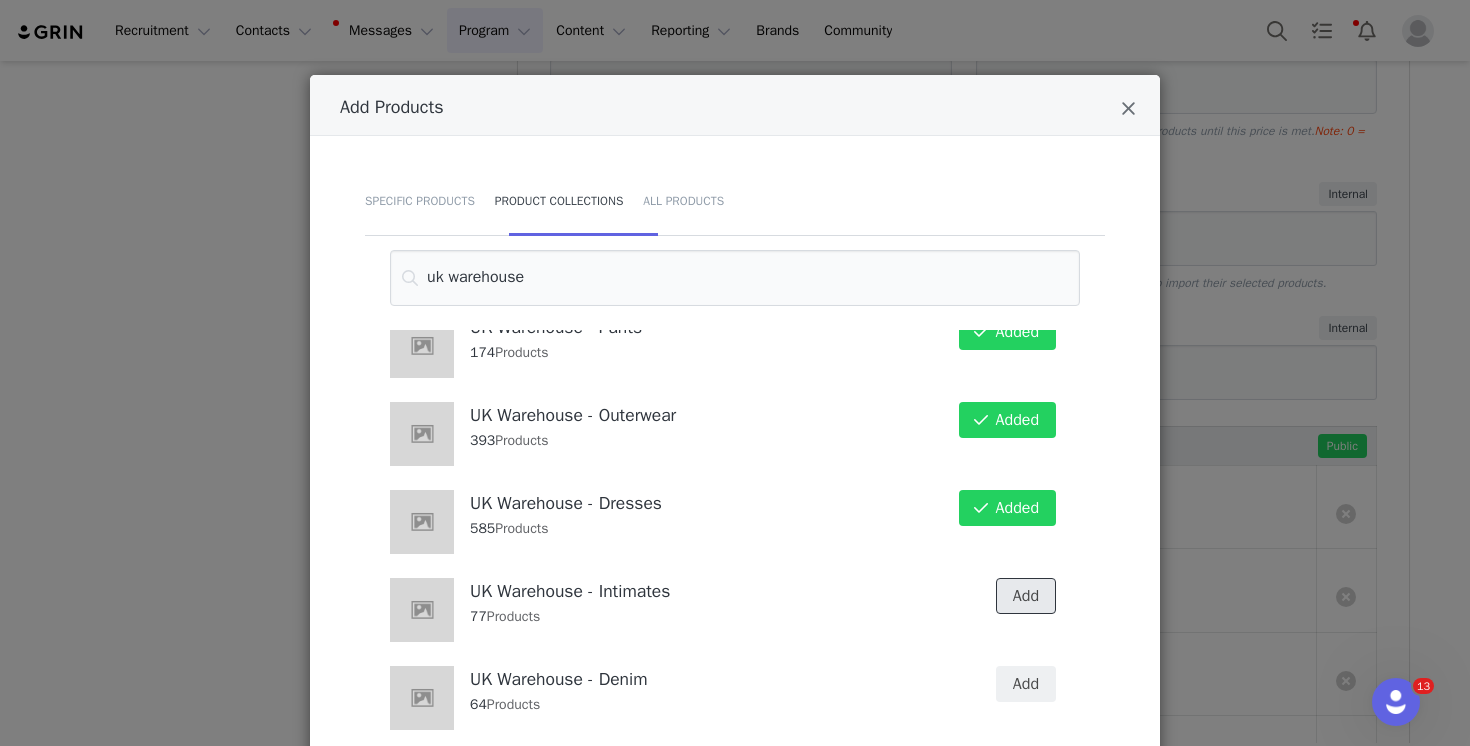 click on "Add" at bounding box center (1026, 596) 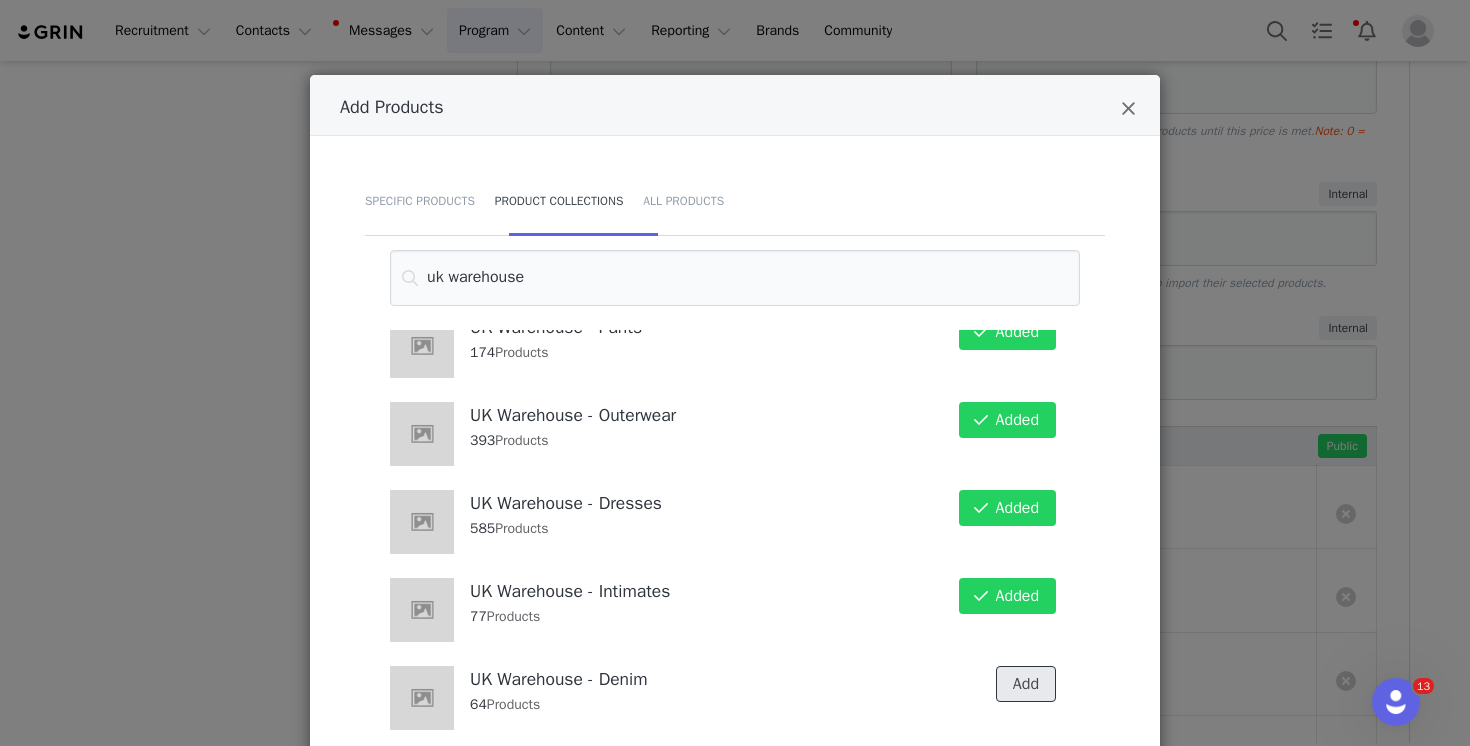 click on "Add" at bounding box center (1026, 684) 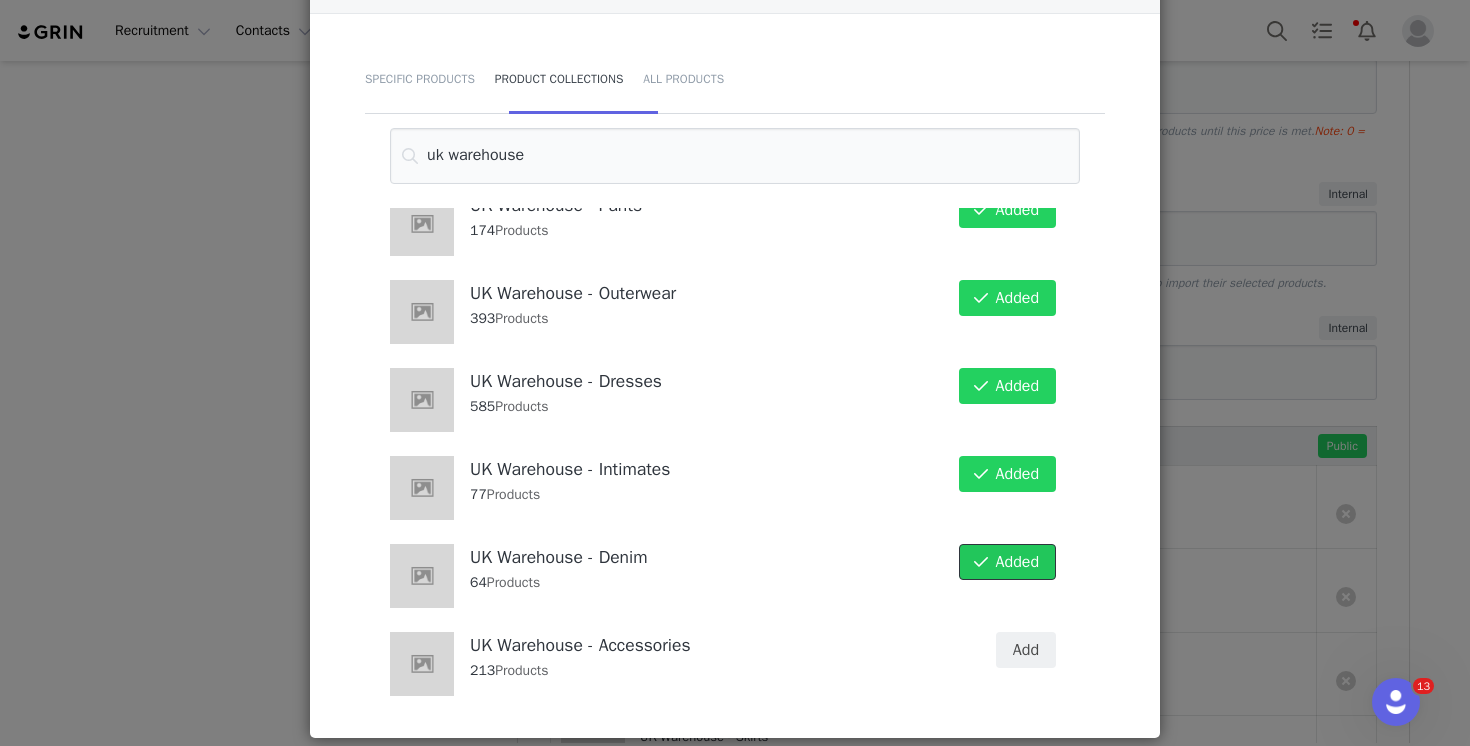 scroll, scrollTop: 152, scrollLeft: 0, axis: vertical 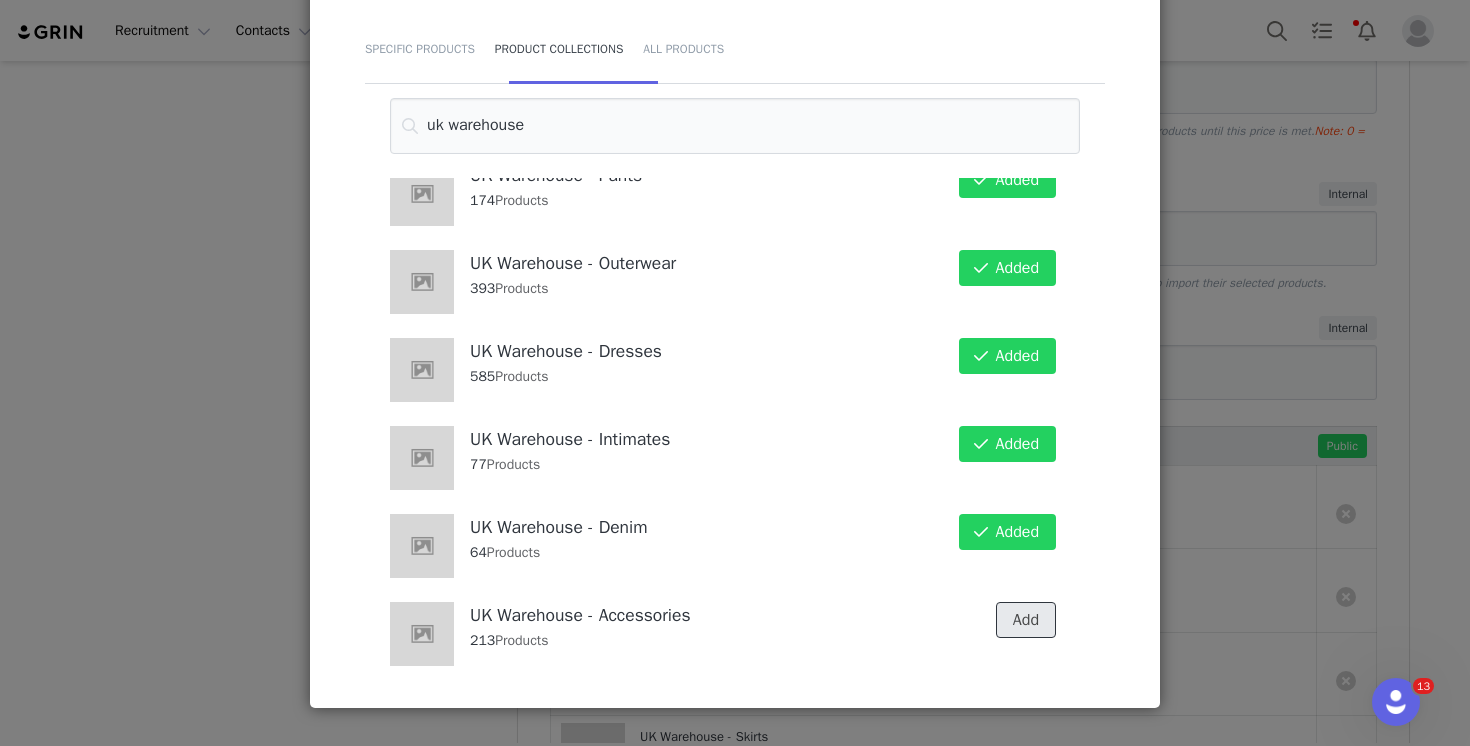 click on "Add" at bounding box center (1026, 620) 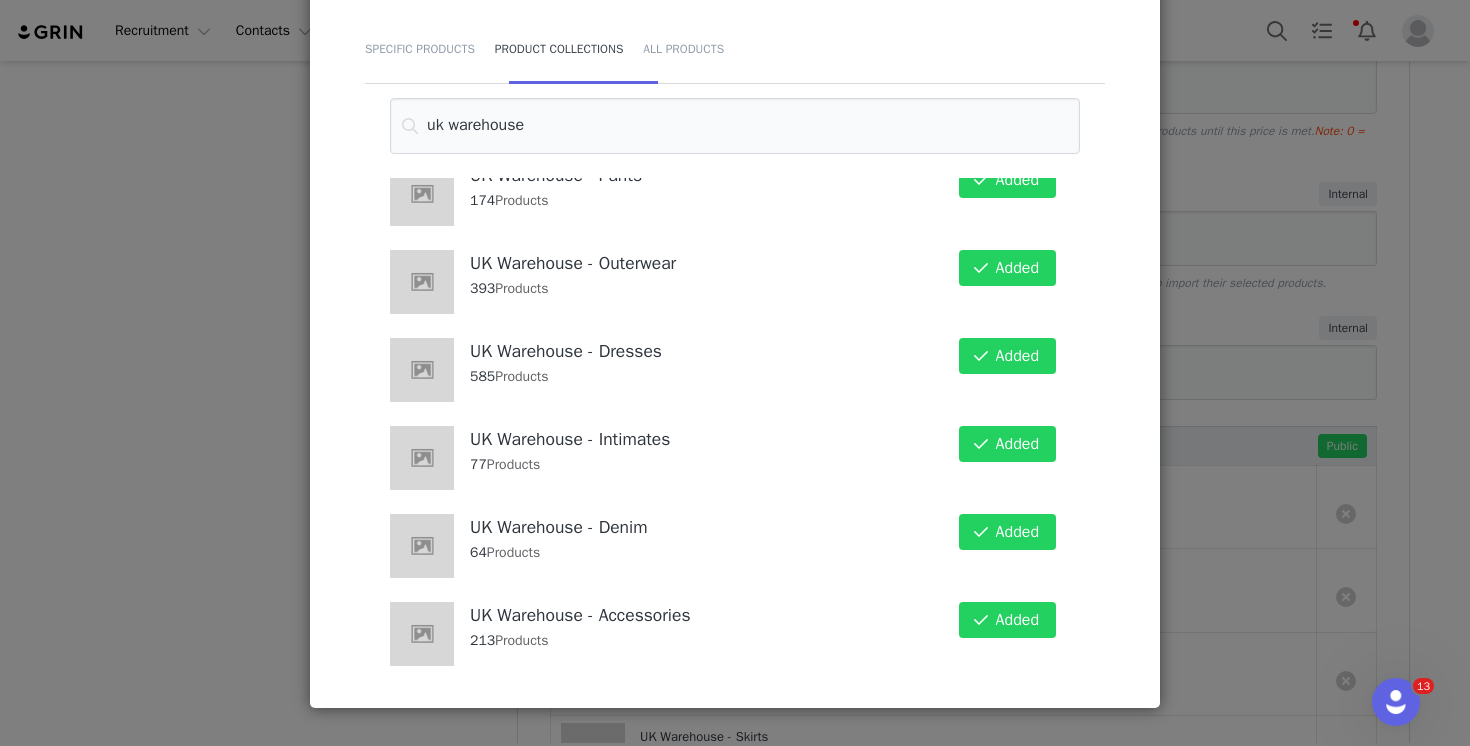 click on "Add Products Specific Products Product Collections All Products uk warehouse UK Warehouse - Tops  739   Products  Added Tops Mid Year Sale Selects - UK Warehouse  303   Products   Add  Swimwear Mid Year Sale Selects - UK Warehouse  25   Products   Add  Skirts Mid Year Sale Selects - UK Warehouse  22   Products   Add  Shorts Mid Year Sale Selects - UK Warehouse  75   Products   Add  Pants Mid Year Sale Selects - UK Warehouse  81   Products   Add  Outerwear Mid Year Sale Selects - UK Warehouse  97   Products   Add  Intimates Mid Year Sale Selects - UK Warehouse  5   Products   Add  Dresses Mid Year Sale Selects - UK Warehouse  30   Products   Add  Denim Mid Year Sale Selects - UK Warehouse  7   Products   Add  Activewear Mid Year Sale Selects - UK Warehouse  6   Products   Add  UK Warehouse - Activewear  77   Products  Added UK Warehouse - Swimwear  236   Products  Added UK Warehouse - Skirts  191   Products  Added UK Warehouse - Shorts  106   Products  Added UK Warehouse - Shoes  54   Products  Added  174" at bounding box center (735, 373) 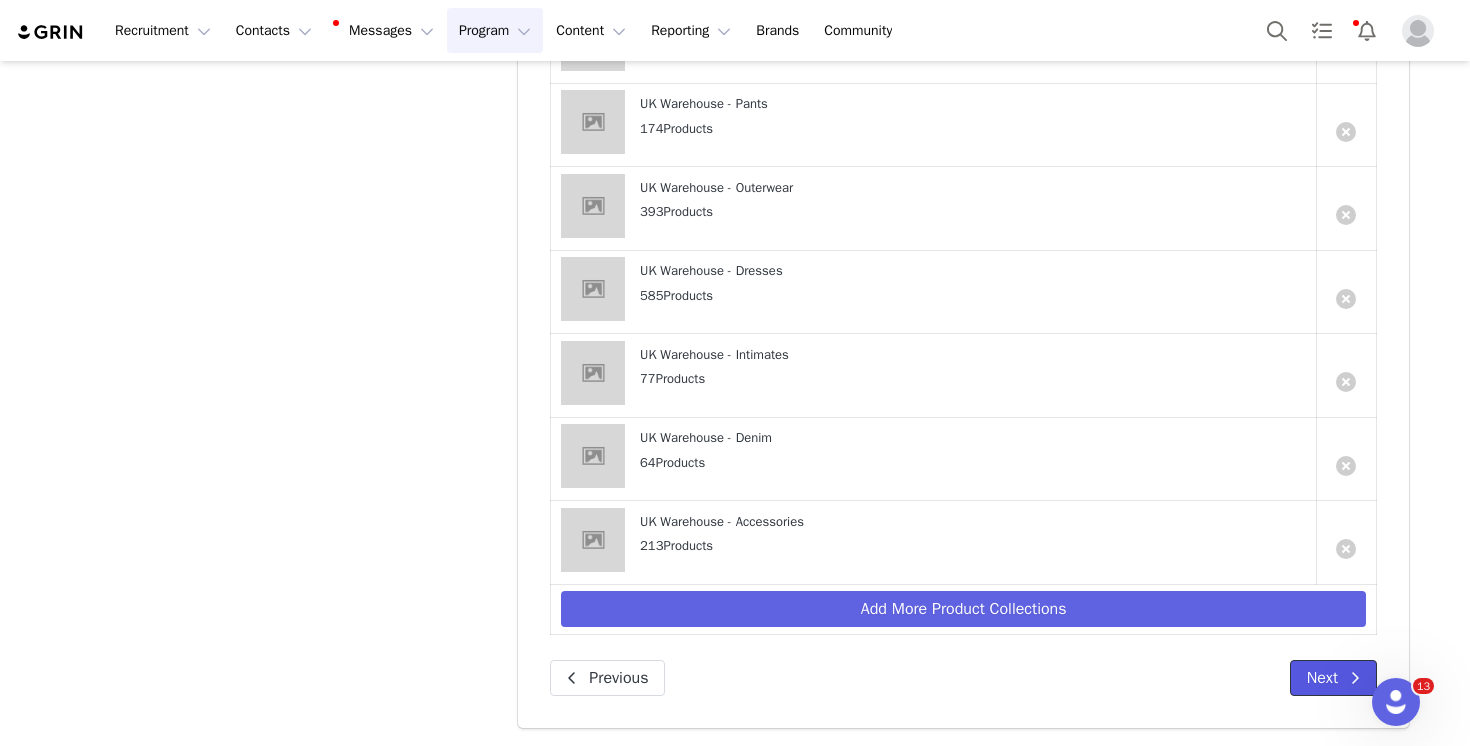 click on "Next" at bounding box center (1333, 678) 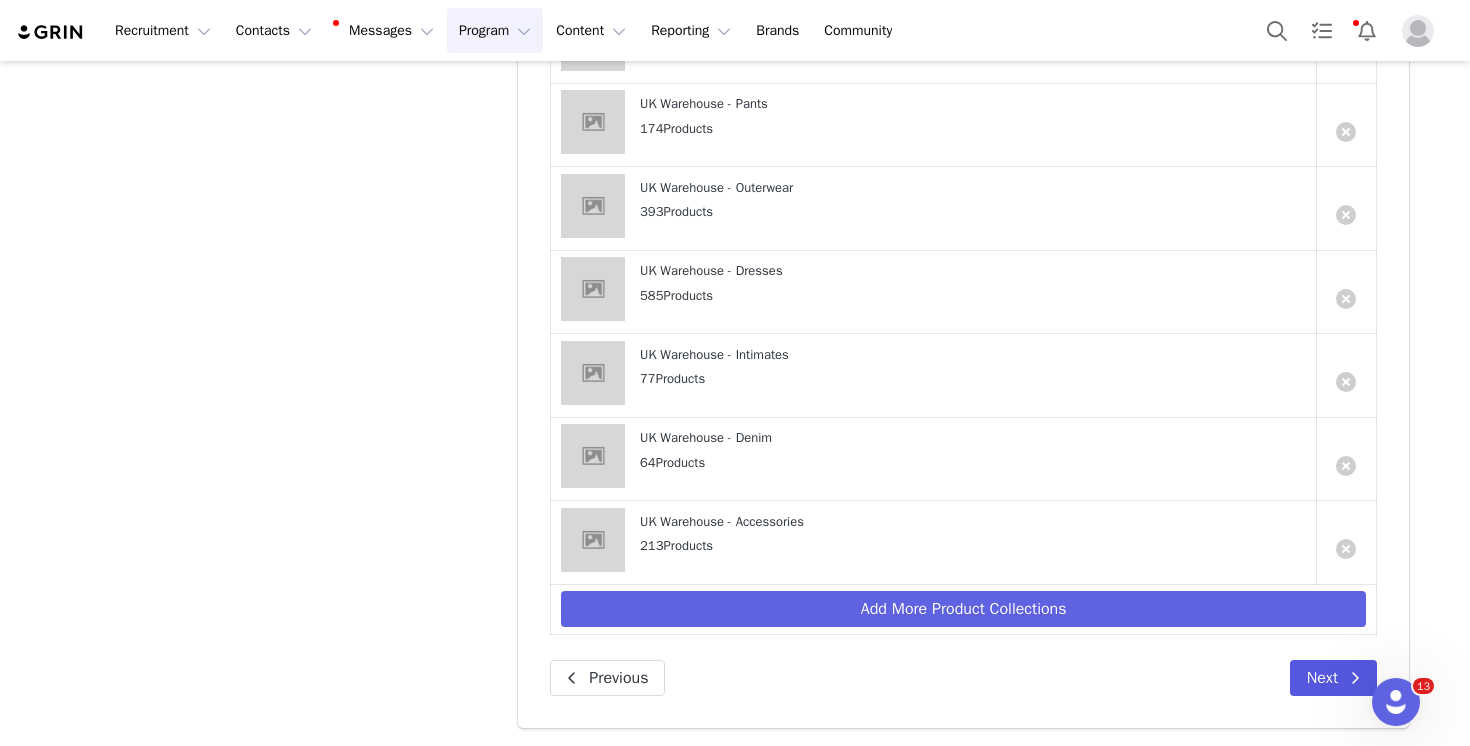 scroll, scrollTop: 405, scrollLeft: 0, axis: vertical 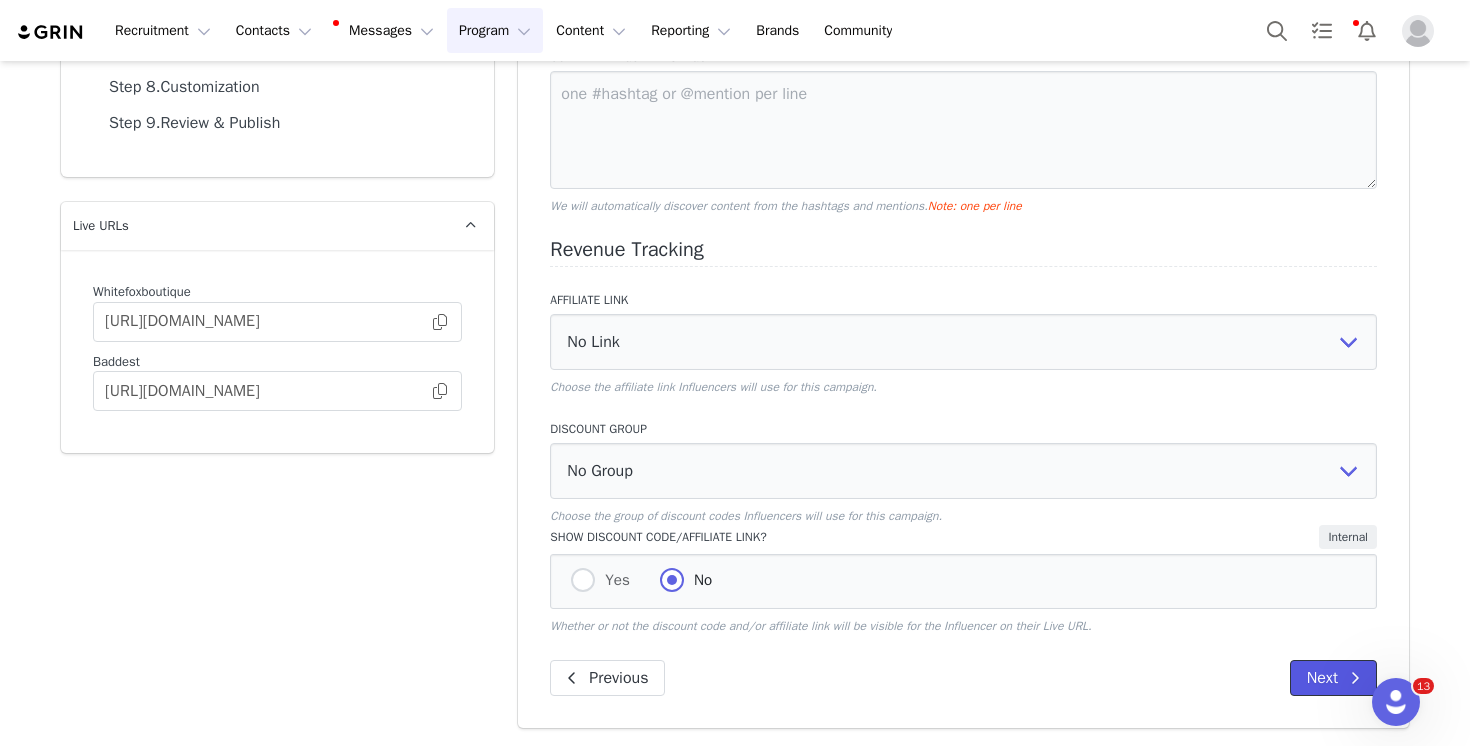 click on "Next" at bounding box center [1333, 678] 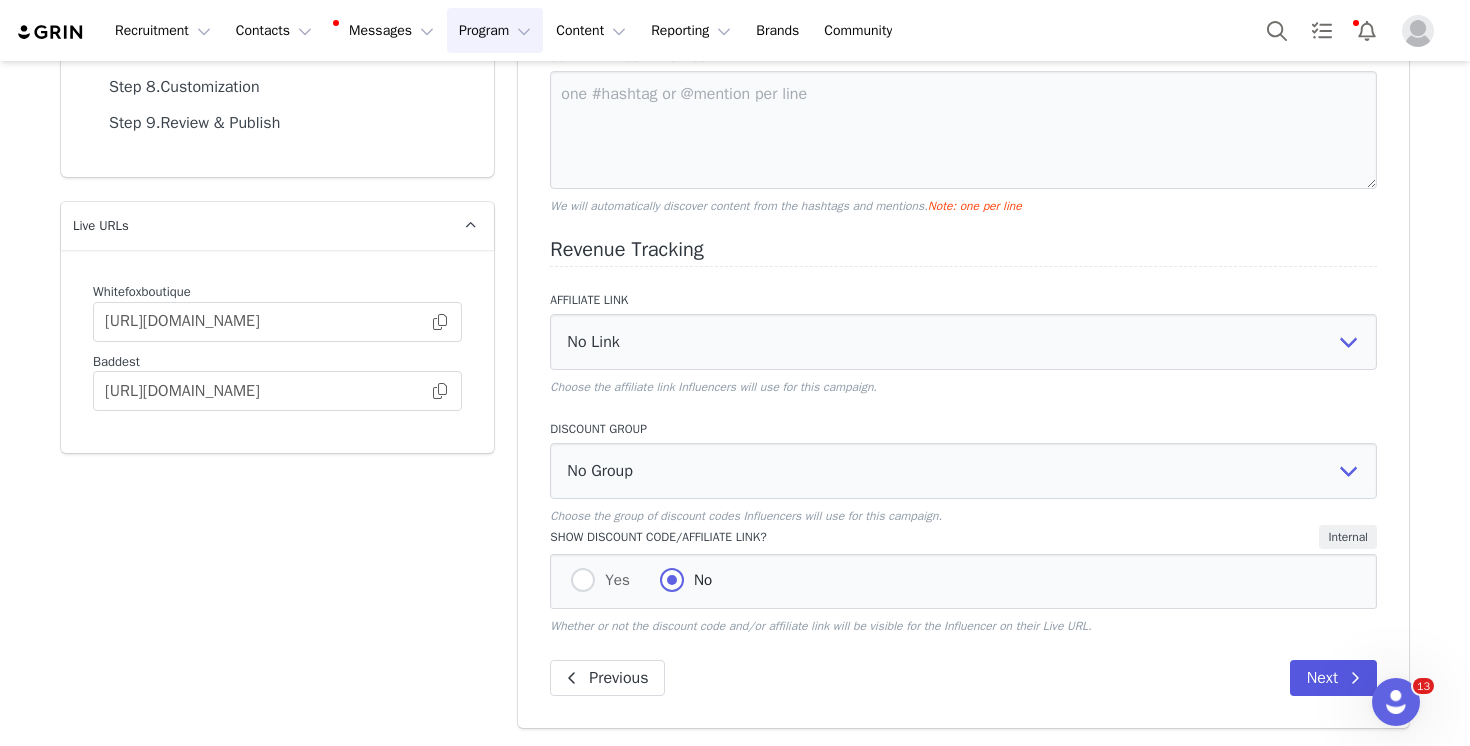scroll, scrollTop: 130, scrollLeft: 0, axis: vertical 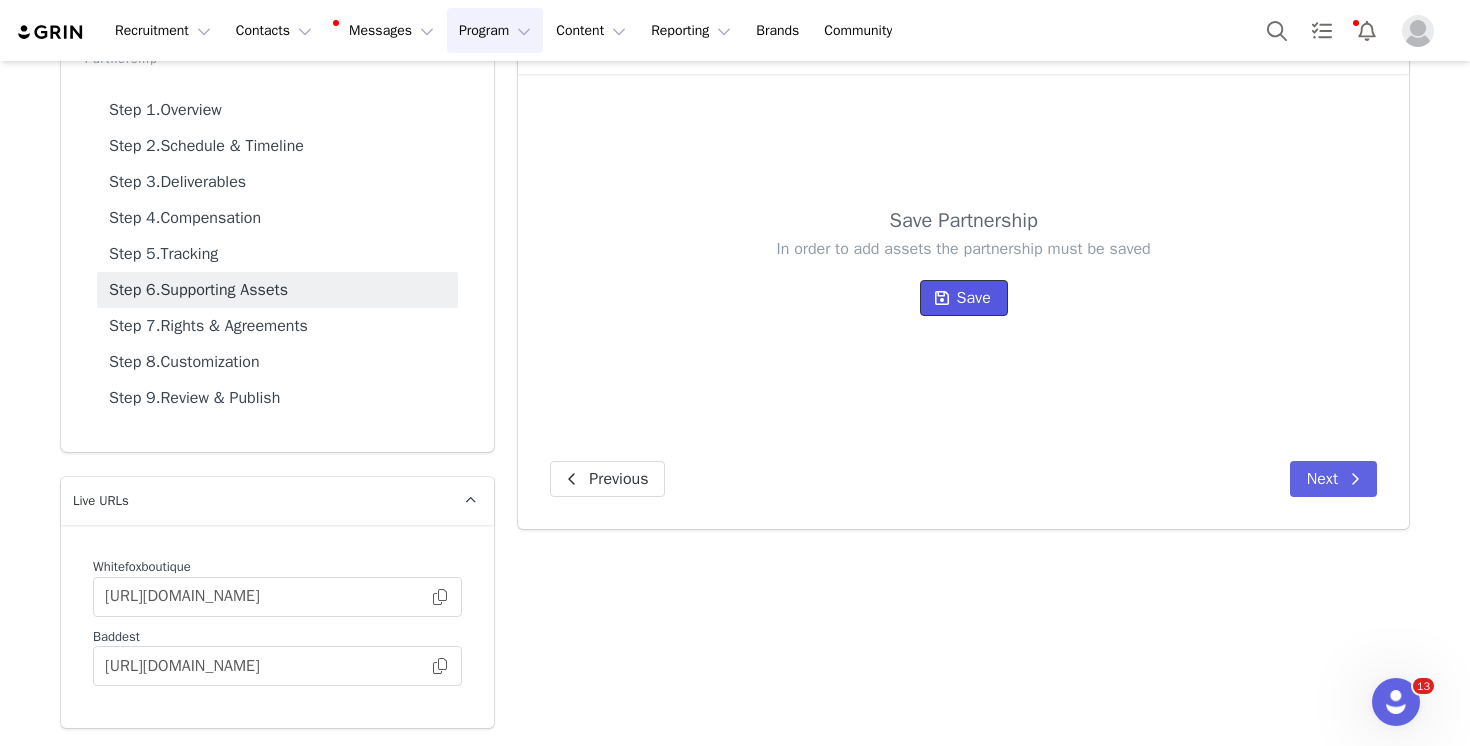 click on "Save" at bounding box center (964, 298) 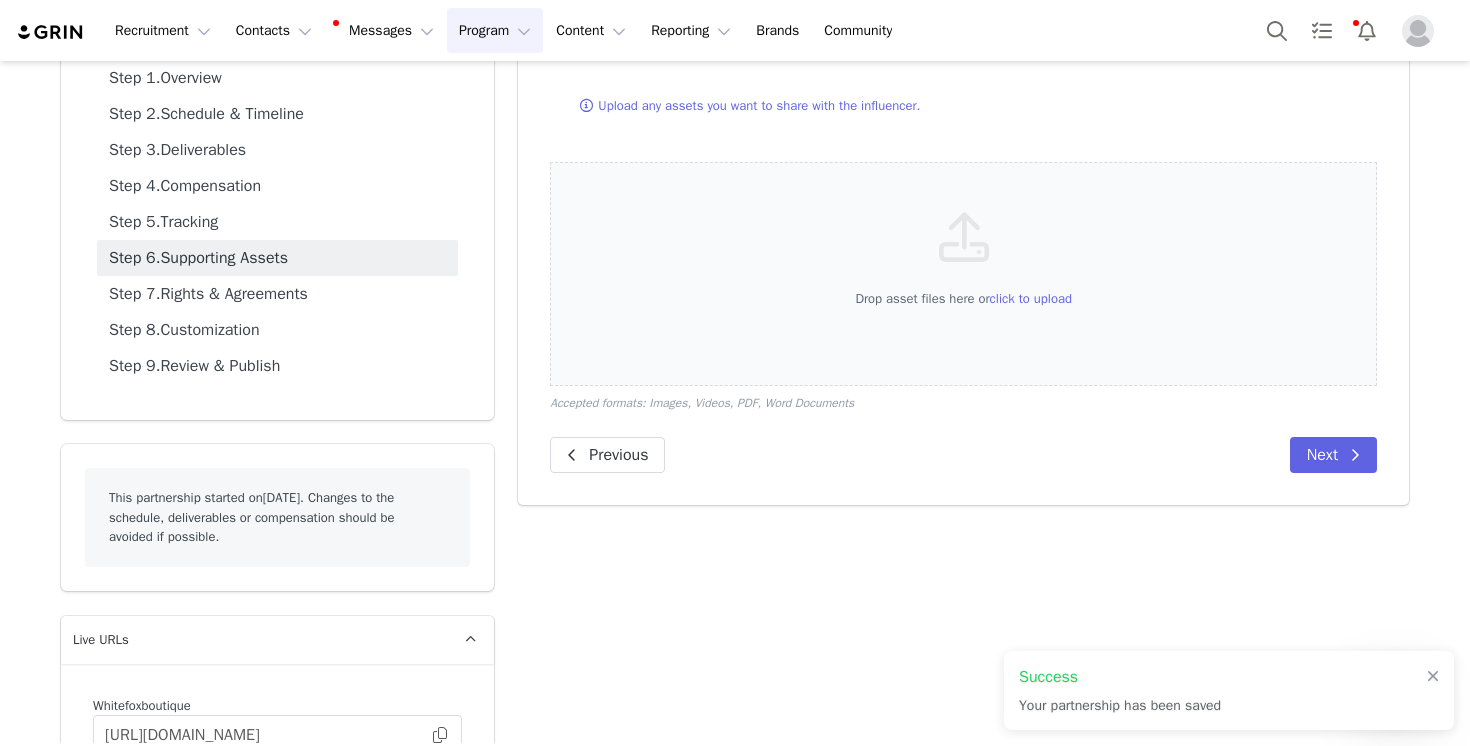 scroll, scrollTop: 163, scrollLeft: 0, axis: vertical 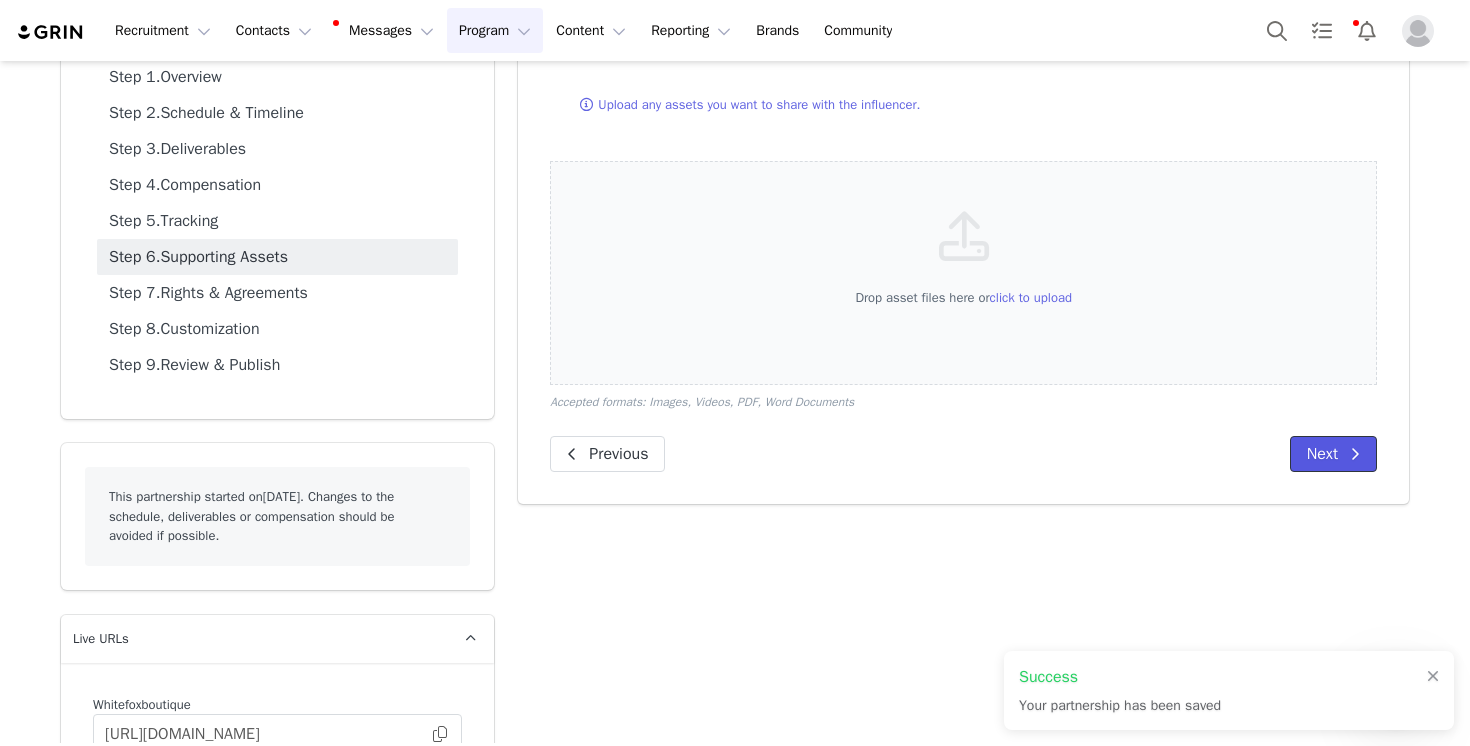 click on "Next" at bounding box center (1333, 454) 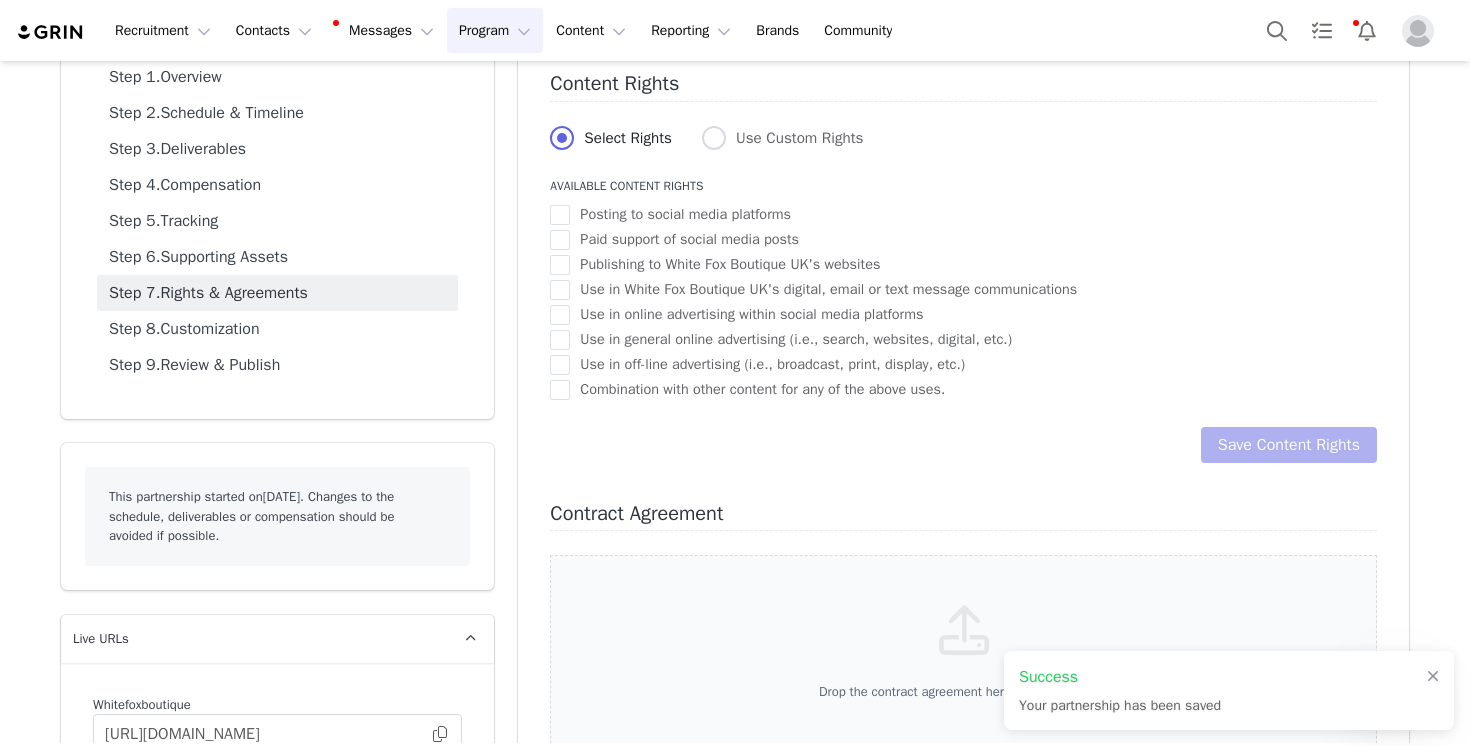 scroll, scrollTop: 325, scrollLeft: 0, axis: vertical 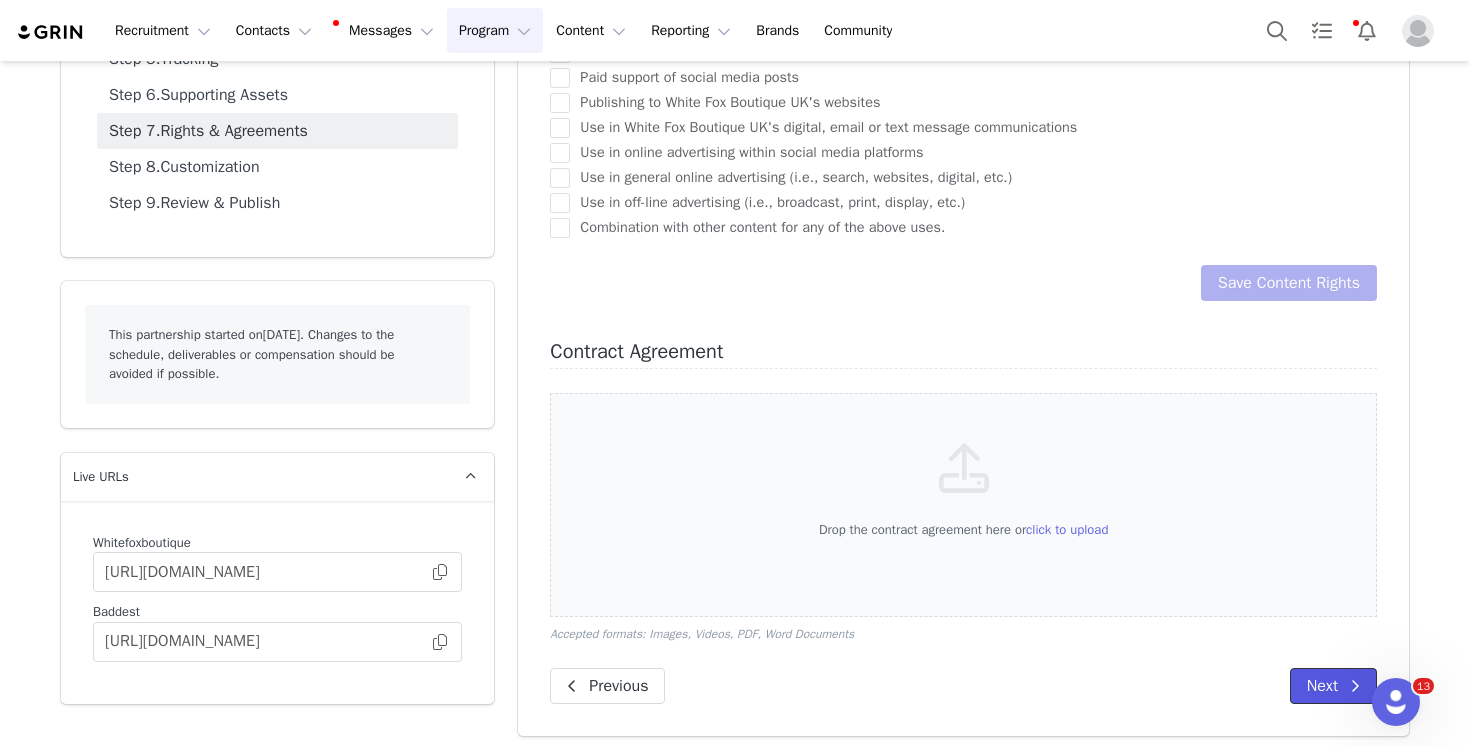 click on "Next" at bounding box center (1333, 686) 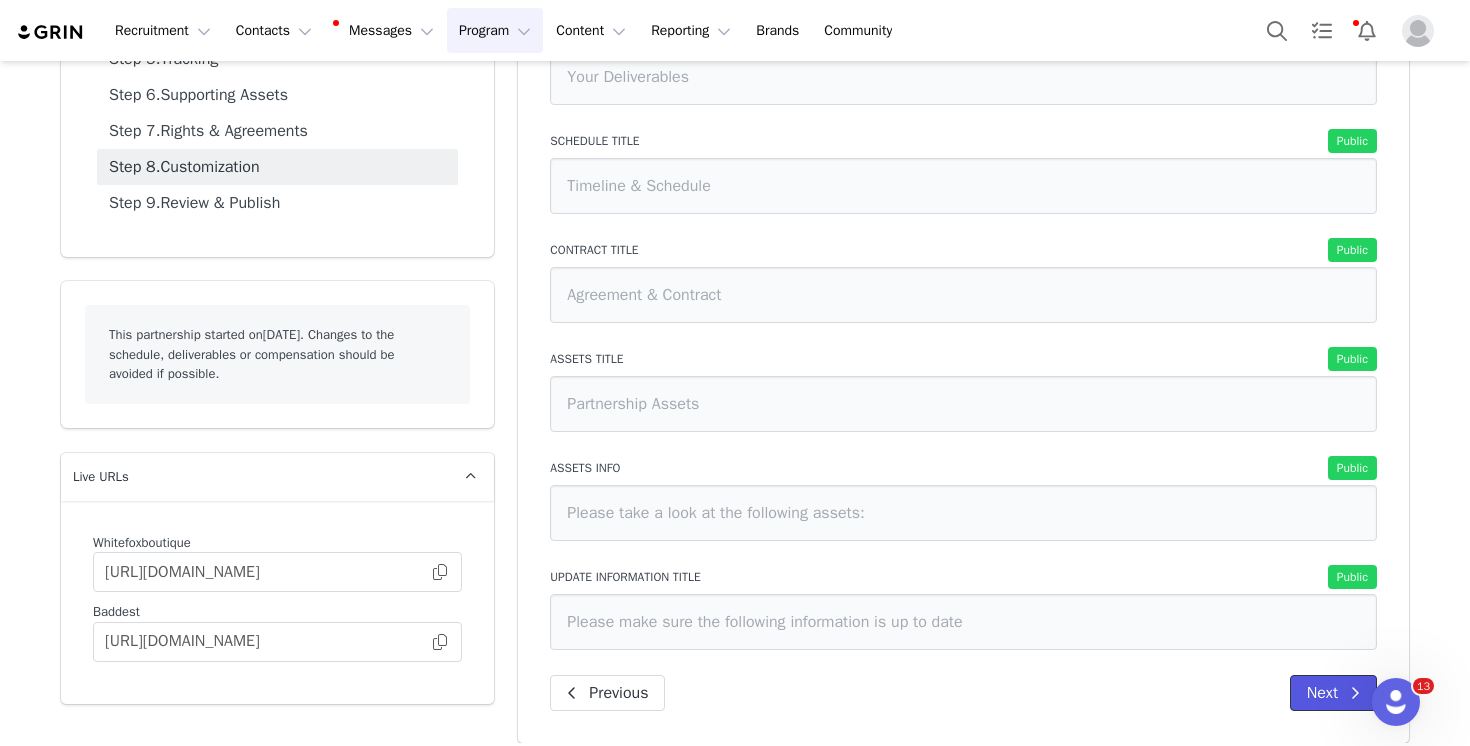 click on "Next" at bounding box center [1333, 693] 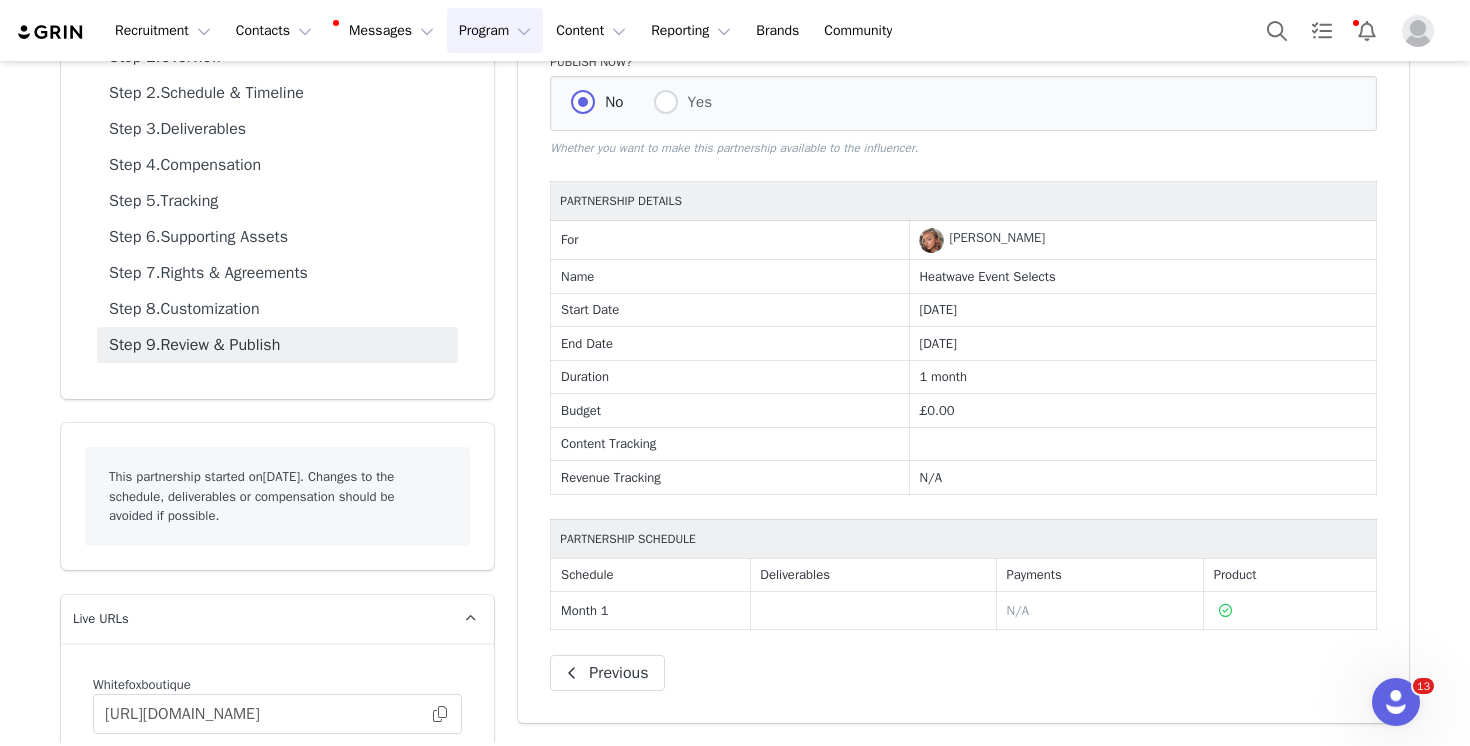 scroll, scrollTop: 182, scrollLeft: 0, axis: vertical 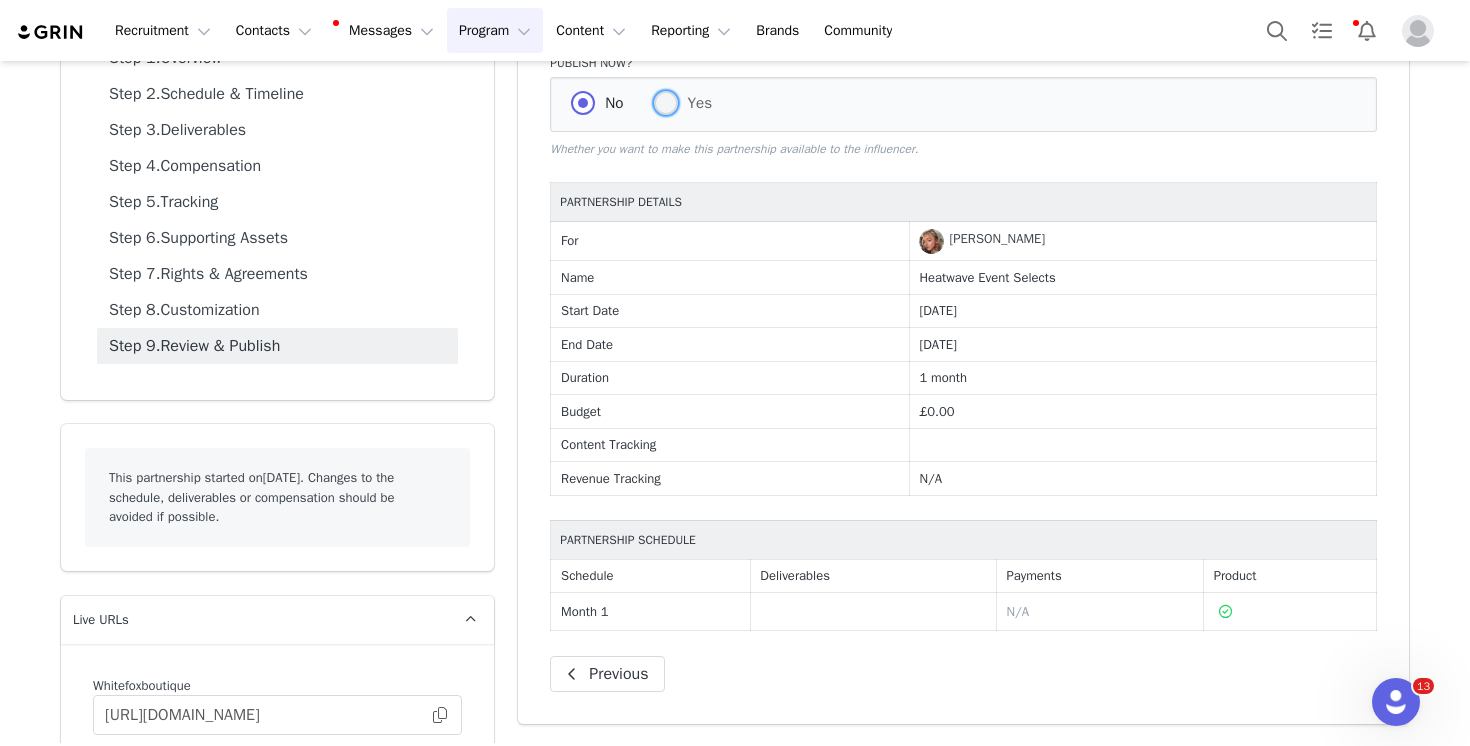 click at bounding box center (666, 103) 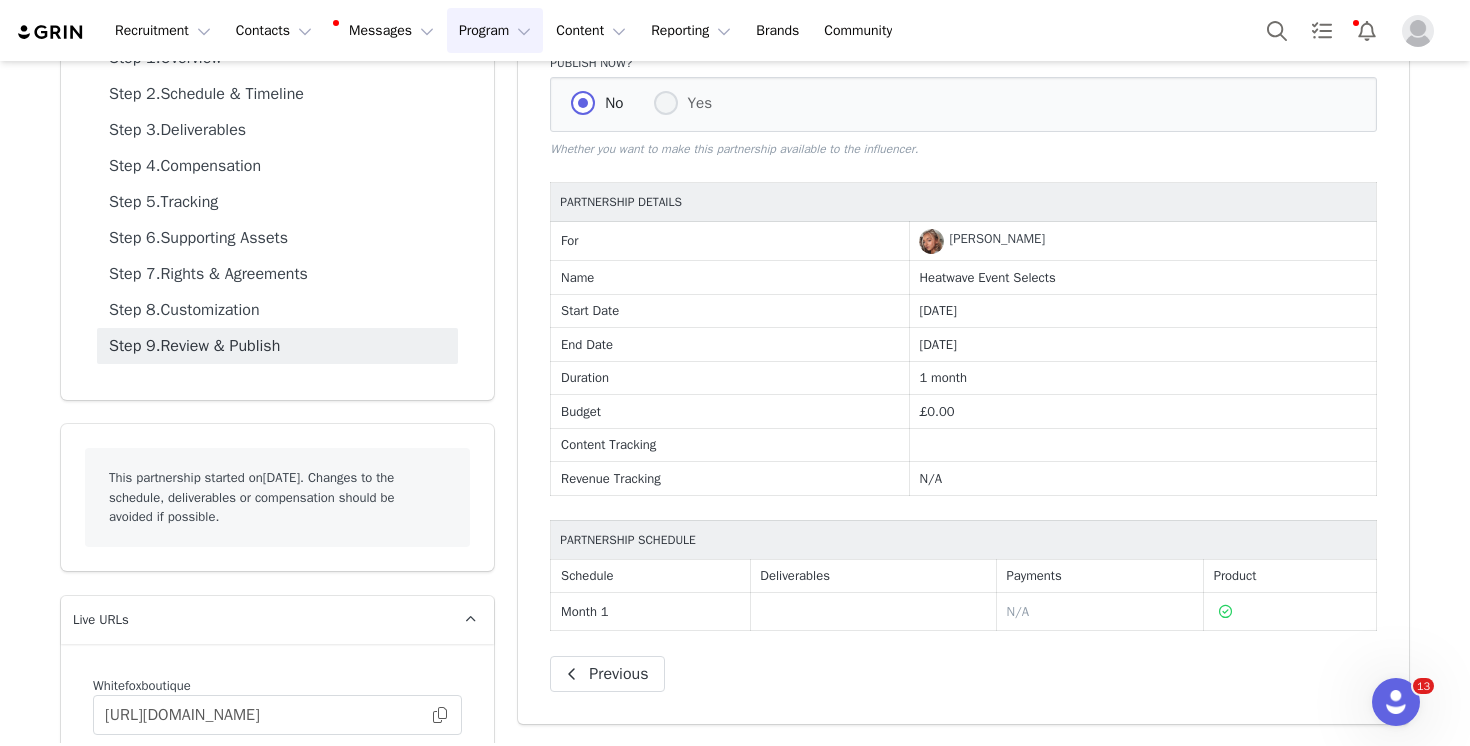 click on "Yes" at bounding box center [666, 104] 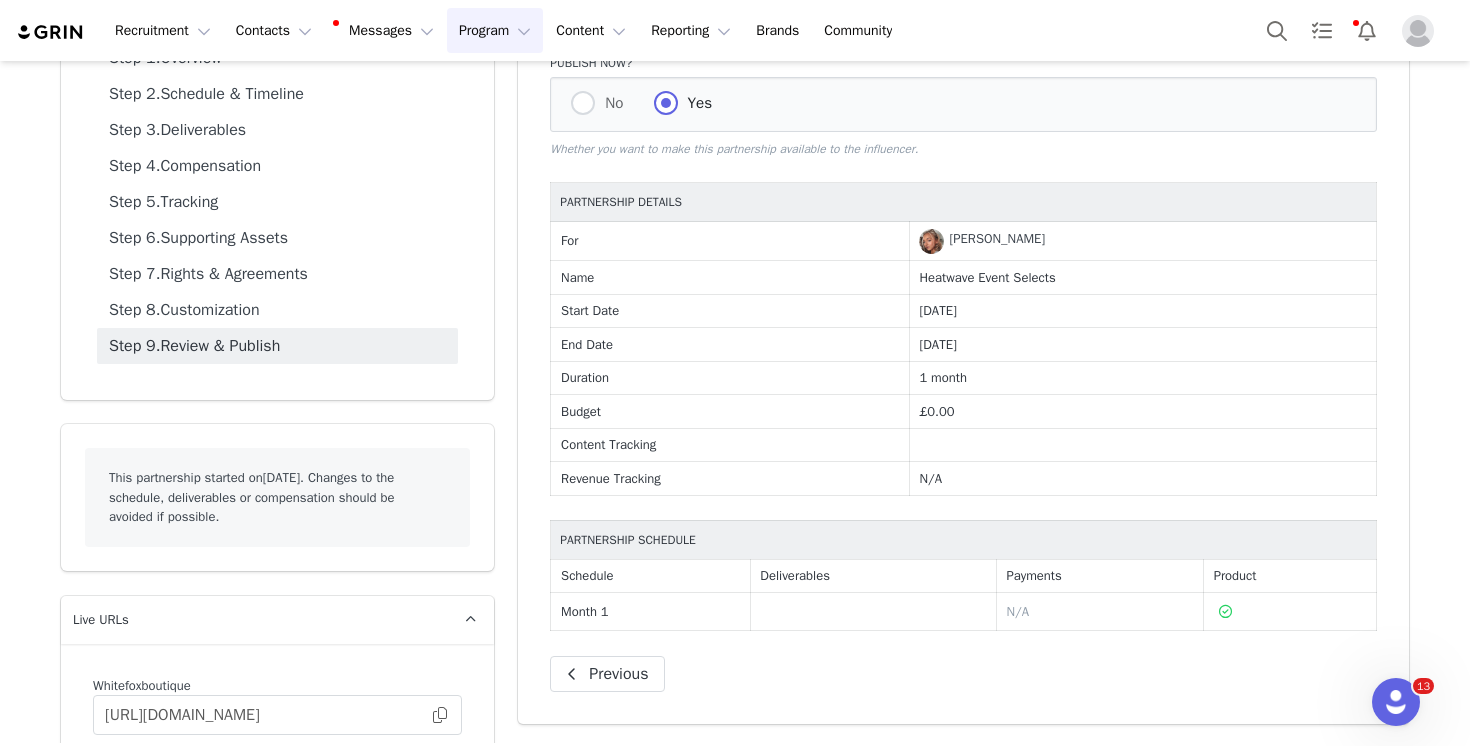 scroll, scrollTop: 0, scrollLeft: 0, axis: both 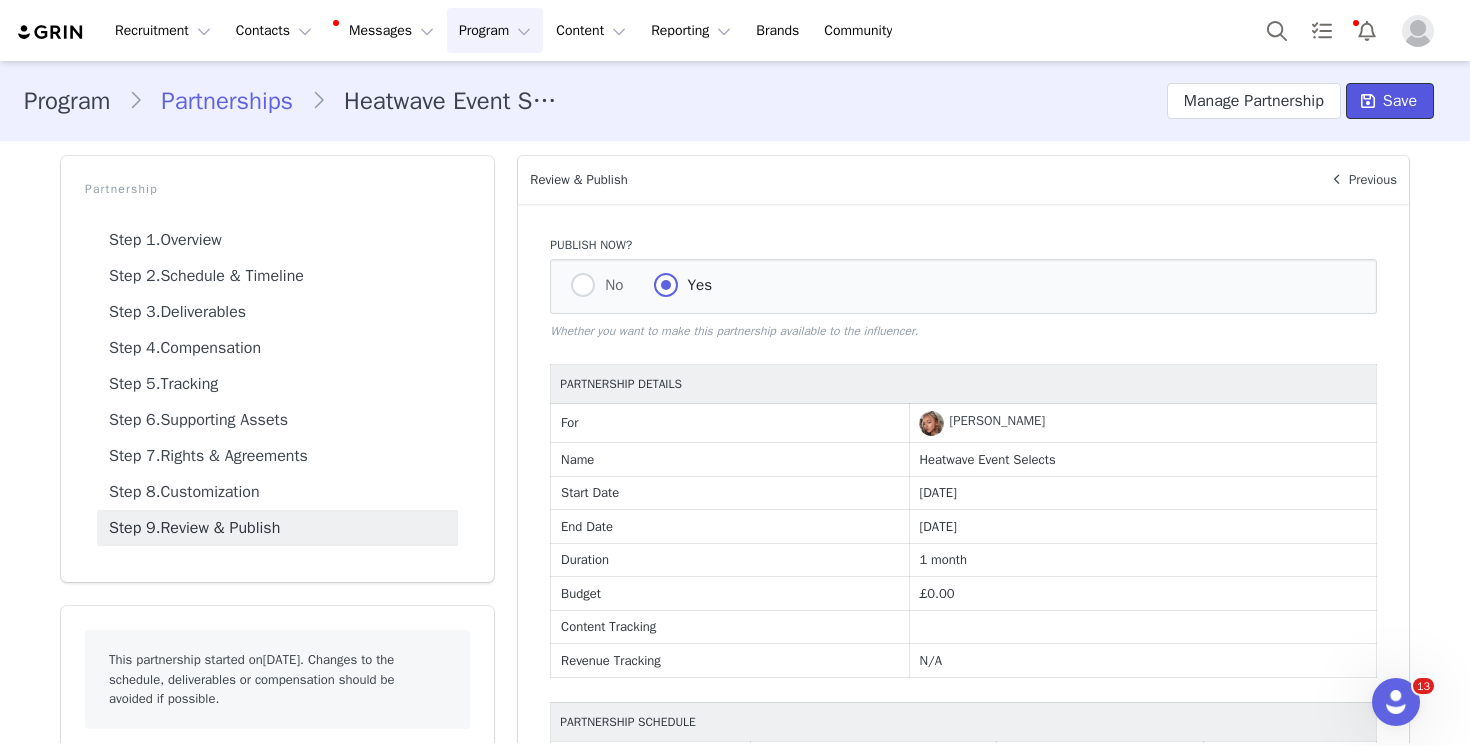 click at bounding box center (1368, 101) 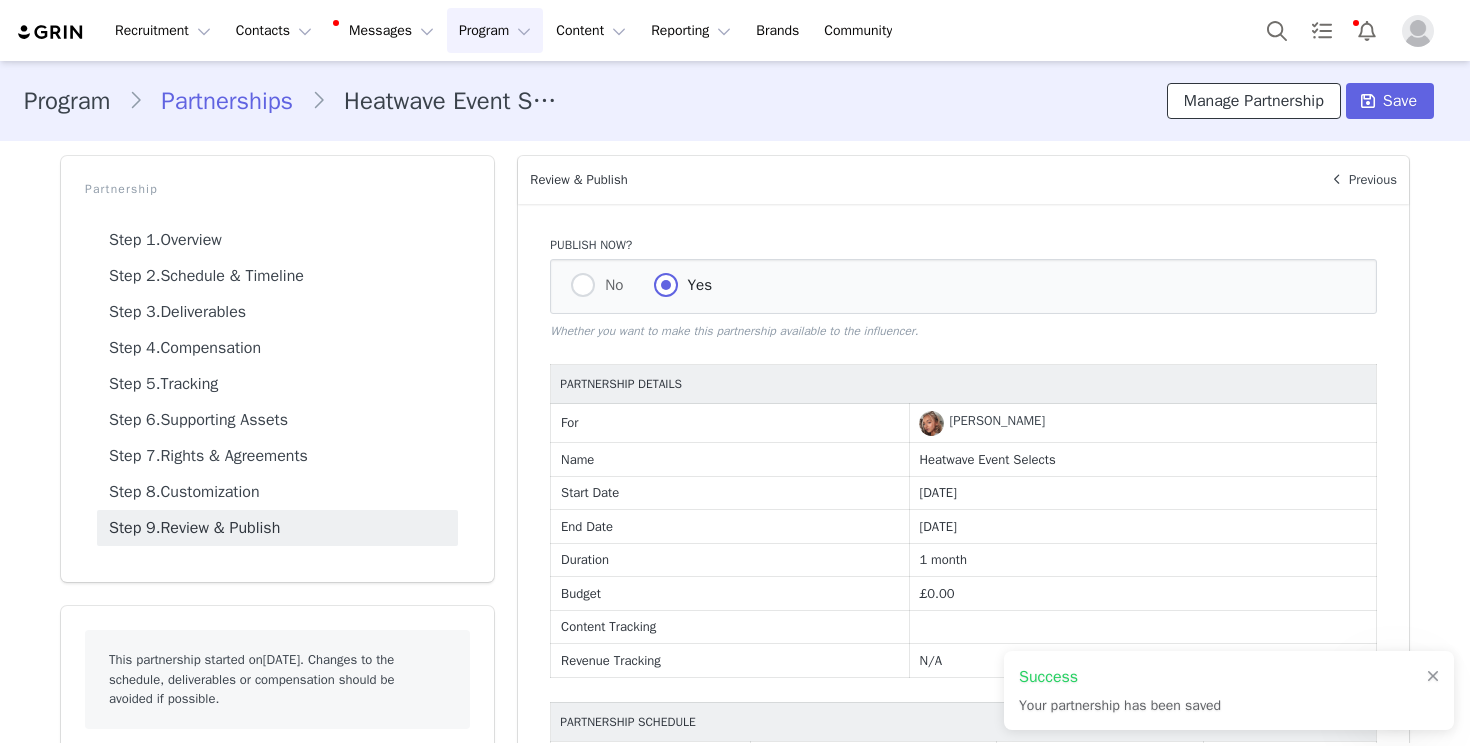 click on "Manage Partnership" at bounding box center [1254, 101] 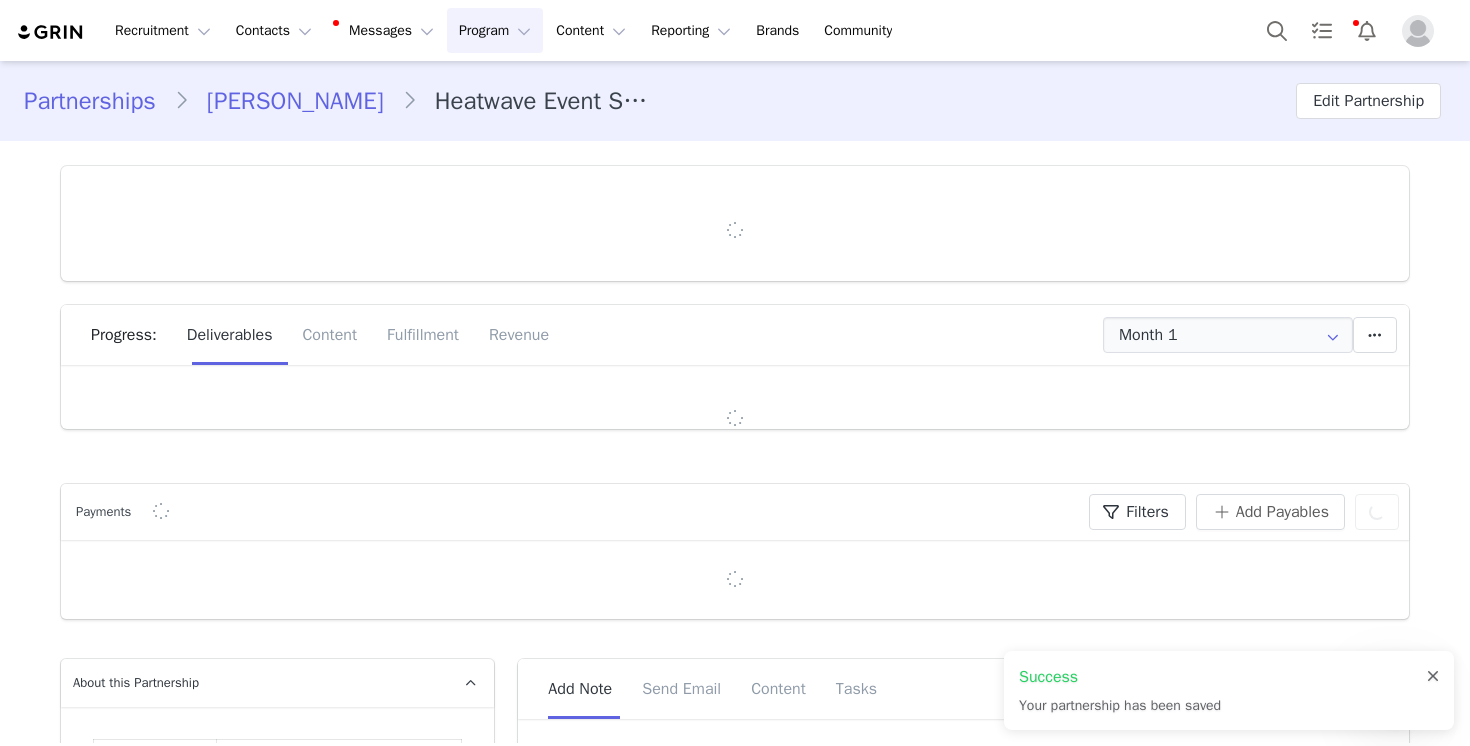 click at bounding box center [1433, 677] 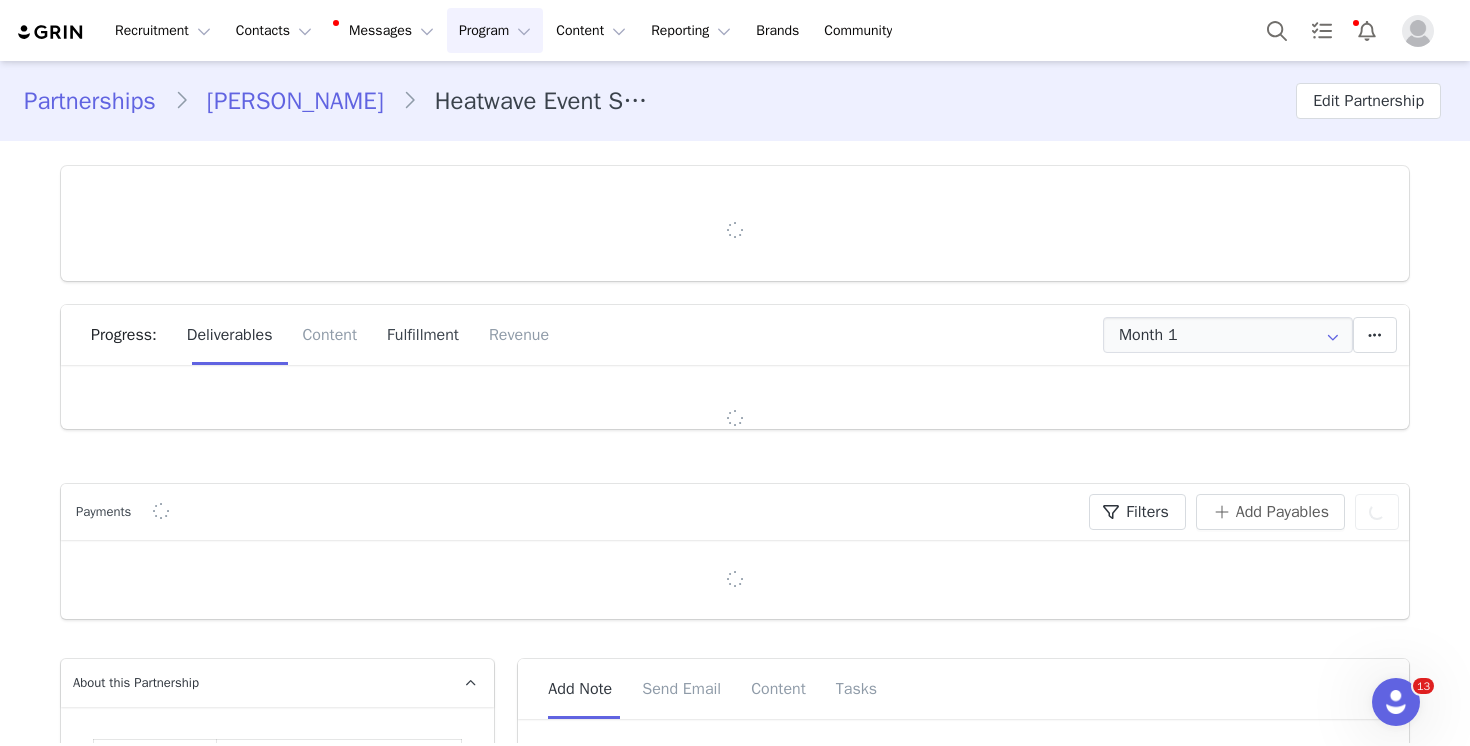 type on "+44 ([GEOGRAPHIC_DATA])" 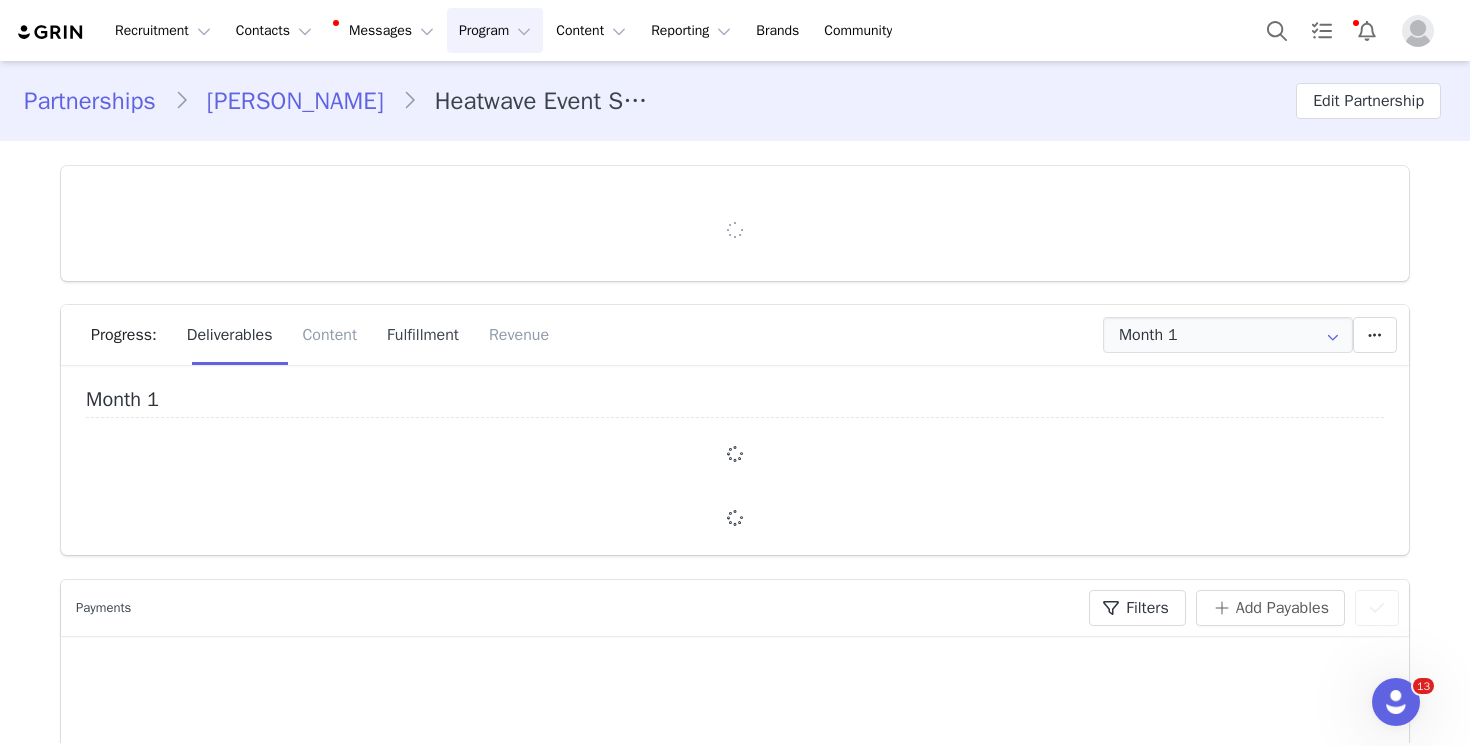 click on "Fulfillment" at bounding box center [423, 335] 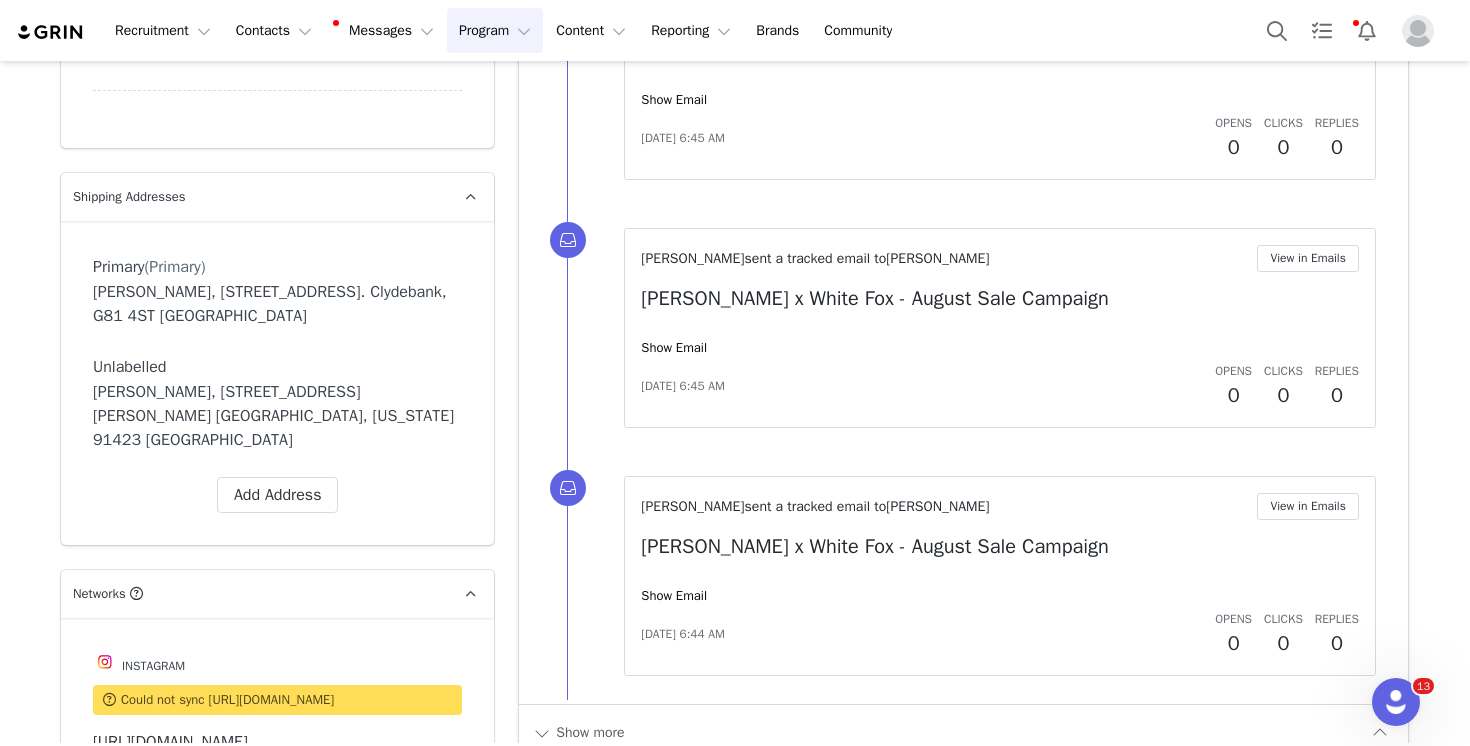 scroll, scrollTop: 2909, scrollLeft: 0, axis: vertical 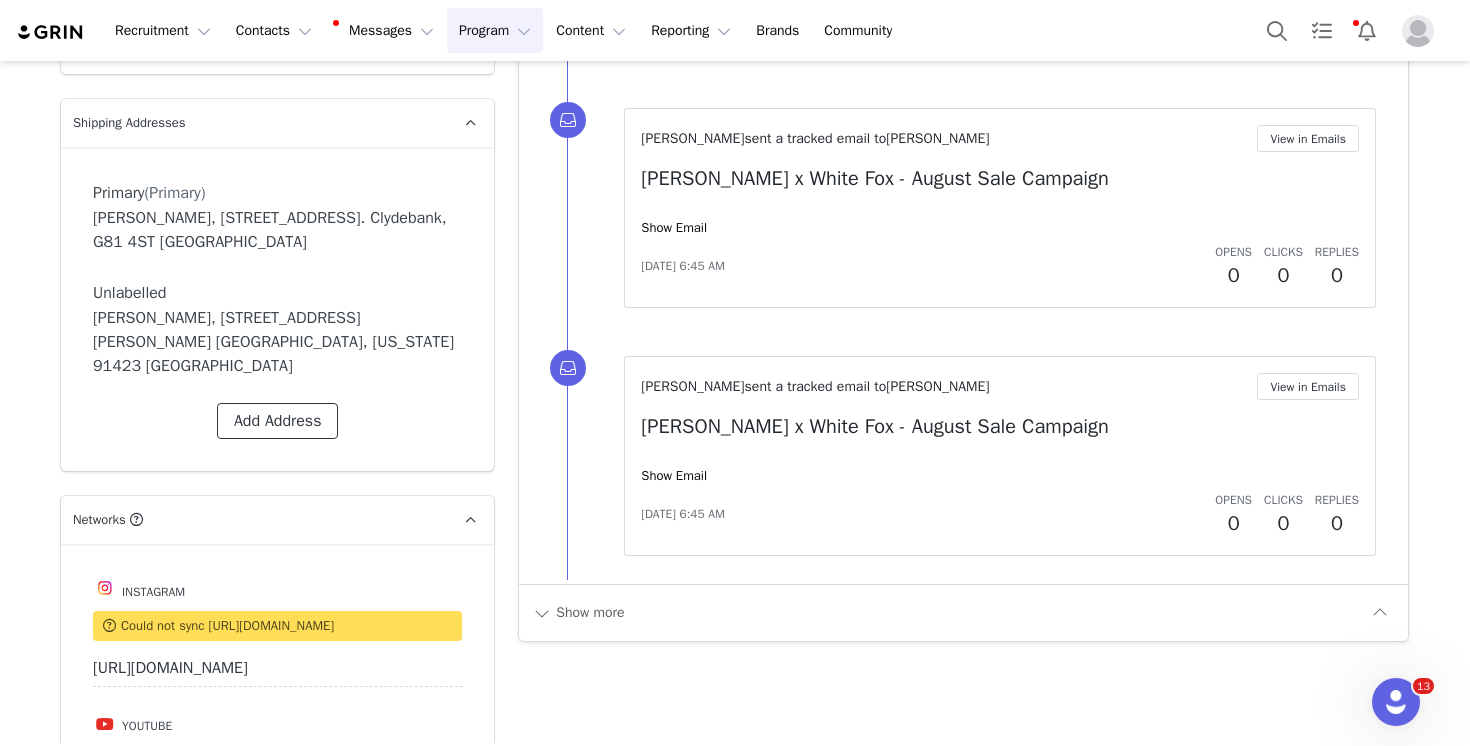 click on "Add Address" at bounding box center [278, 421] 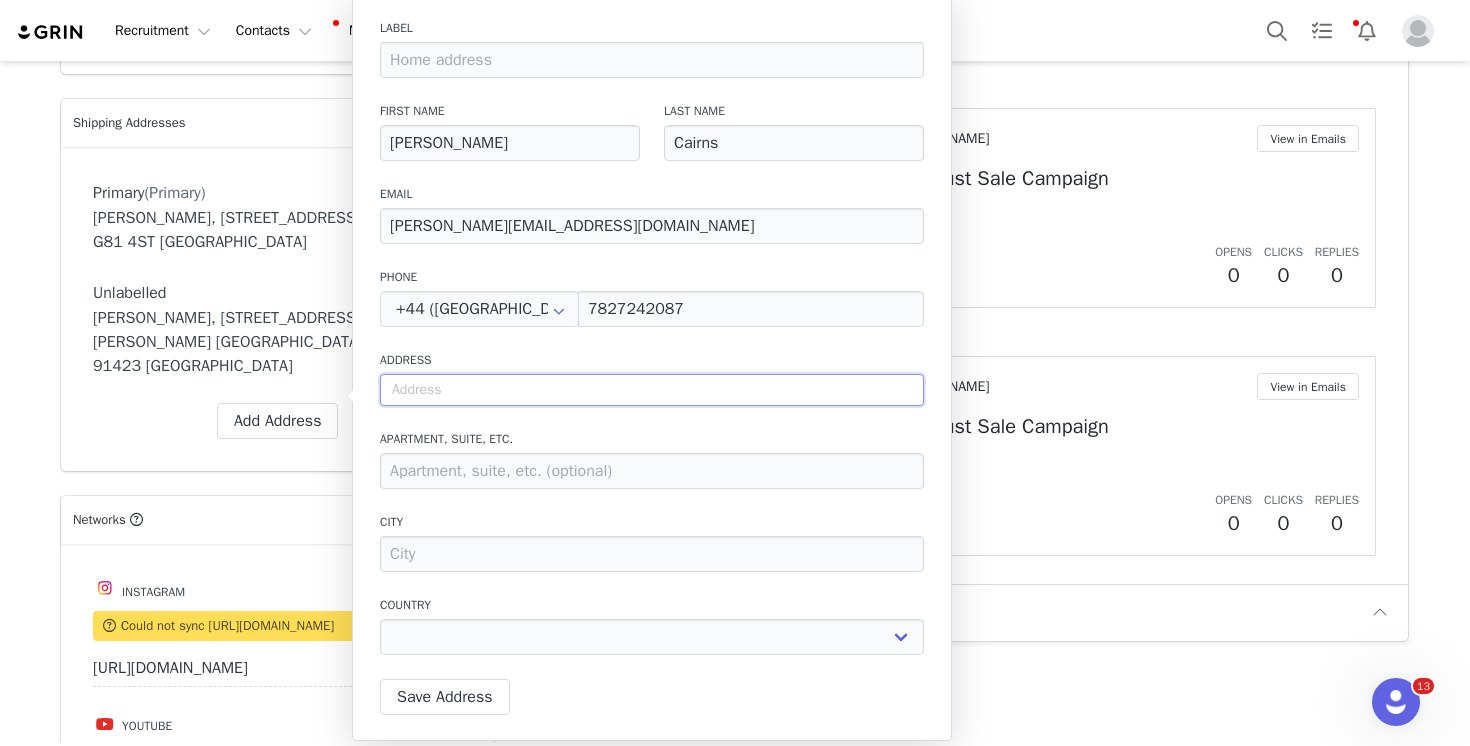 click at bounding box center [652, 390] 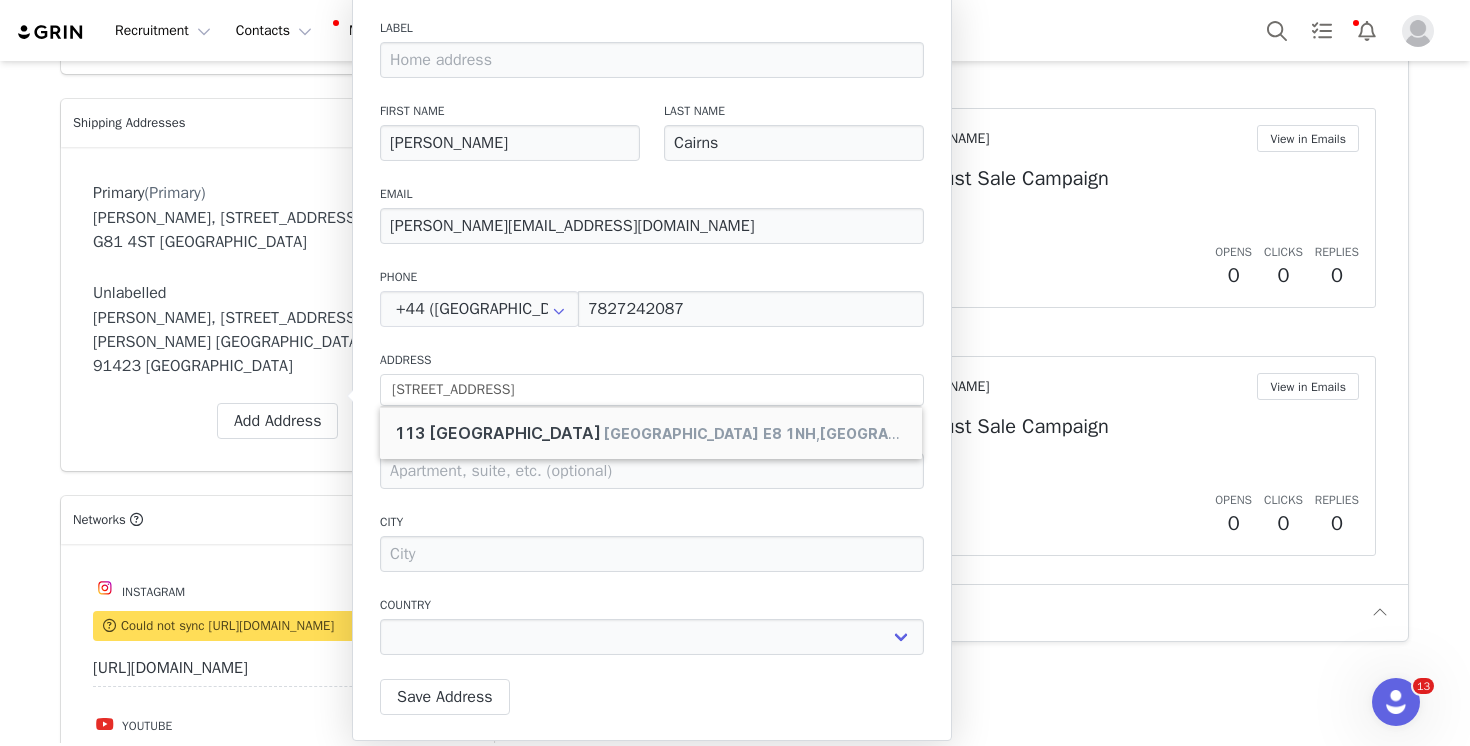 type on "[STREET_ADDRESS][PERSON_NAME]" 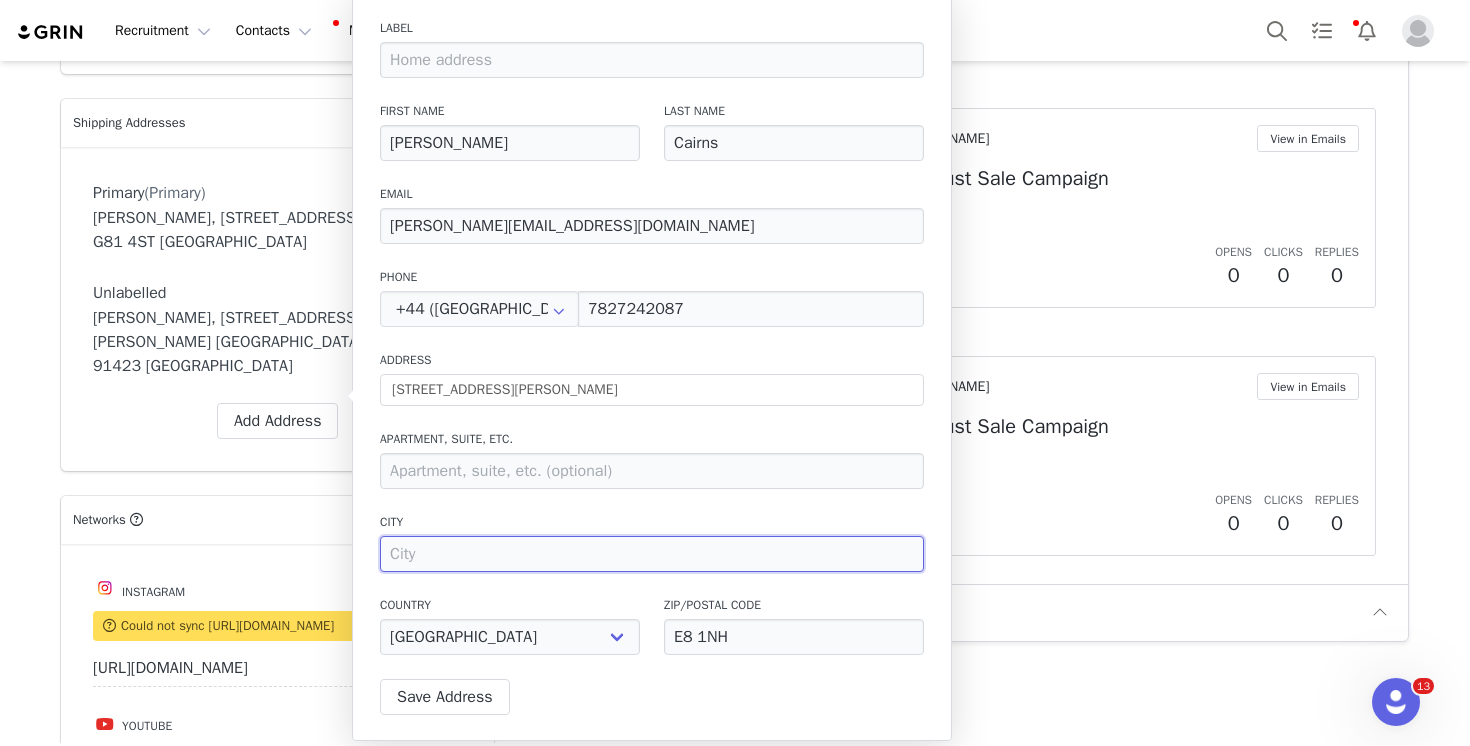 click at bounding box center (652, 554) 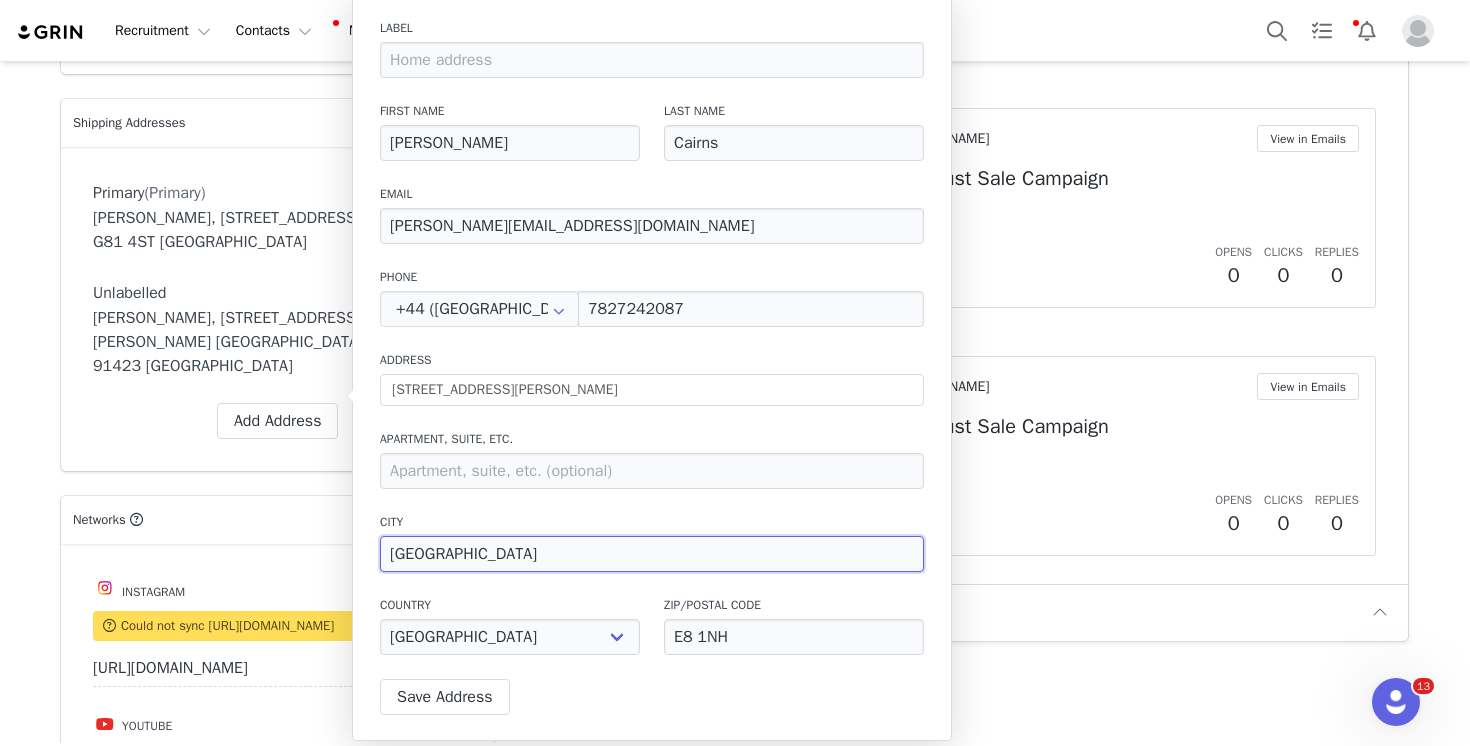 type on "[GEOGRAPHIC_DATA]" 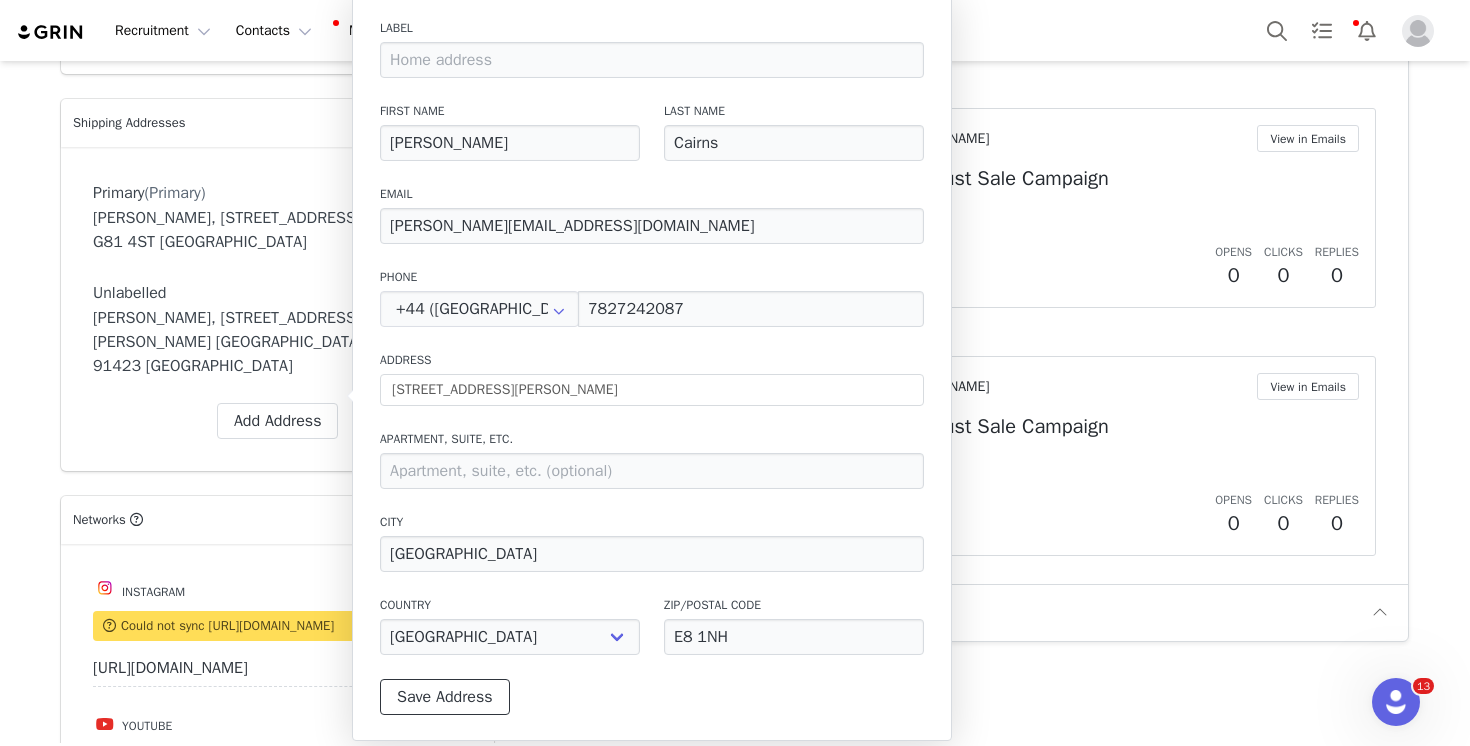 click on "Save Address" at bounding box center (445, 697) 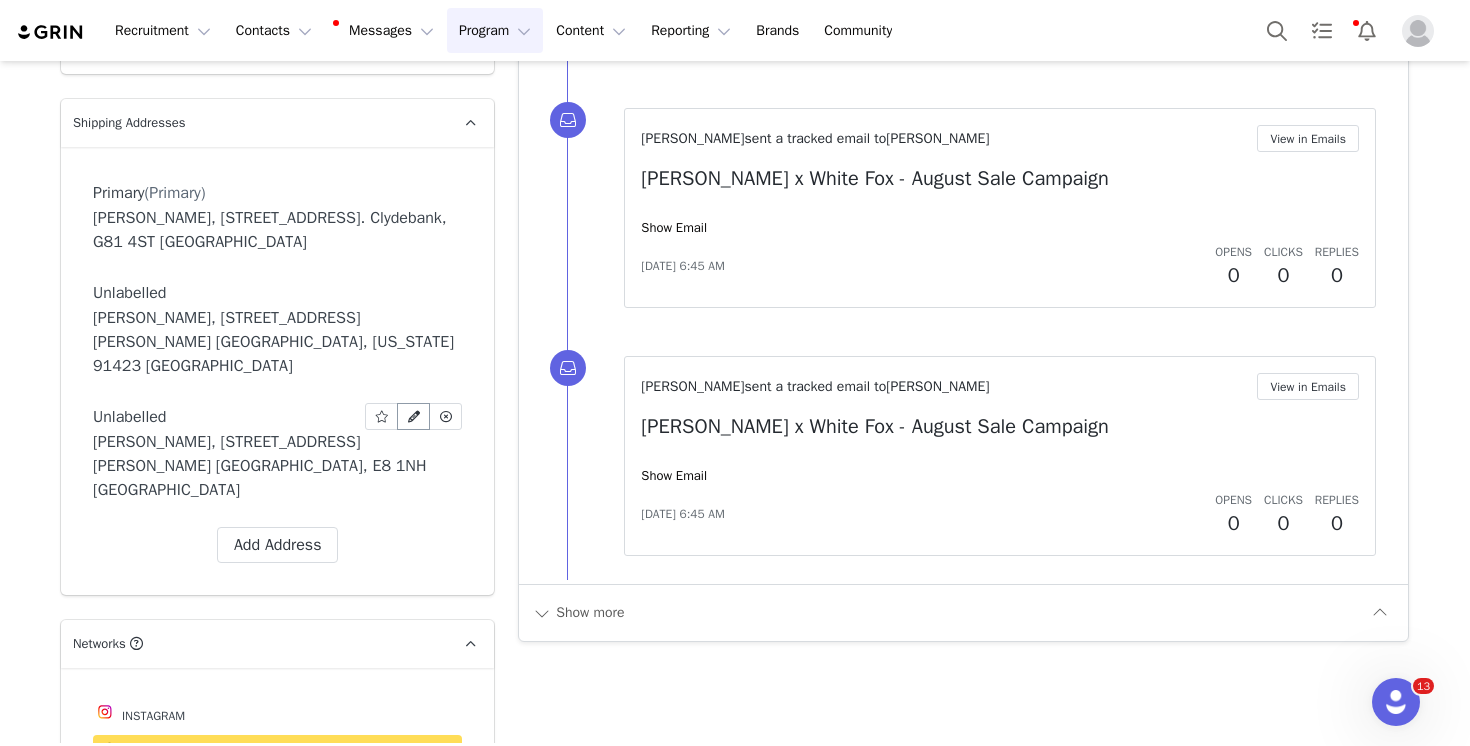 select on "[object Object]" 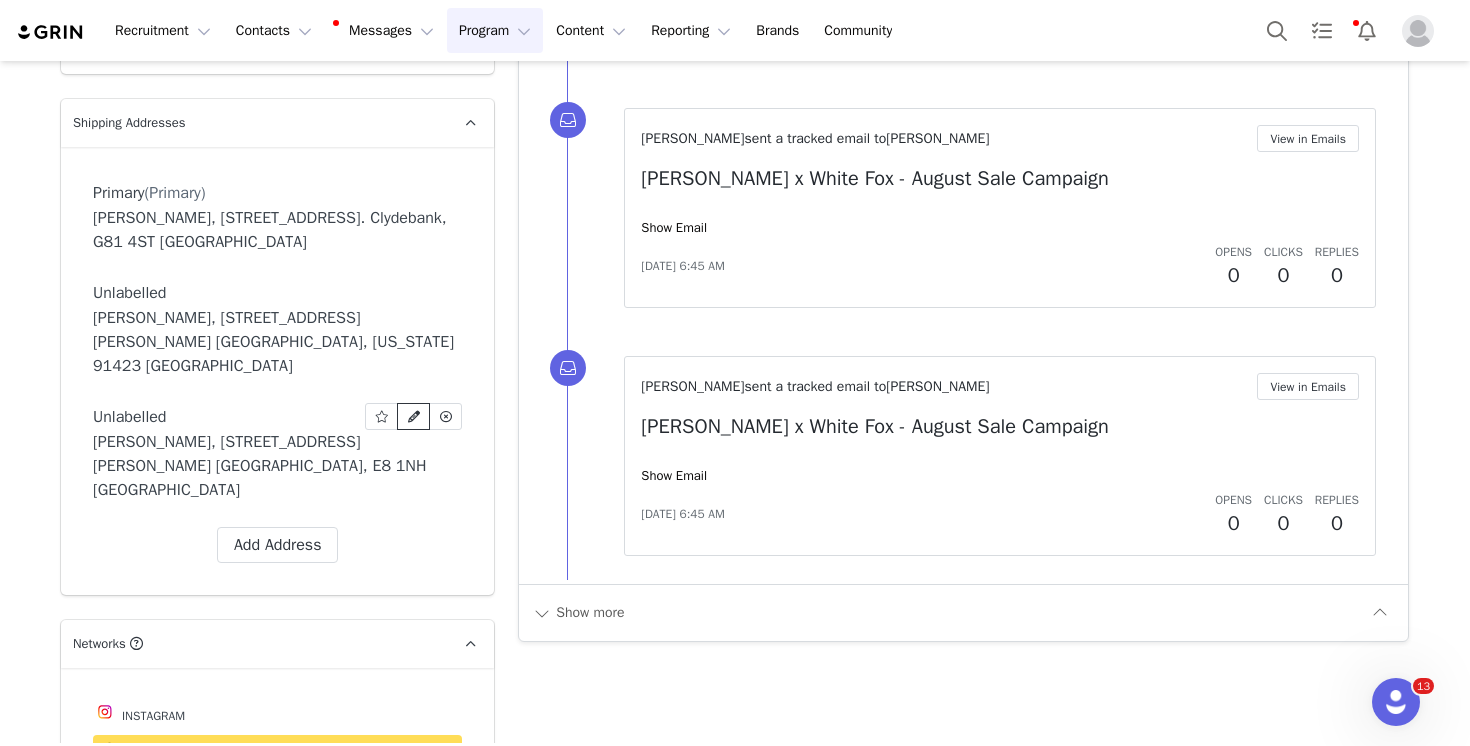 click at bounding box center [414, 417] 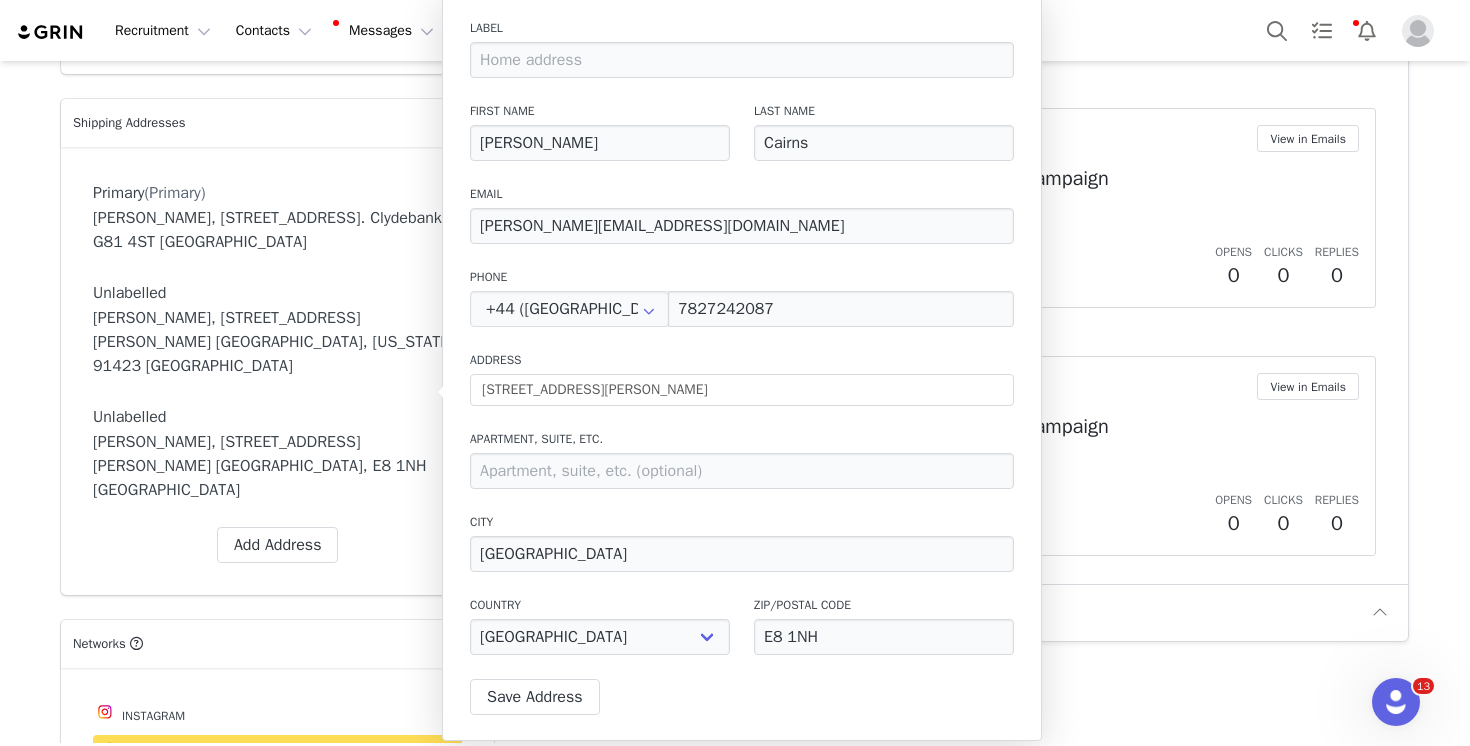 click on "[PERSON_NAME] sent a tracked email to  [PERSON_NAME]" at bounding box center [949, 386] 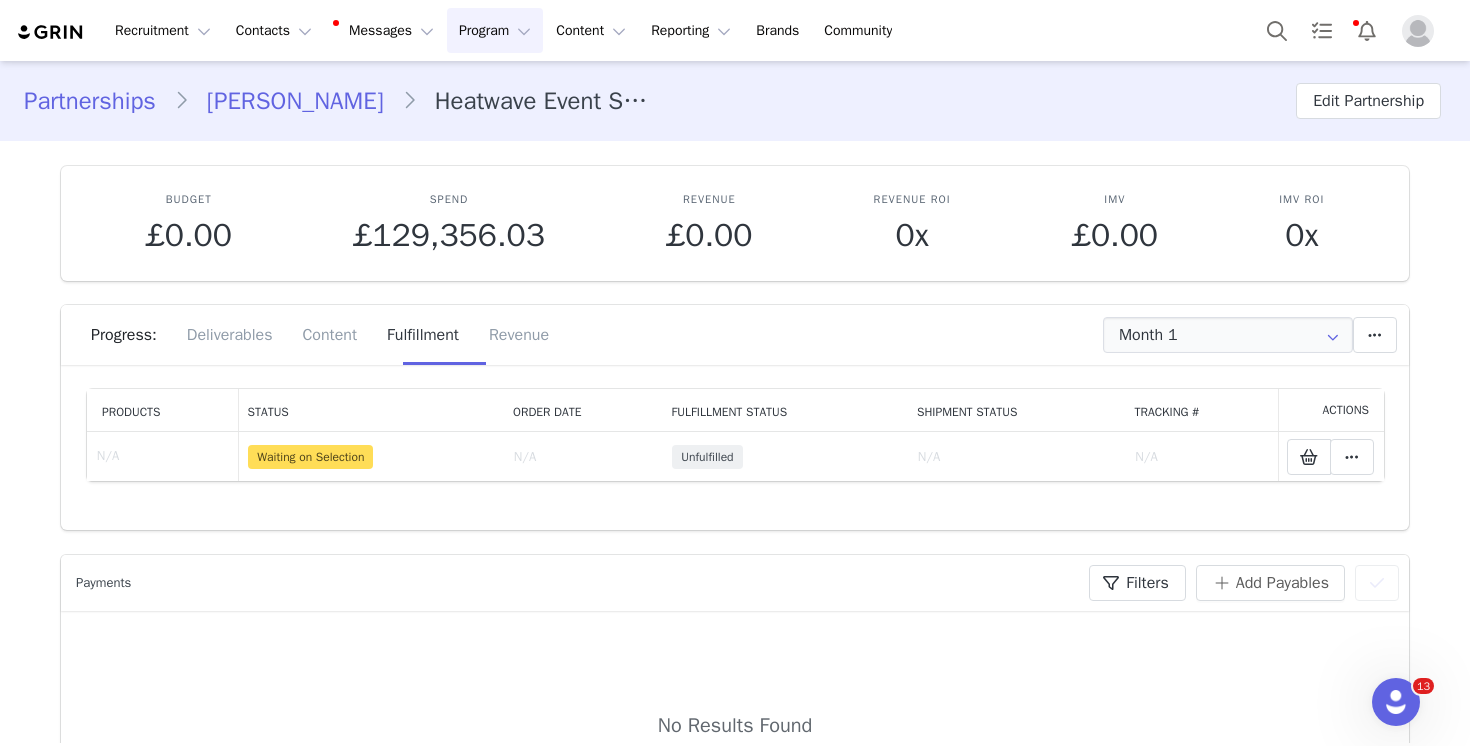 scroll, scrollTop: 84, scrollLeft: 0, axis: vertical 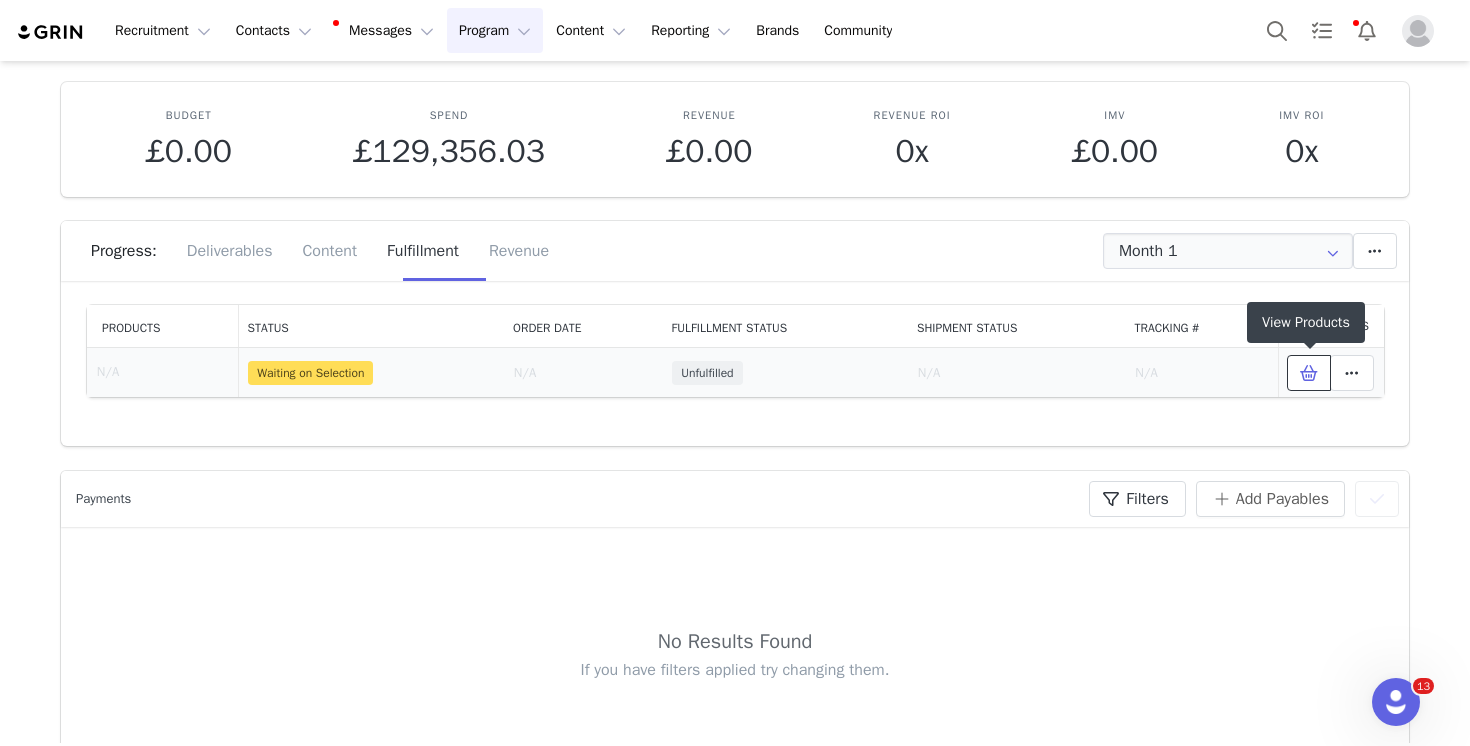 click at bounding box center (1309, 373) 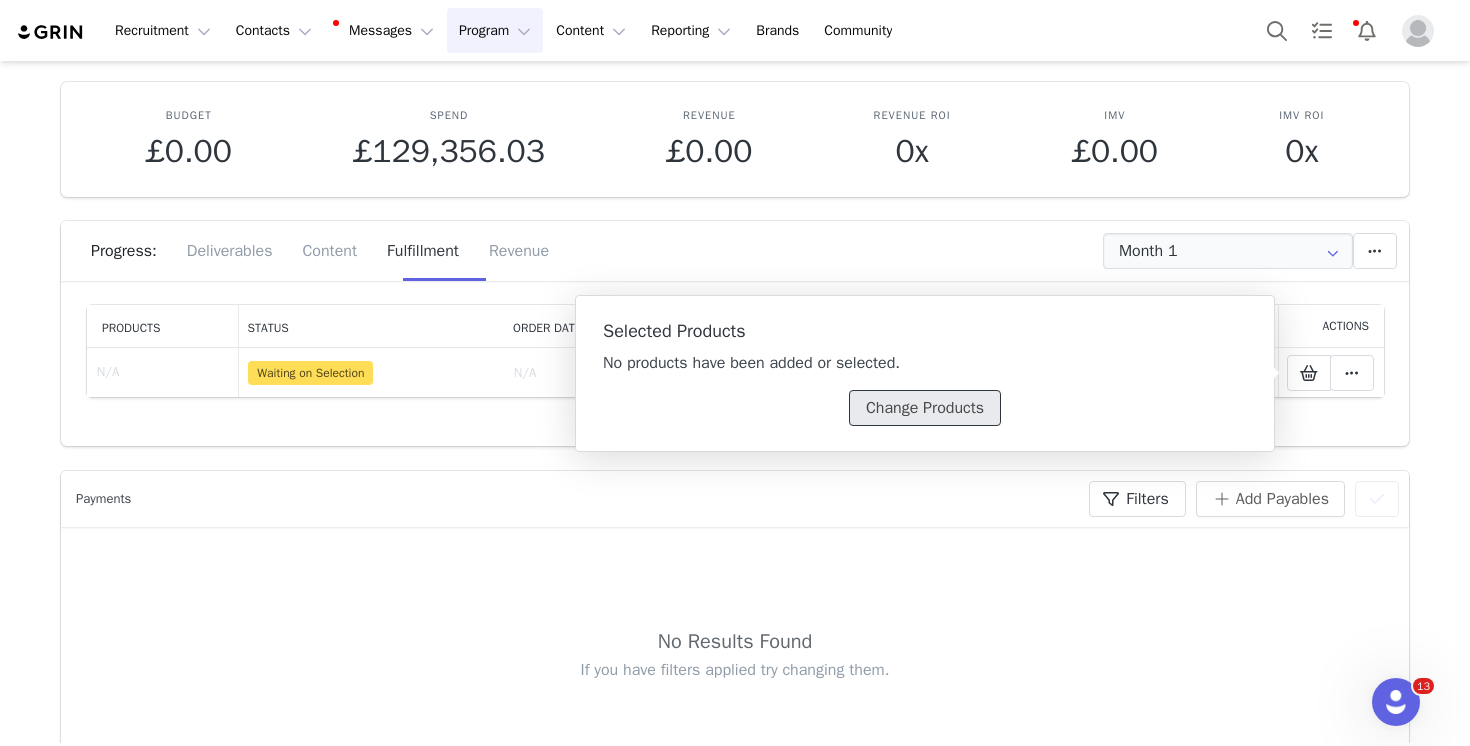 click on "Change Products" at bounding box center [925, 408] 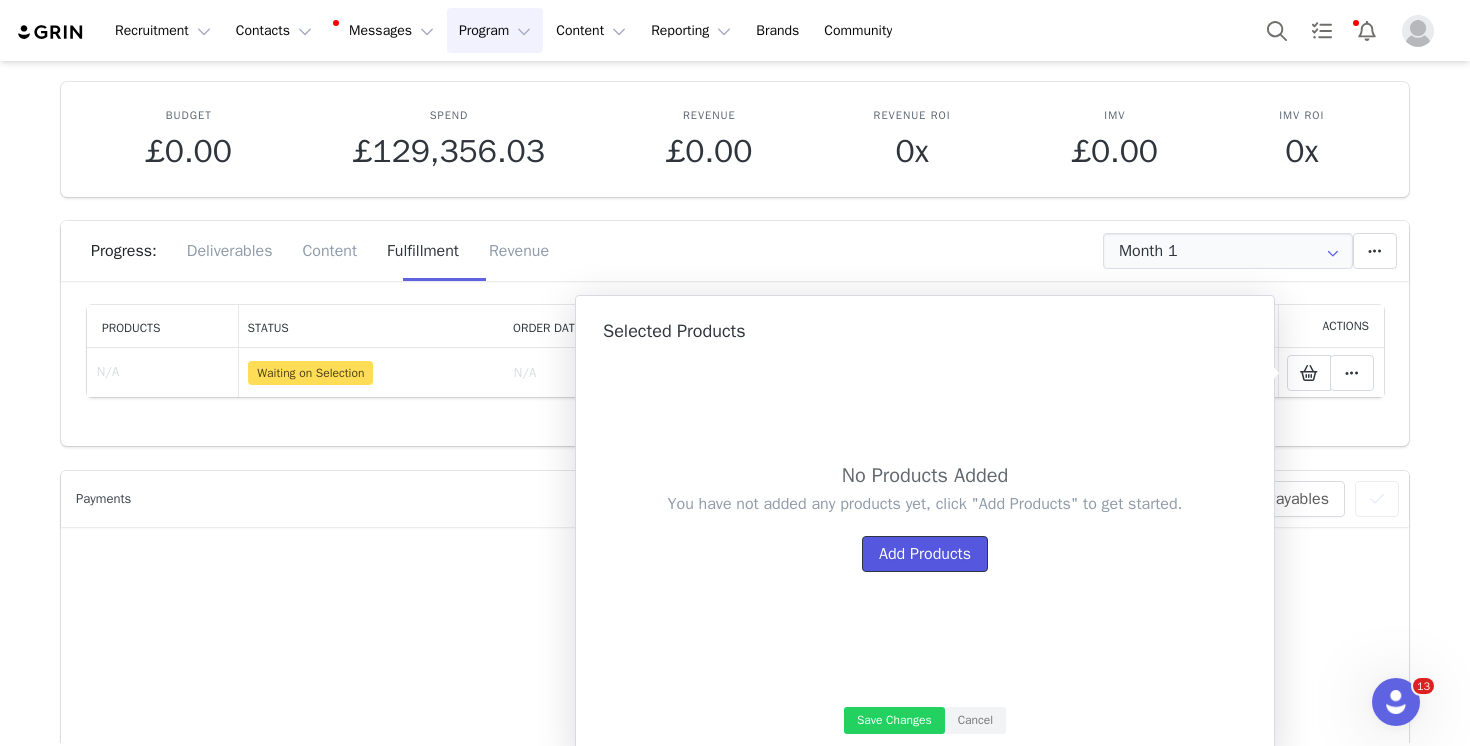 click on "Add Products" at bounding box center (925, 554) 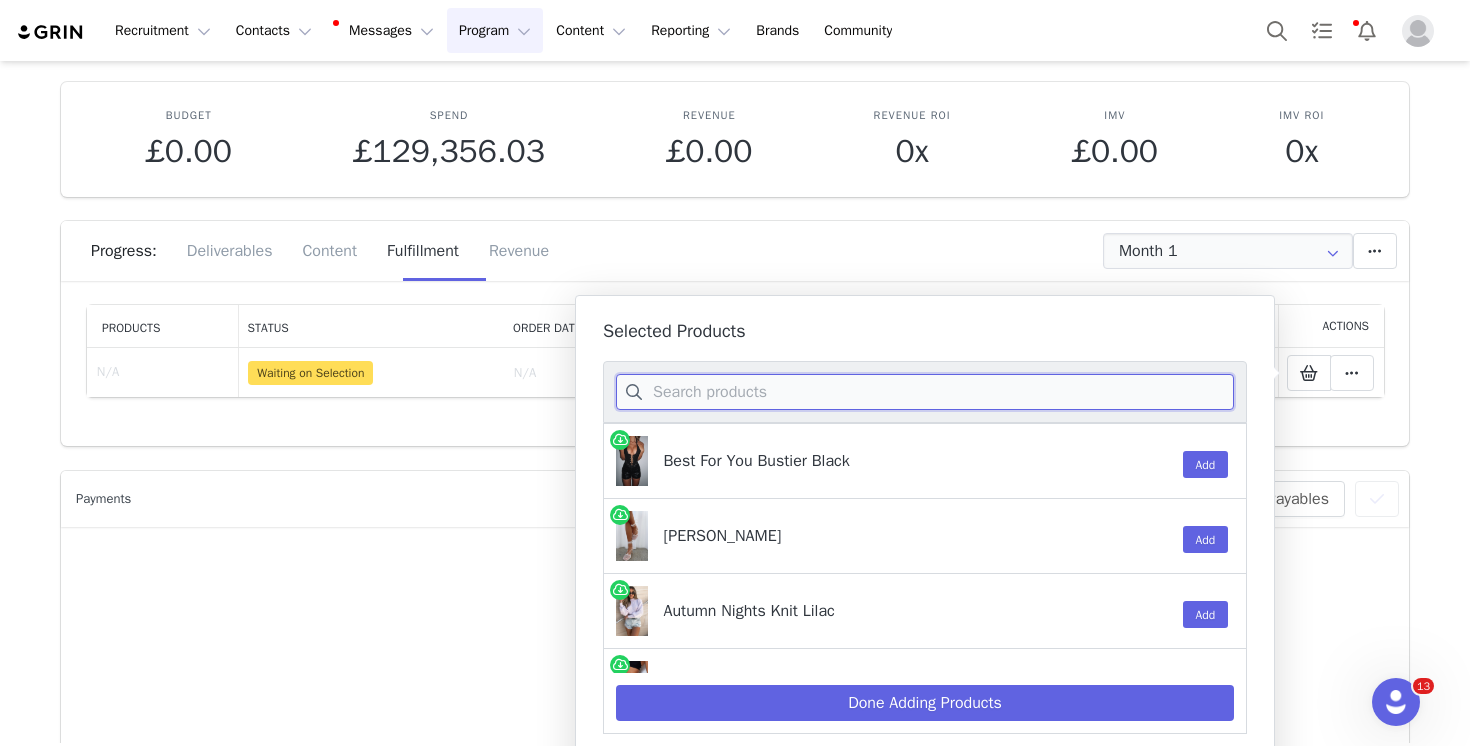 click at bounding box center (925, 392) 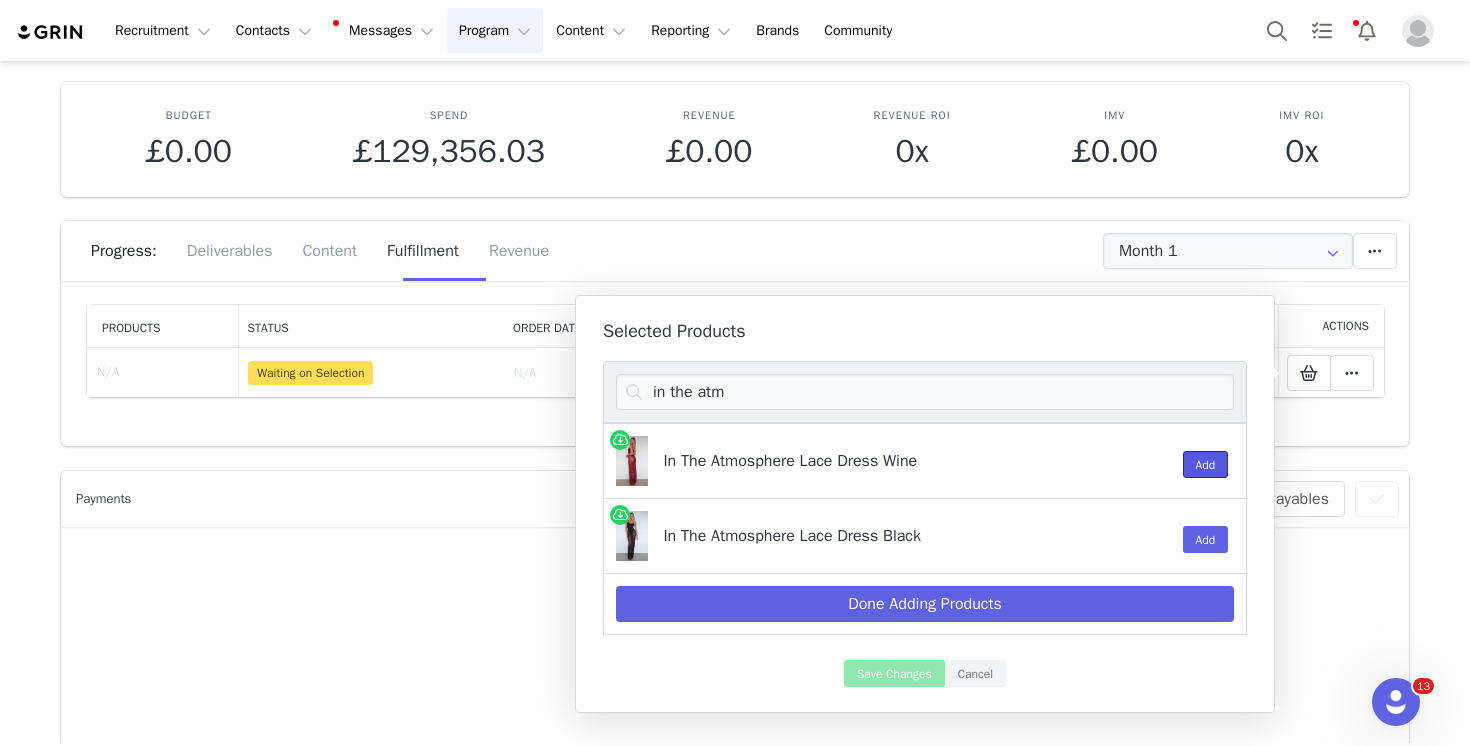 click on "Add" at bounding box center (1206, 464) 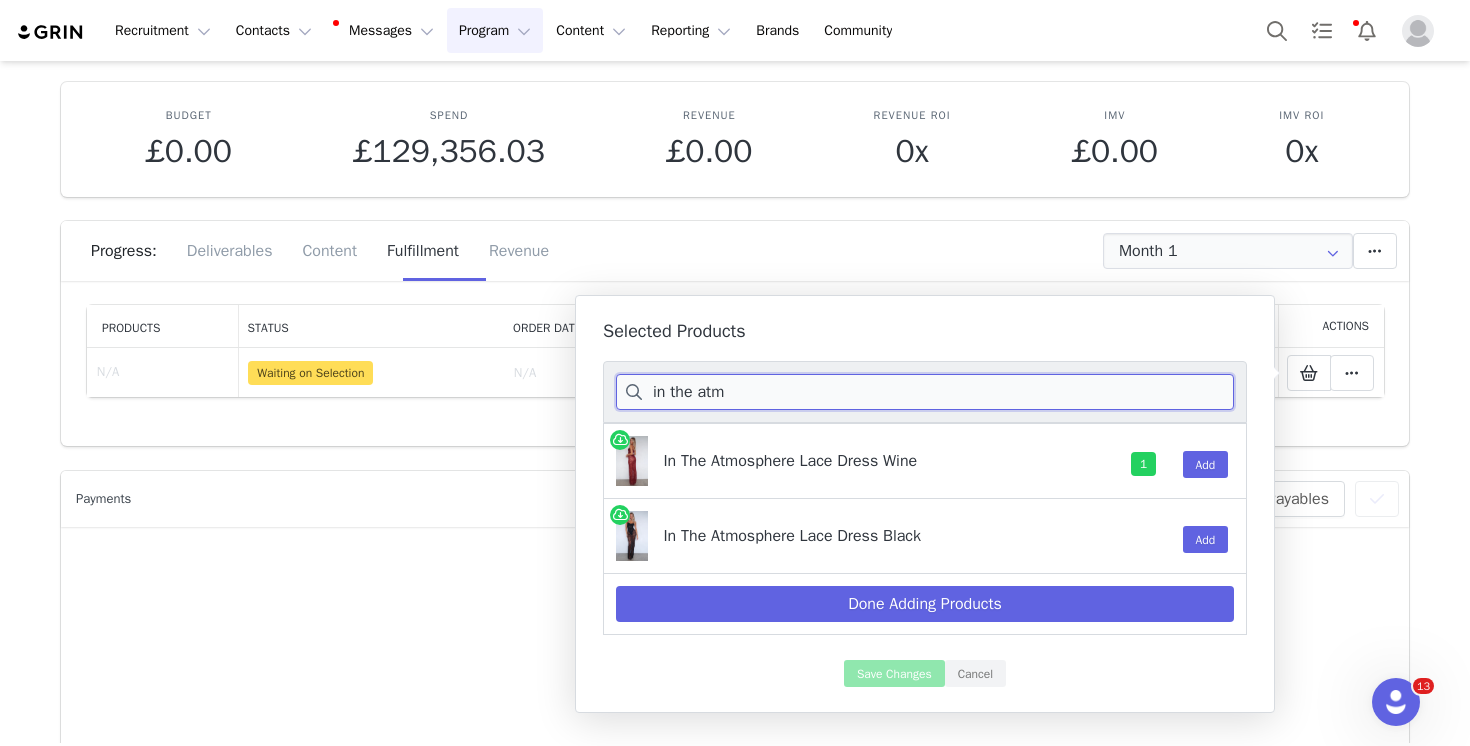 click on "in the atm" at bounding box center (925, 392) 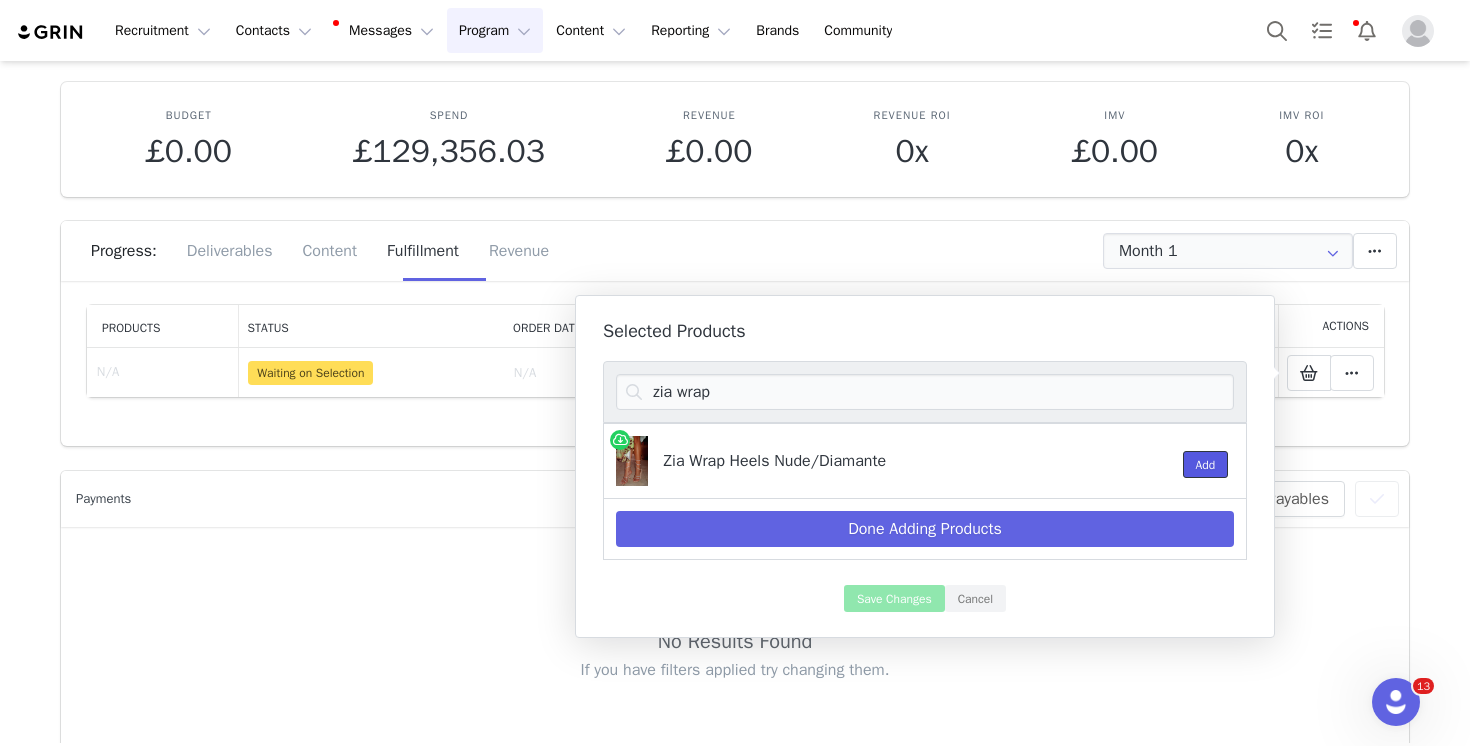 click on "Add" at bounding box center (1206, 464) 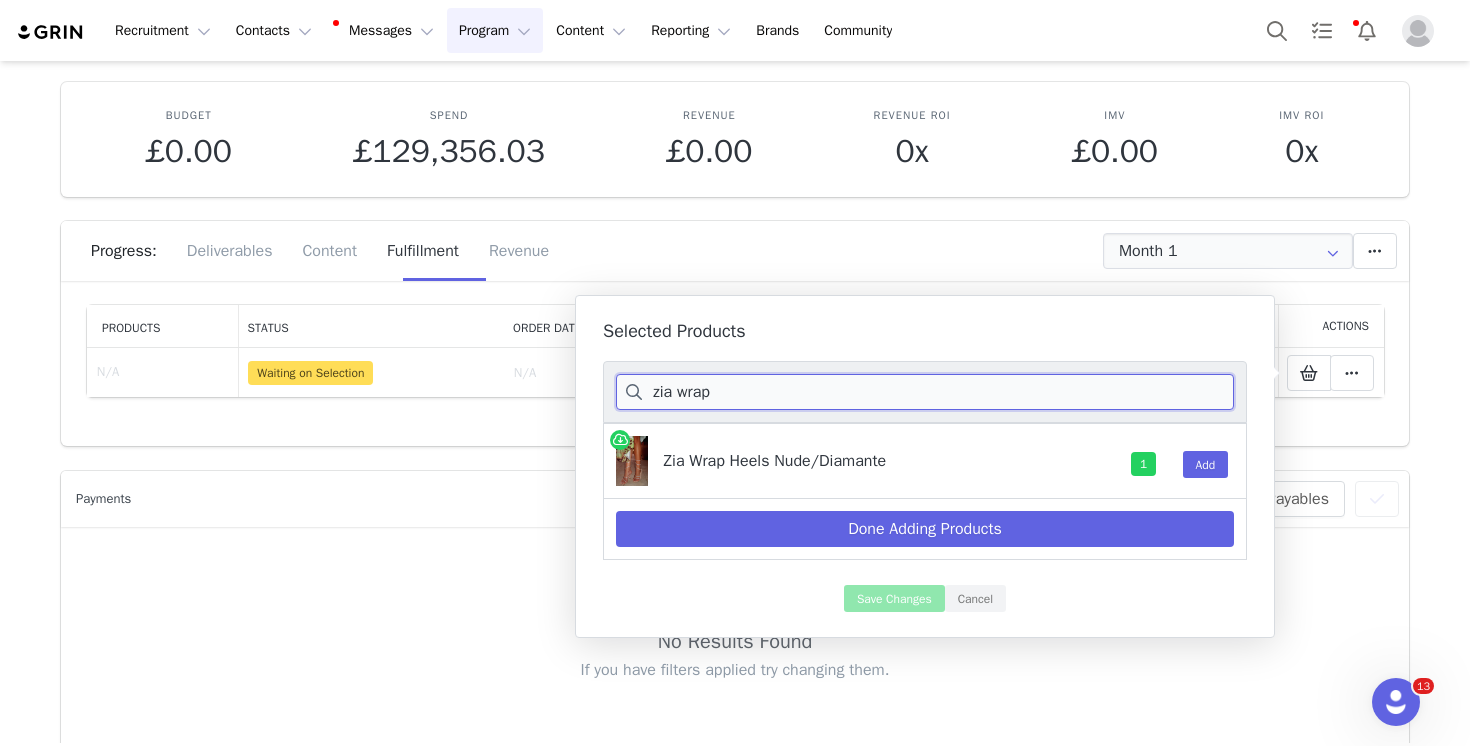 click on "zia wrap" at bounding box center [925, 392] 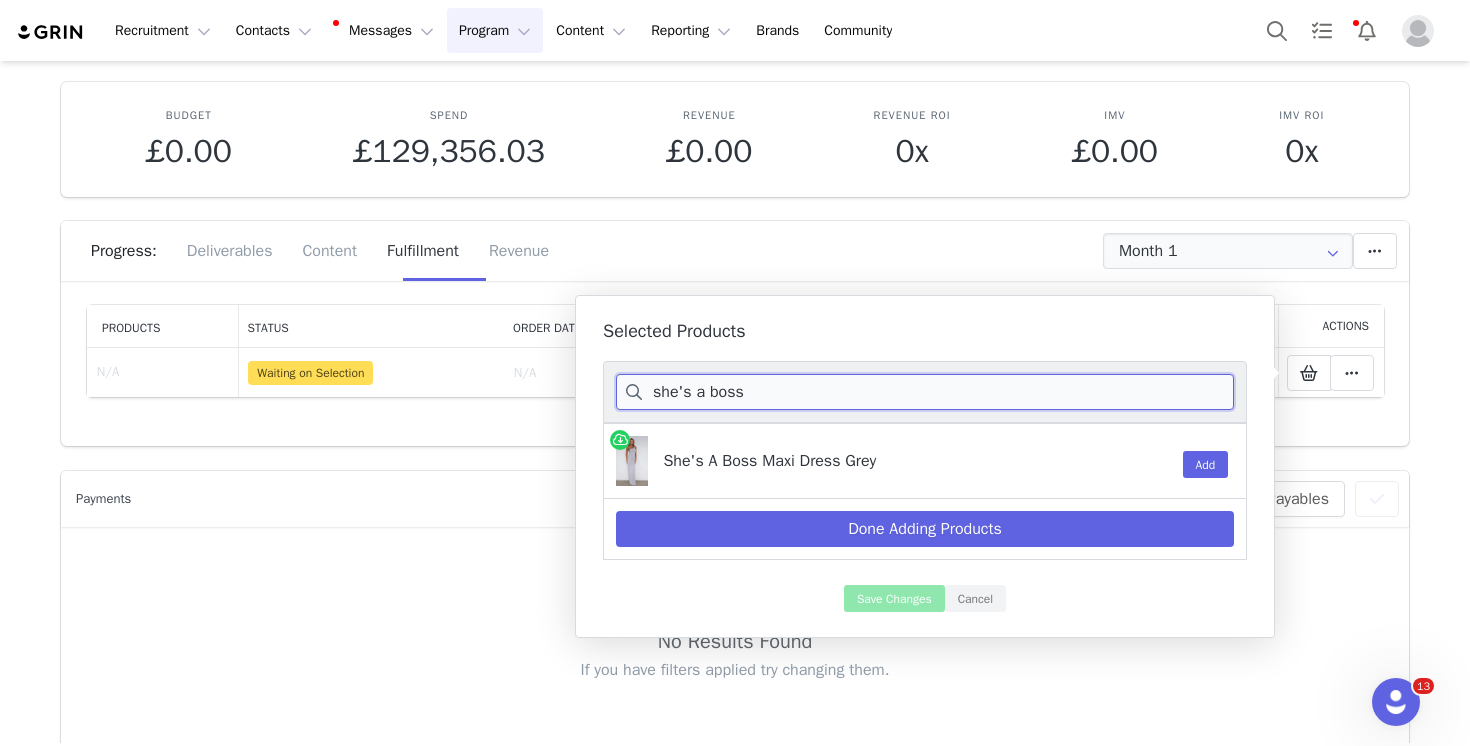 type on "she's a boss" 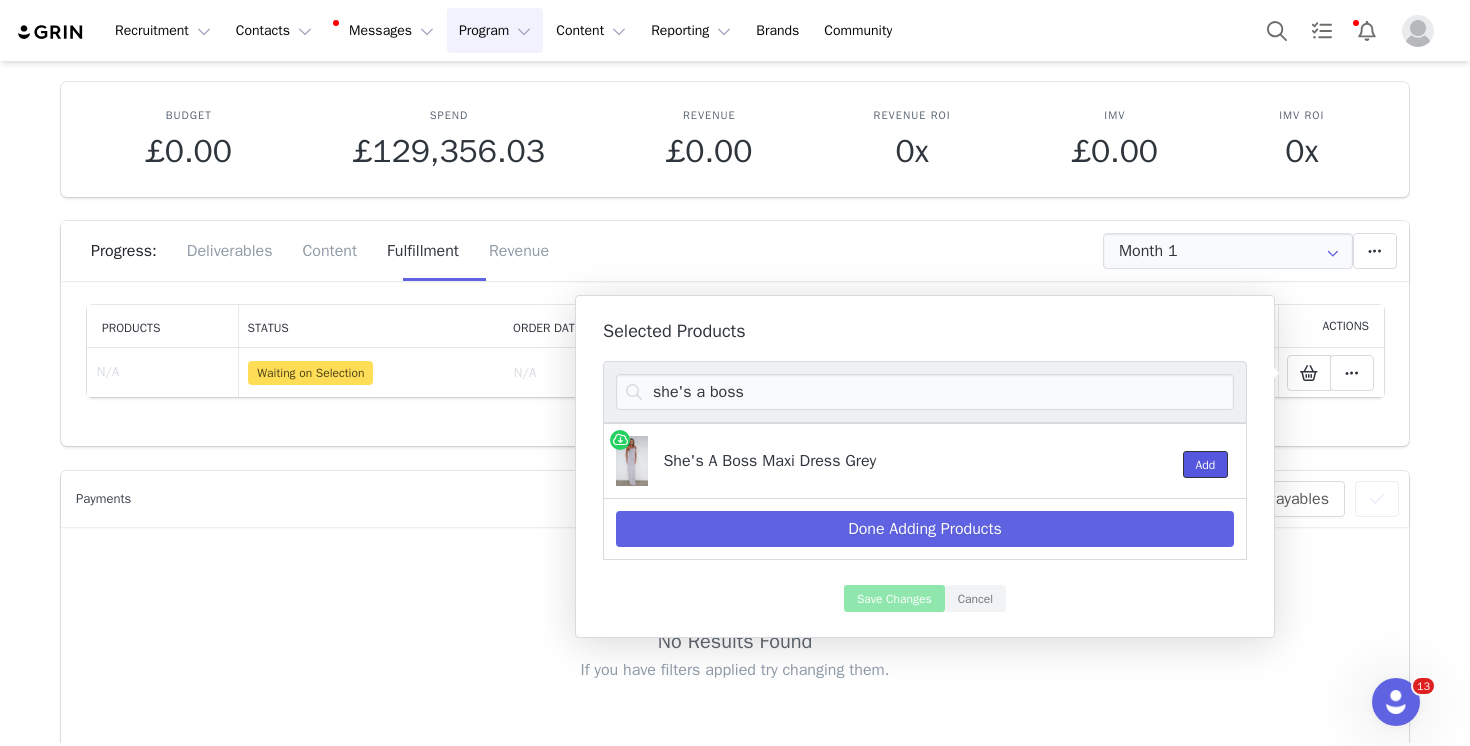 click on "Add" at bounding box center (1206, 464) 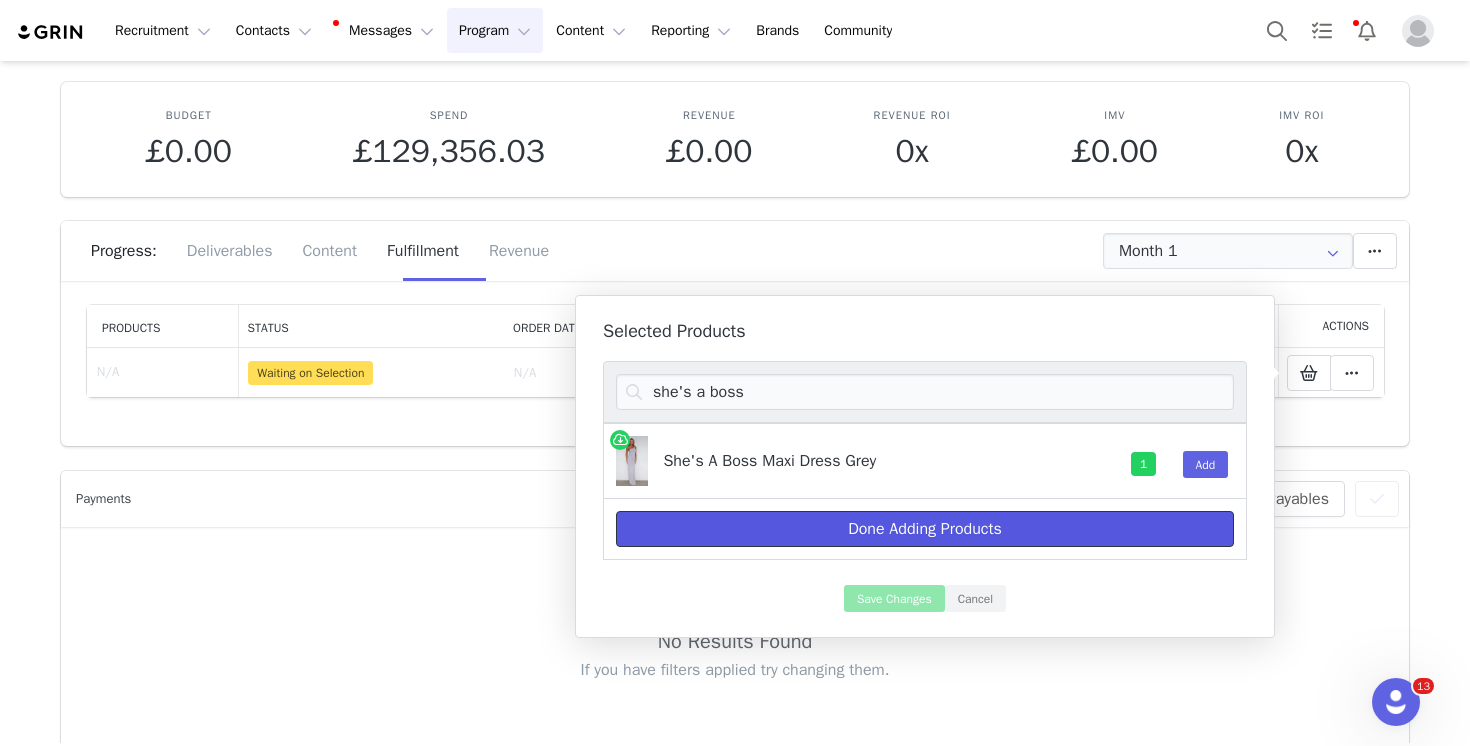 click on "Done Adding Products" at bounding box center (925, 529) 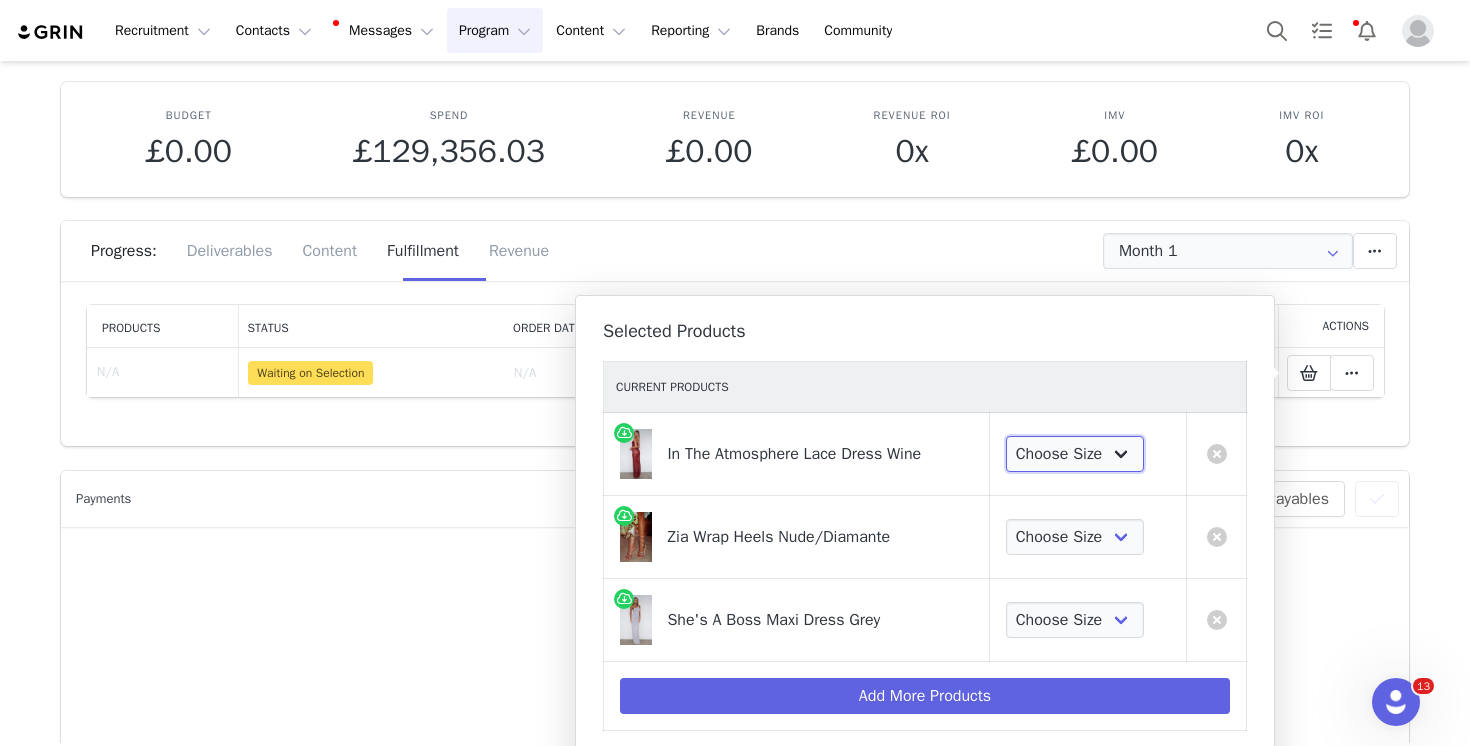 click on "Choose Size  XS   S   M   L   XL" at bounding box center (1075, 454) 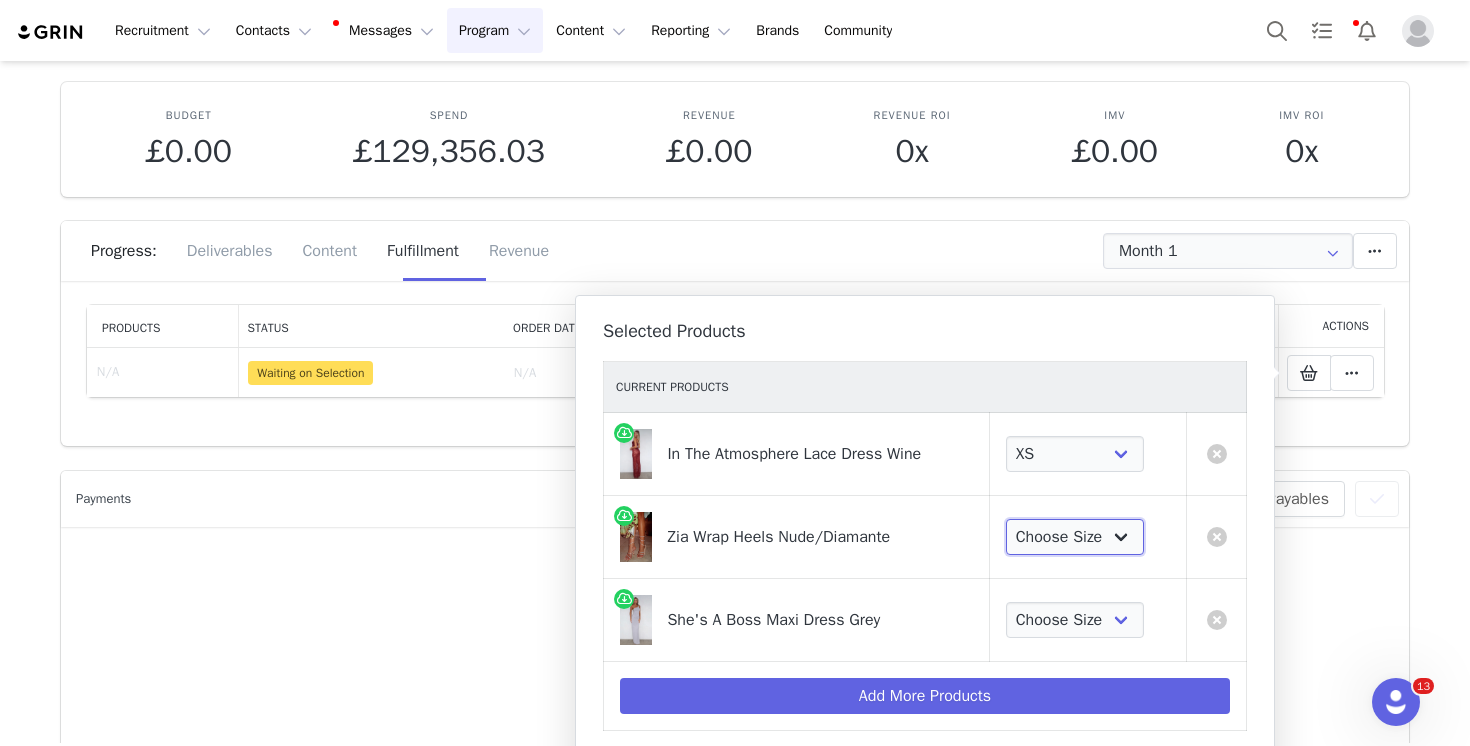 click on "Choose Size  5   6   7   8   9   10" at bounding box center (1075, 537) 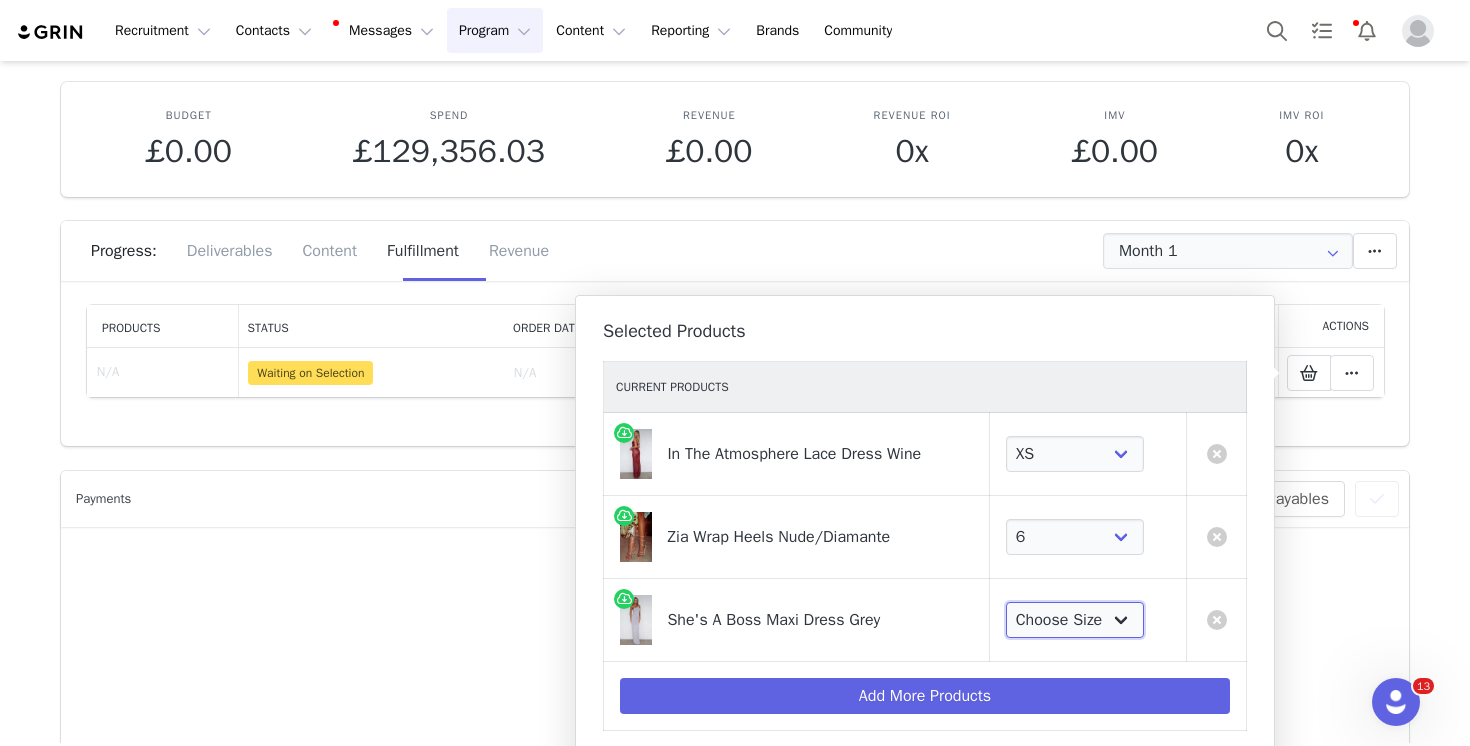click on "Choose Size  XXS   XS   S   M   L   XL" at bounding box center [1075, 620] 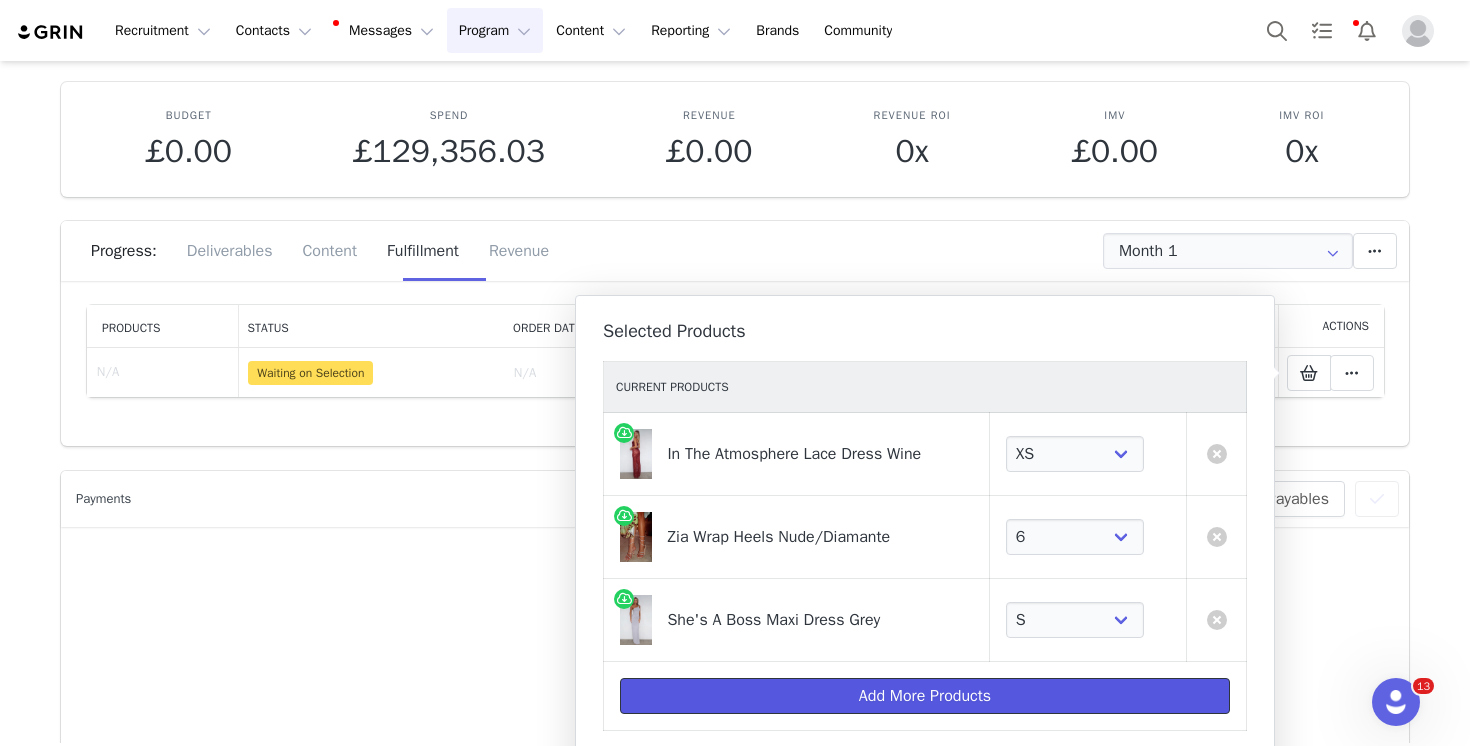 click on "Add More Products" at bounding box center (925, 696) 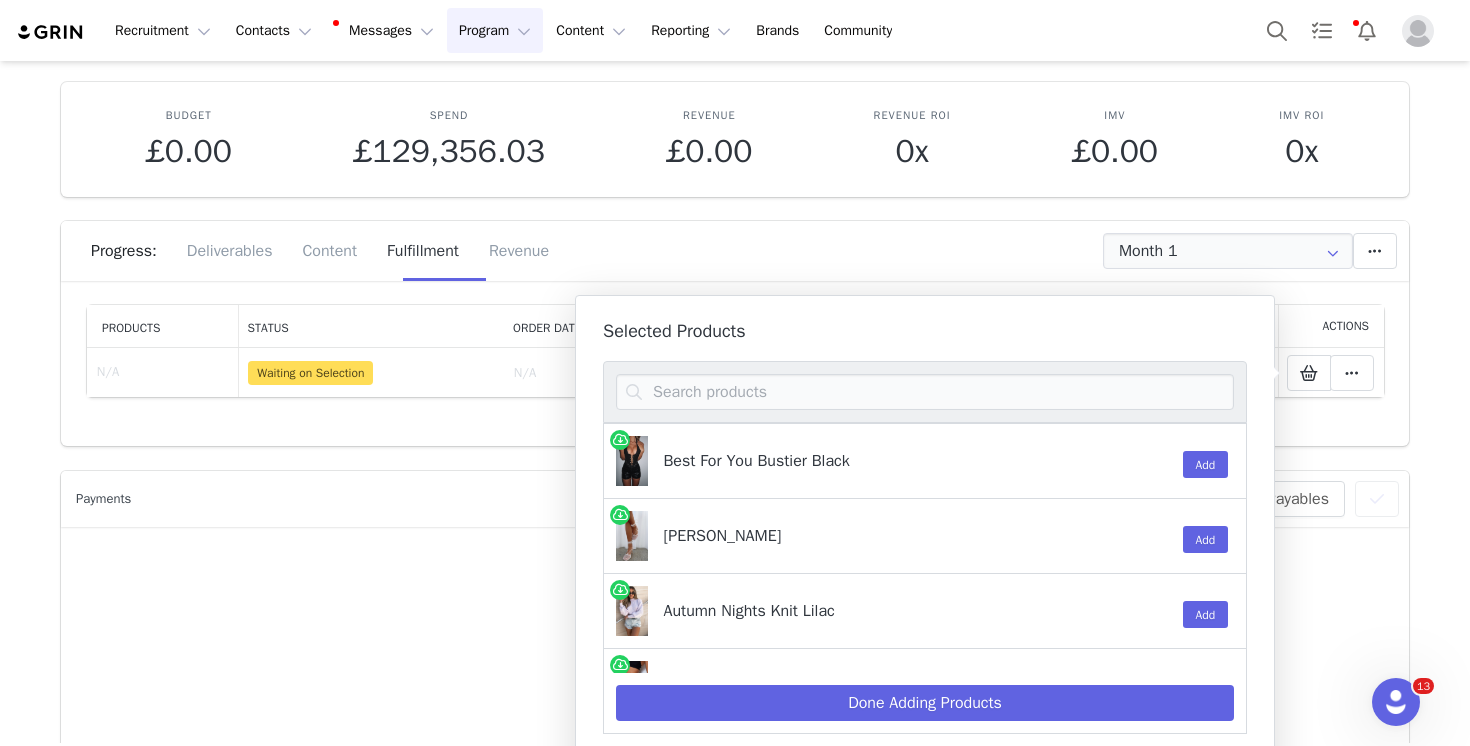 click on "No Results Found If you have filters applied try changing them." at bounding box center (735, 664) 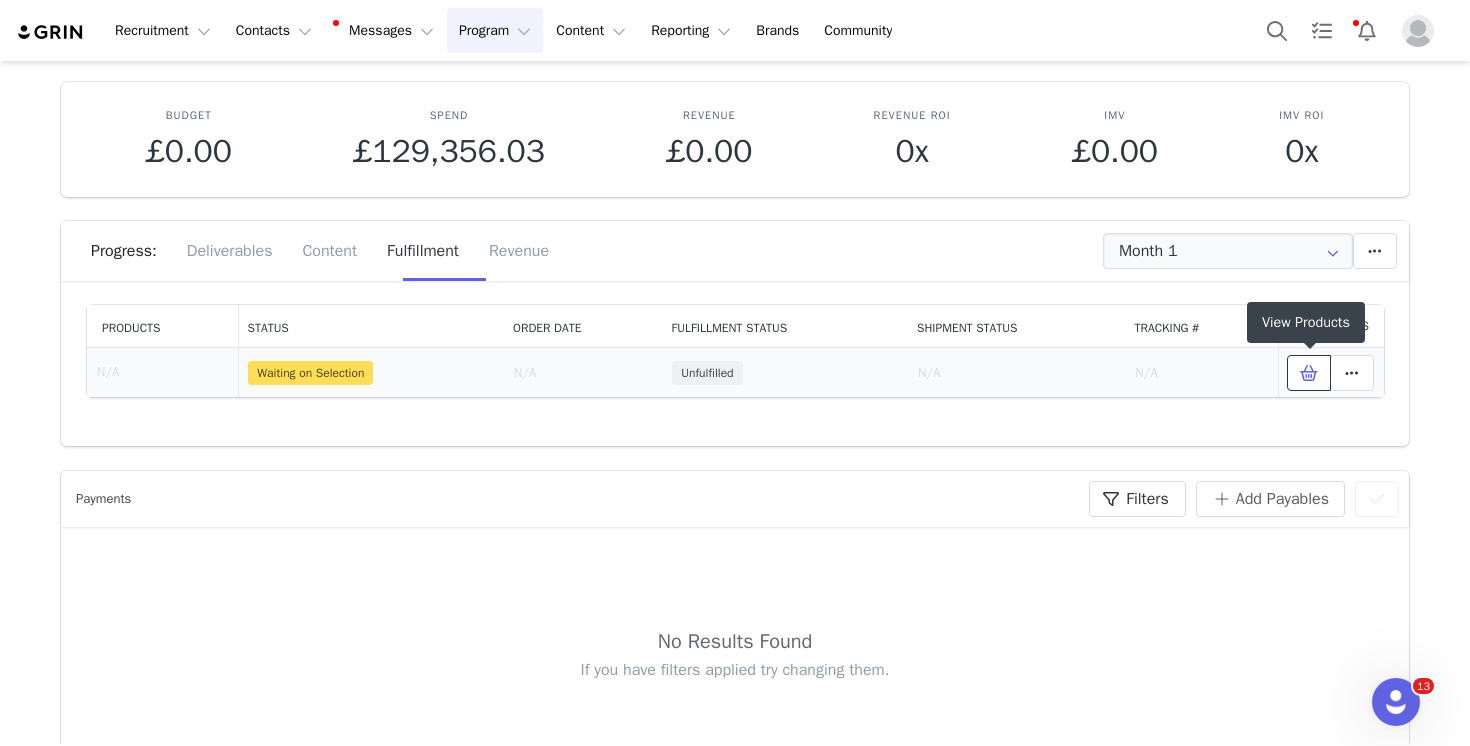 click at bounding box center (1309, 373) 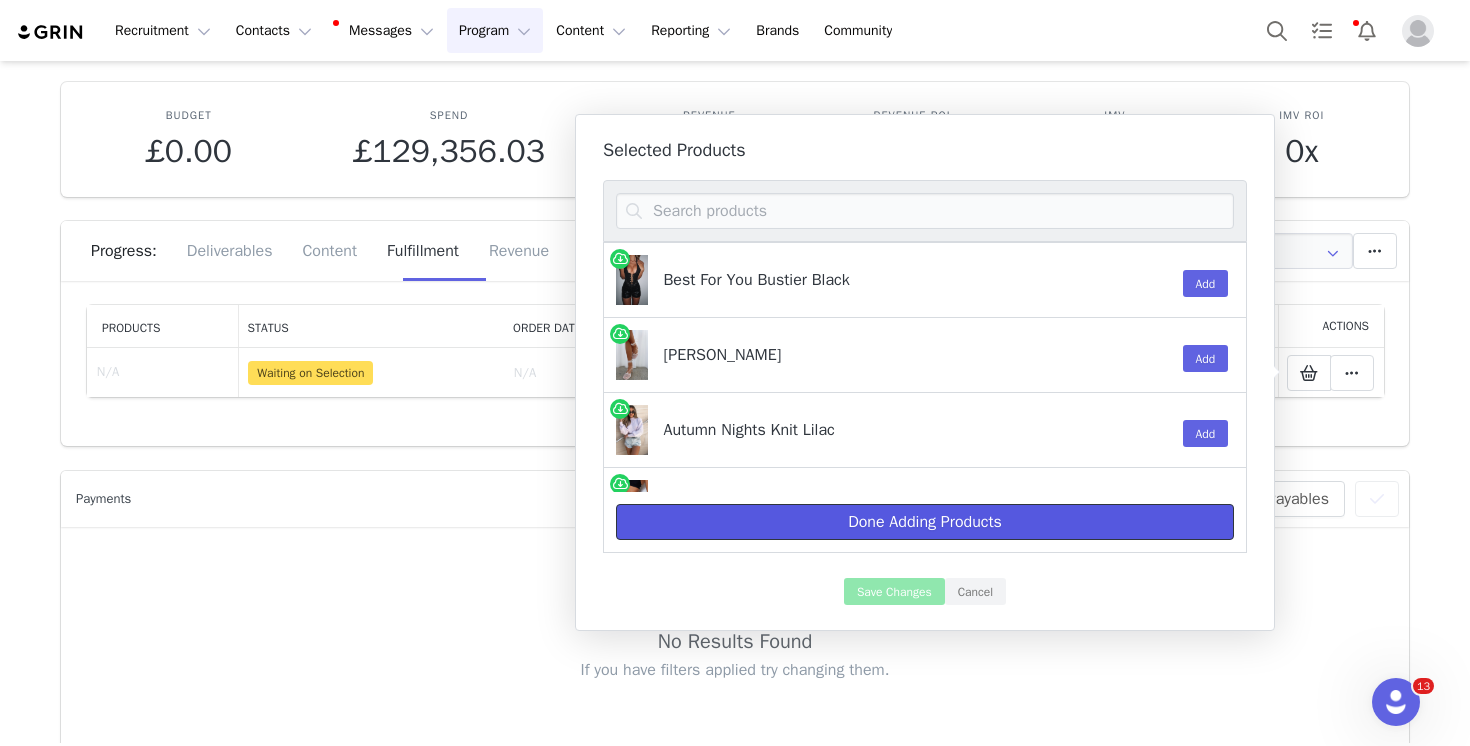 click on "Done Adding Products" at bounding box center [925, 522] 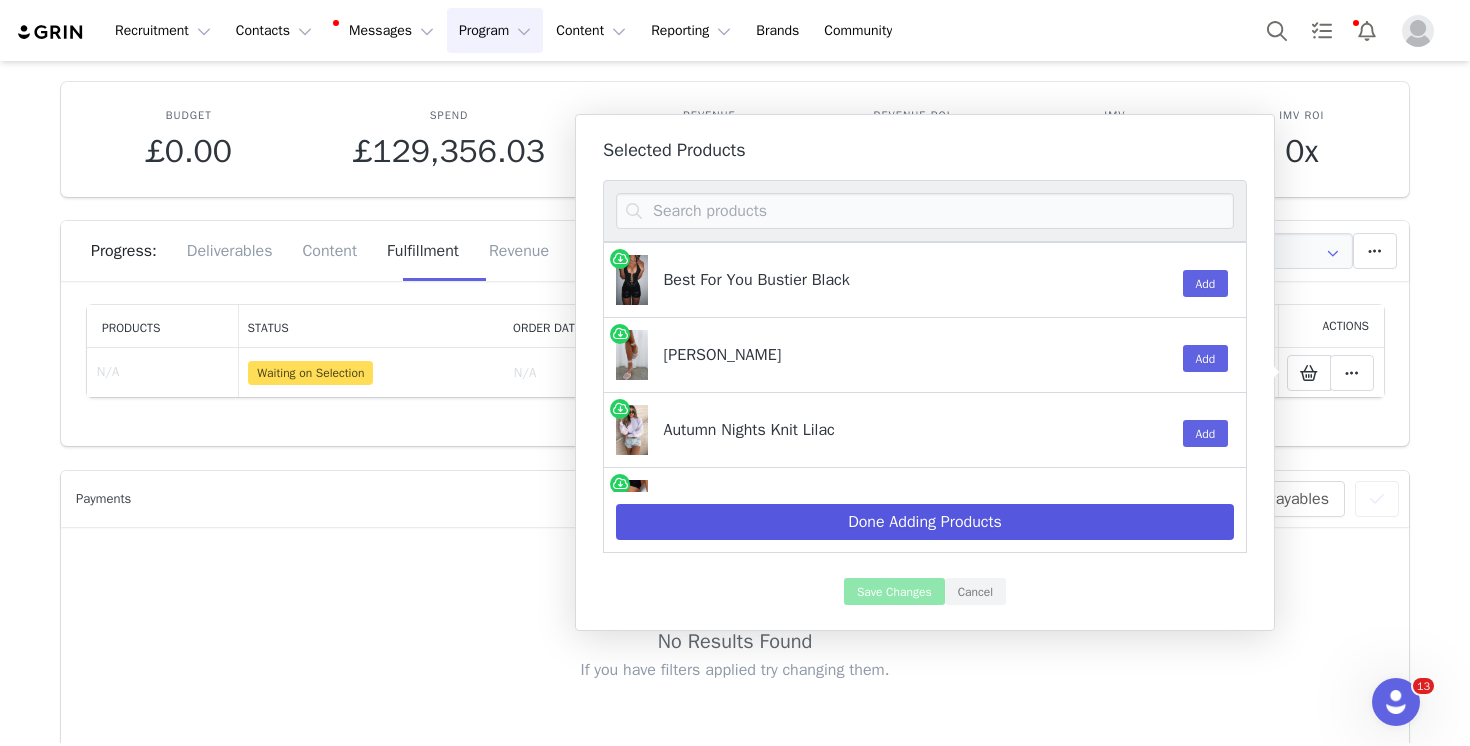 select on "27118060" 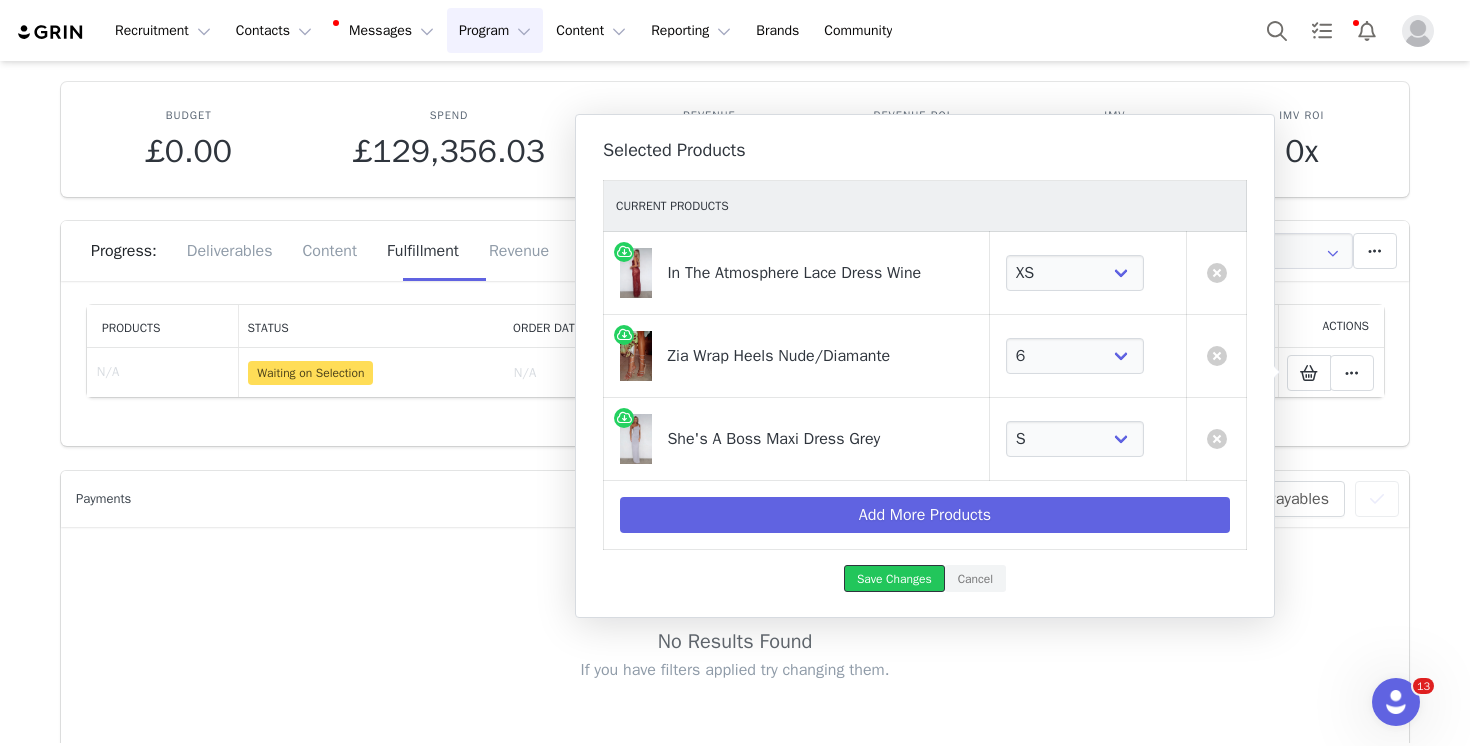 click on "Save Changes" at bounding box center (894, 578) 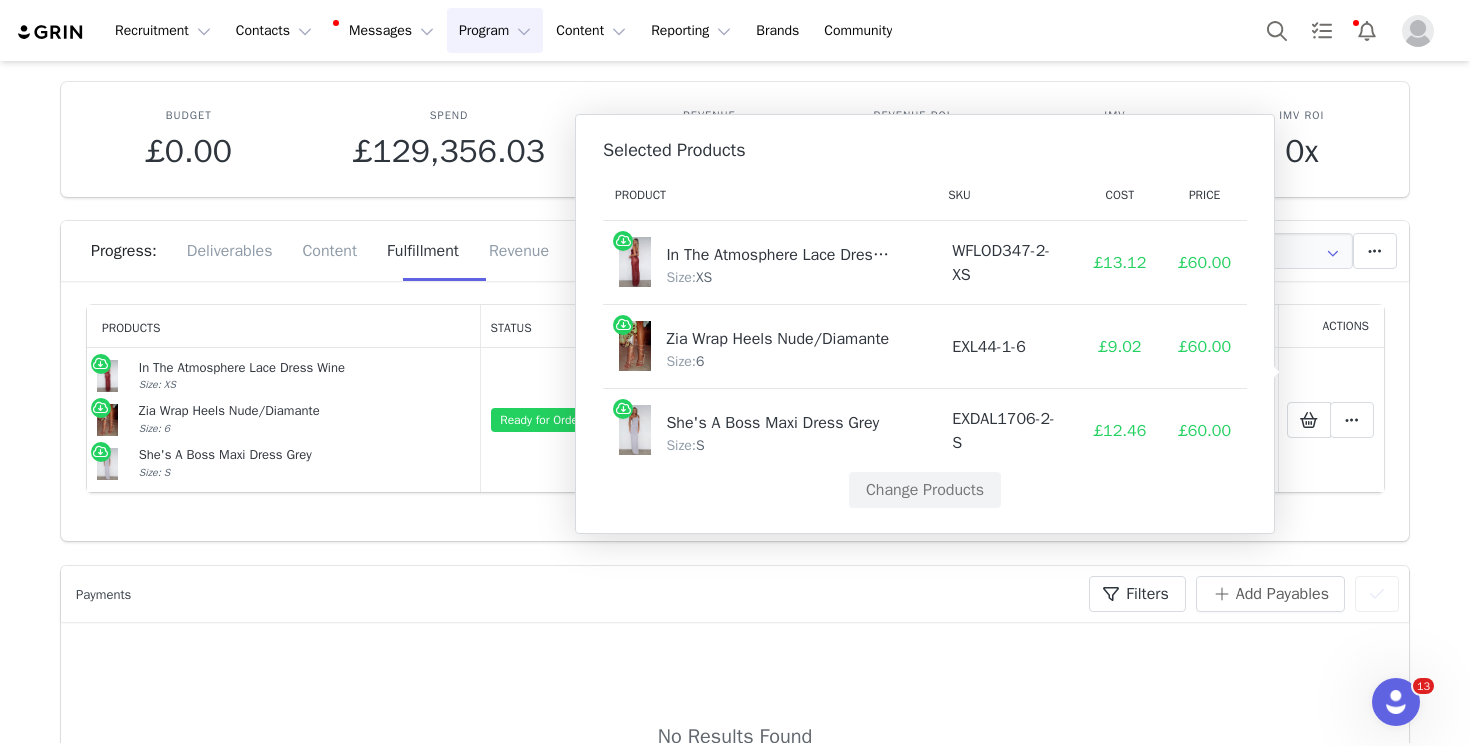click on "Products   Status   Order Date   Fulfillment Status   Shipment Status   Tracking #   Actions  In The Atmosphere Lace Dress Wine  Size: XS  Zia Wrap Heels Nude/Diamante  Size: 6  She's A Boss Maxi Dress Grey  Size: S   Ready for Order  N/A  Unfulfilled  N/A N/A Mark as Fulfilled Create Shopify Draft Order Create Shopify Order Reconfigure Products Delete Fulfillment Create Order  Create  Cancel" at bounding box center (735, 410) 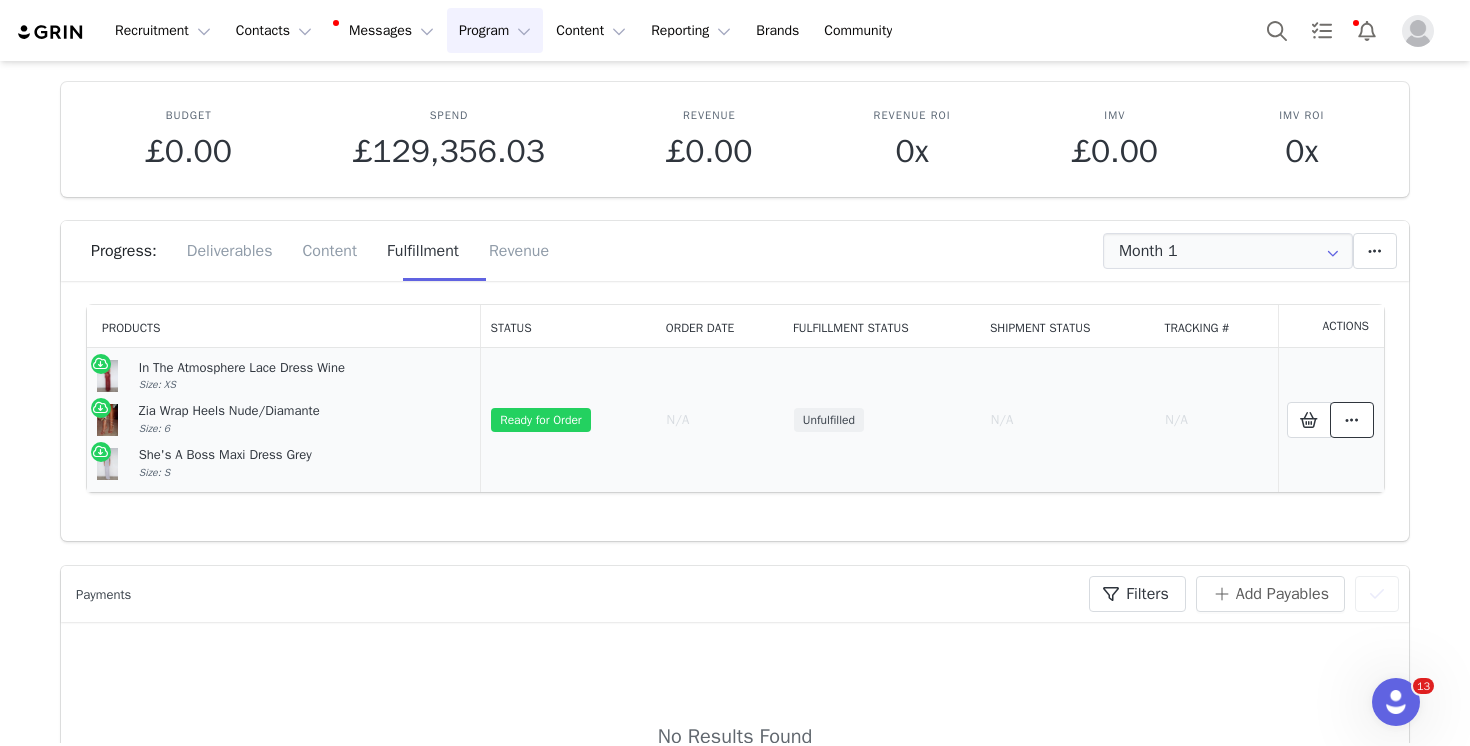click at bounding box center (1352, 420) 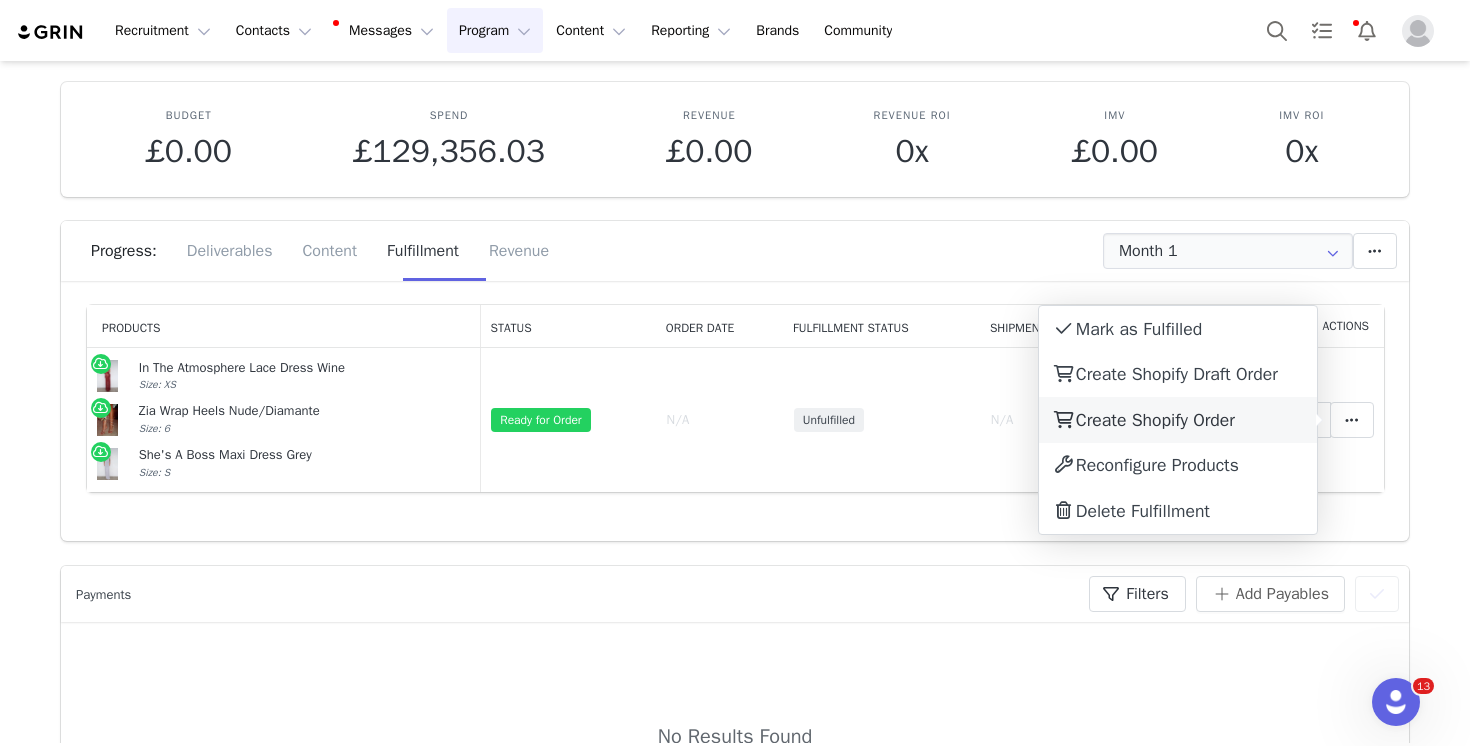 click on "Create Shopify Order" at bounding box center (1155, 420) 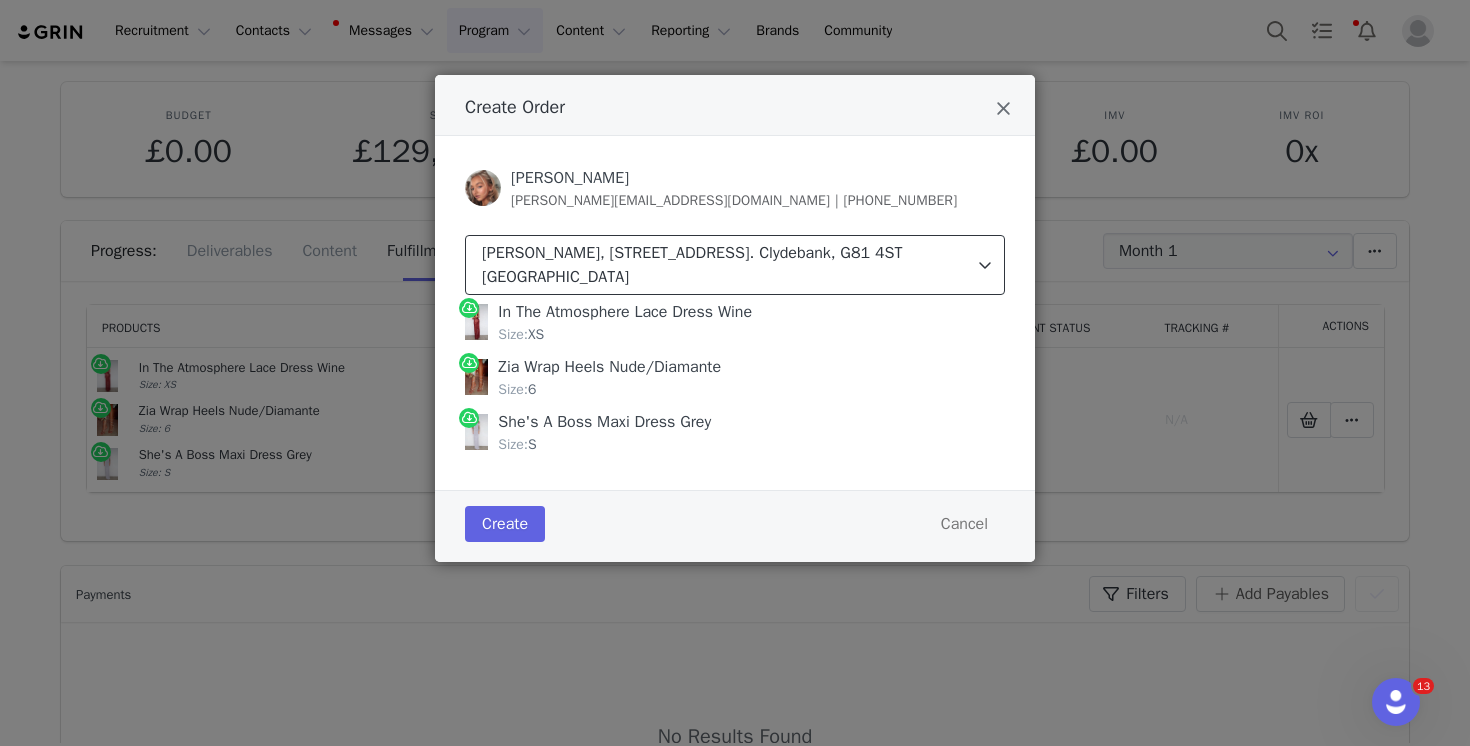 click on "[PERSON_NAME], [STREET_ADDRESS]. Clydebank,  G81 4ST [GEOGRAPHIC_DATA]" at bounding box center [726, 265] 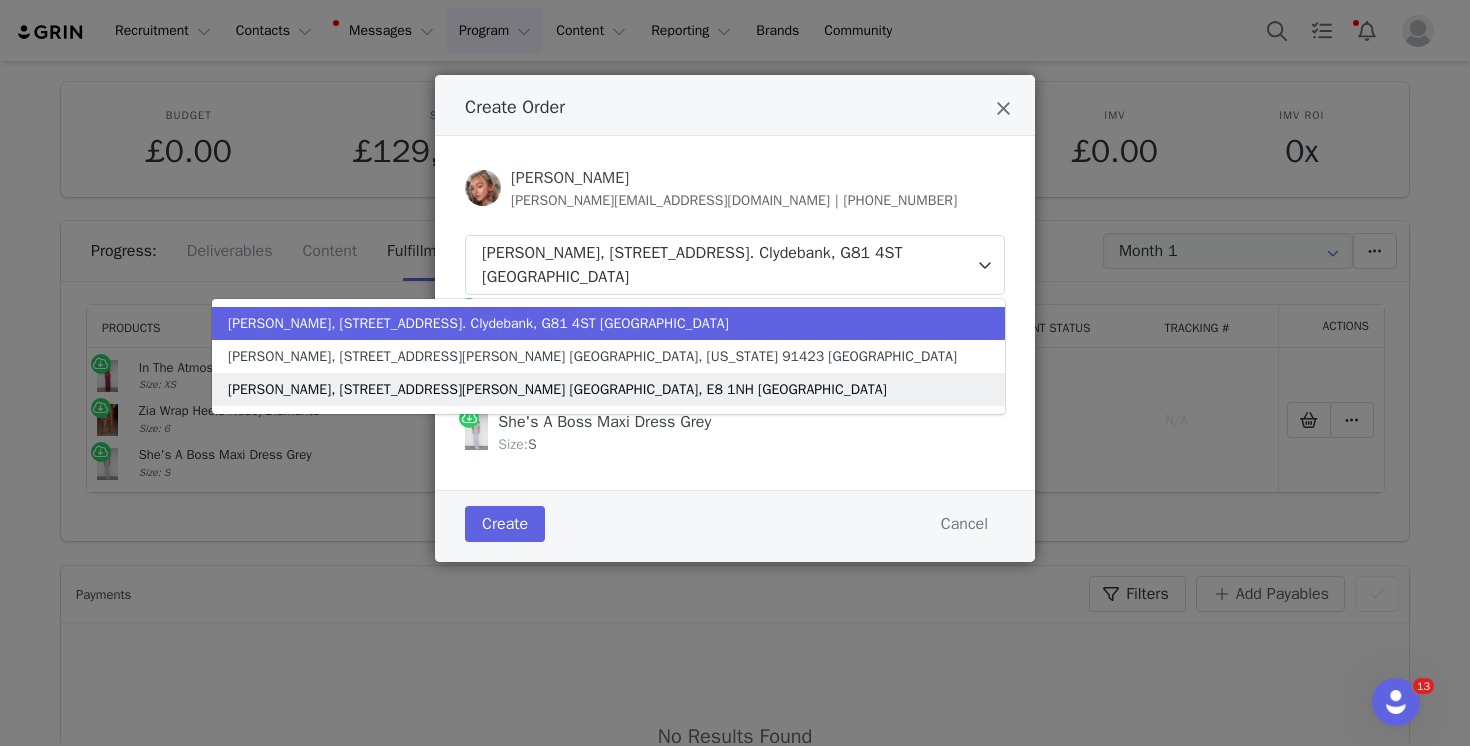 click on "[PERSON_NAME], [STREET_ADDRESS][PERSON_NAME] [GEOGRAPHIC_DATA],  E8 1NH [GEOGRAPHIC_DATA]" at bounding box center (592, 389) 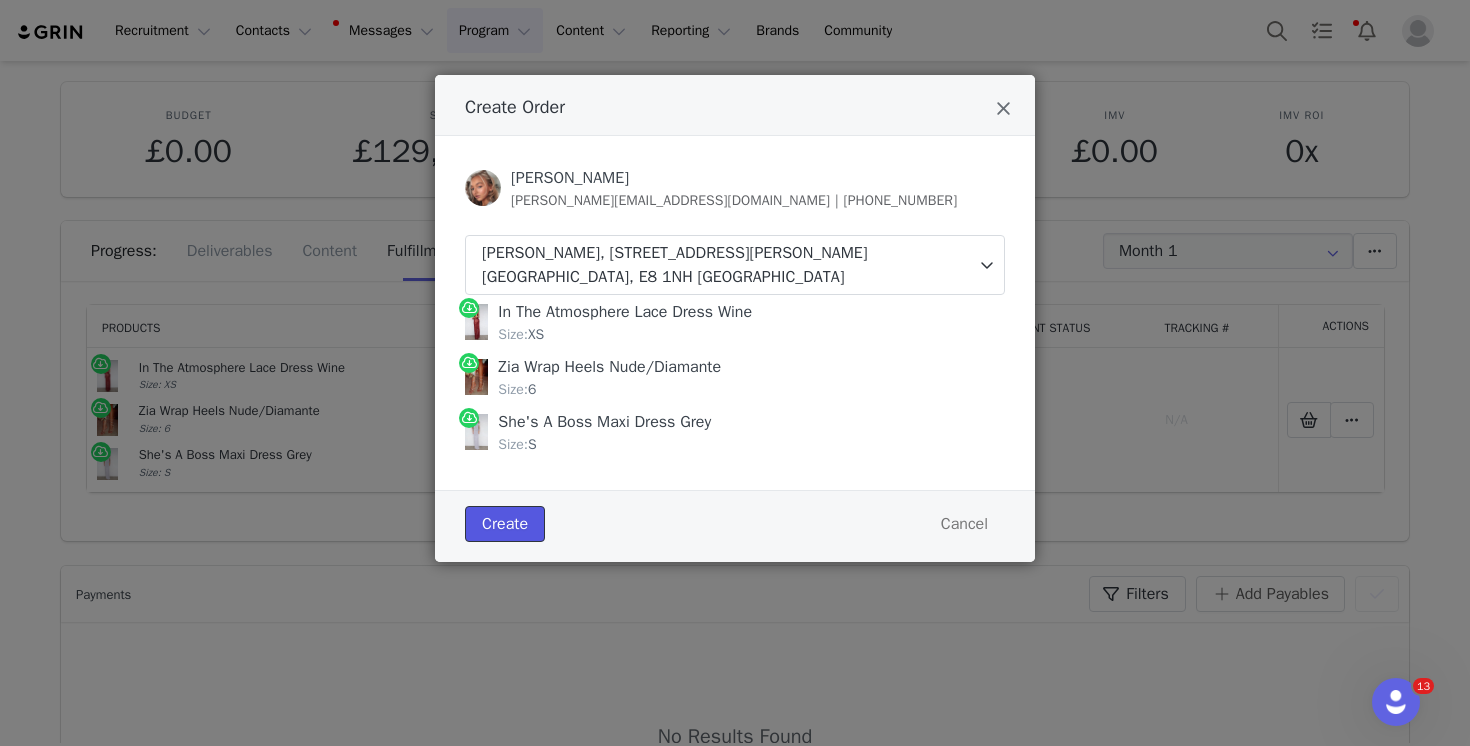 click on "Create" at bounding box center (505, 524) 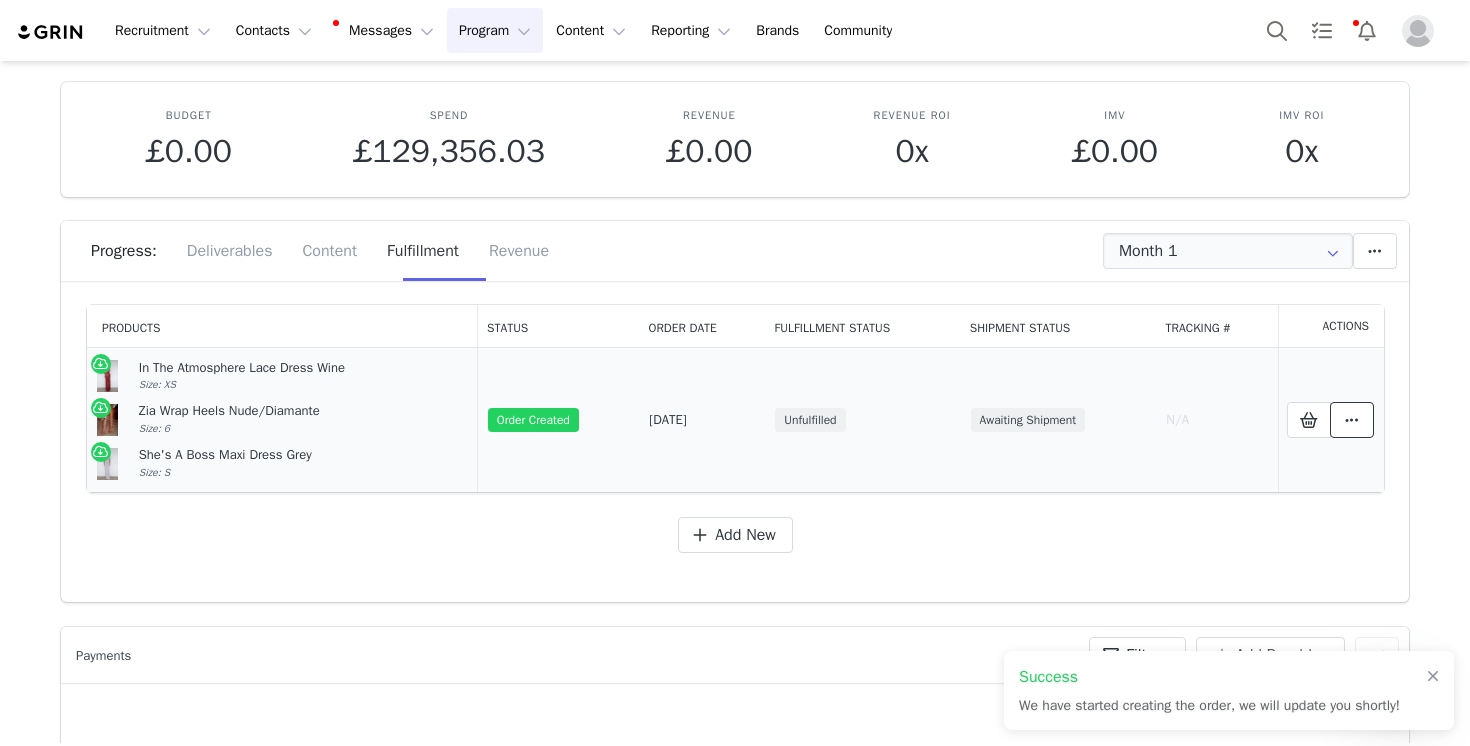 click at bounding box center [1352, 420] 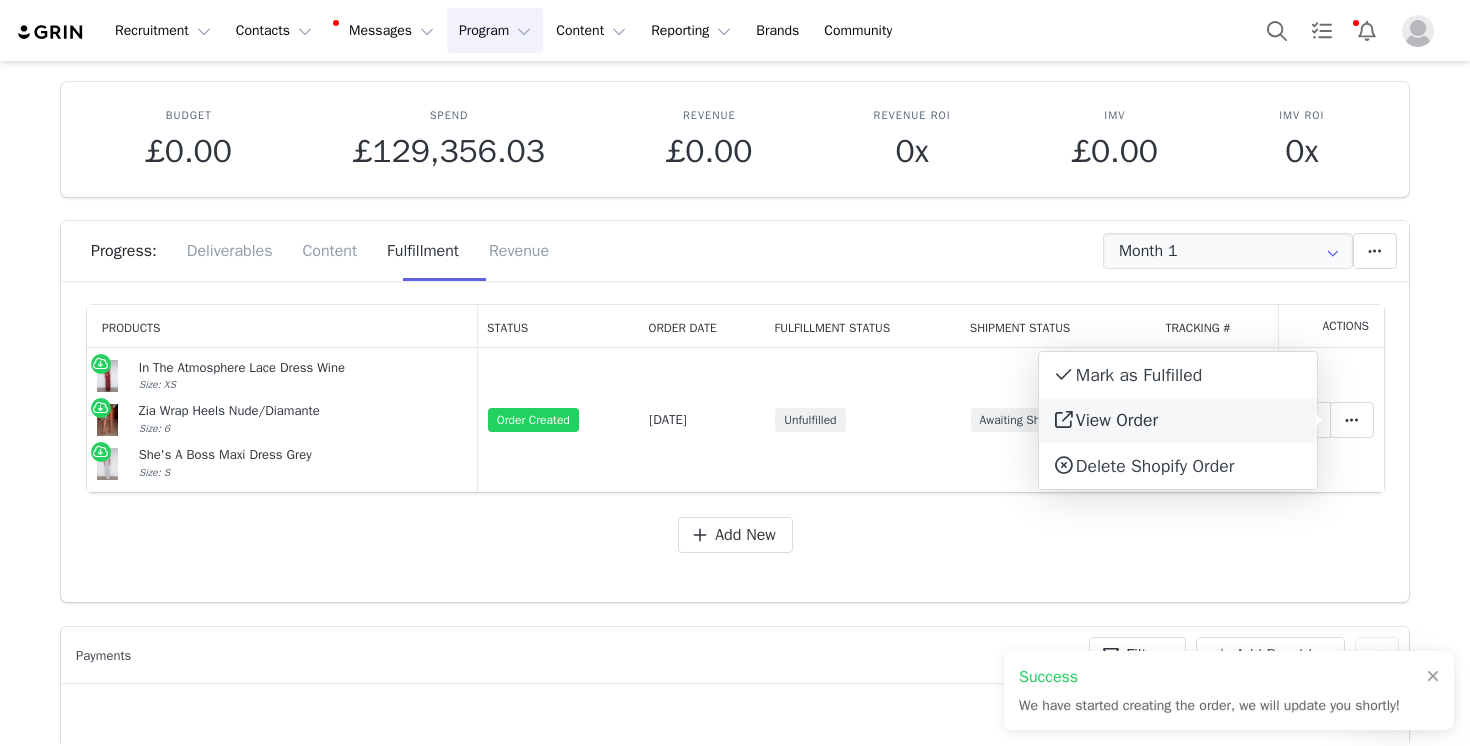 click on "View Order" at bounding box center (1178, 421) 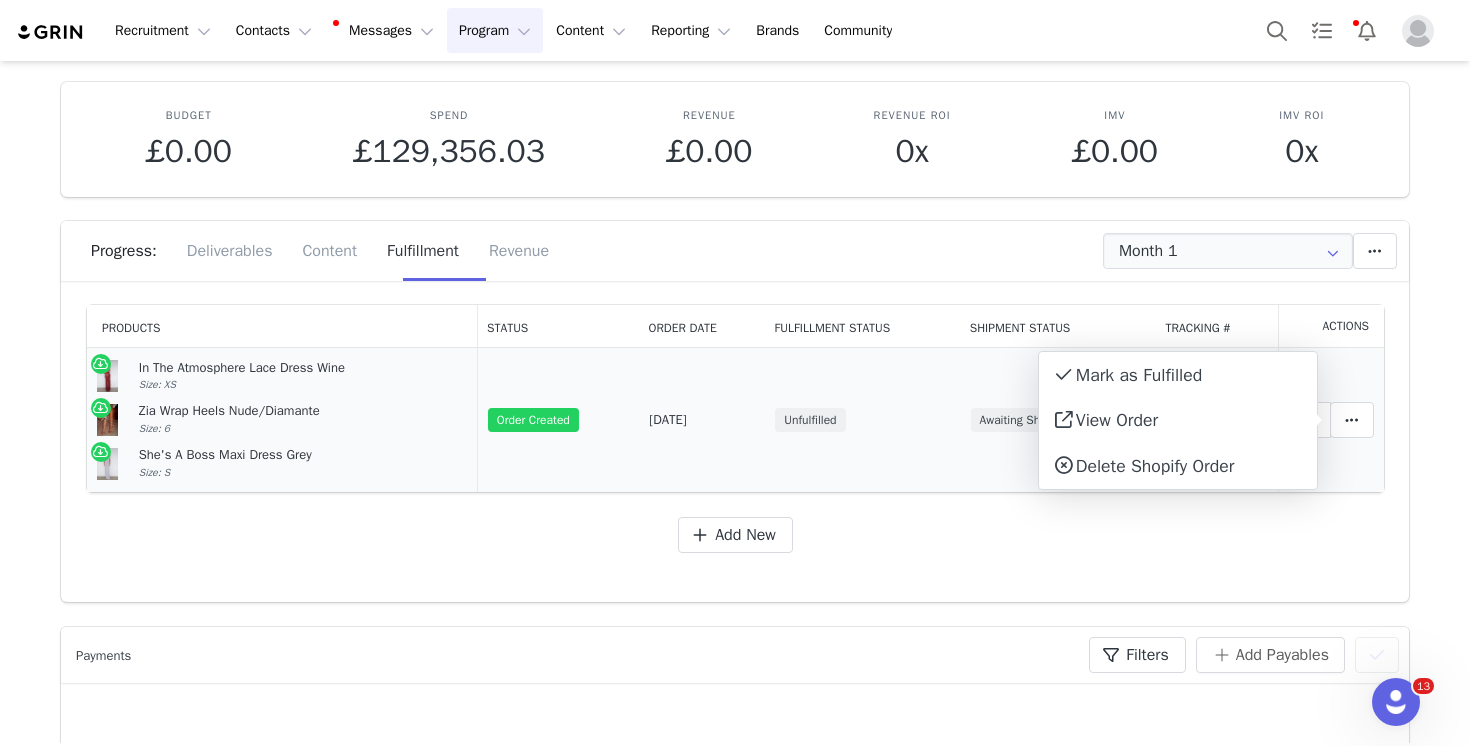 drag, startPoint x: 193, startPoint y: 478, endPoint x: 130, endPoint y: 375, distance: 120.73939 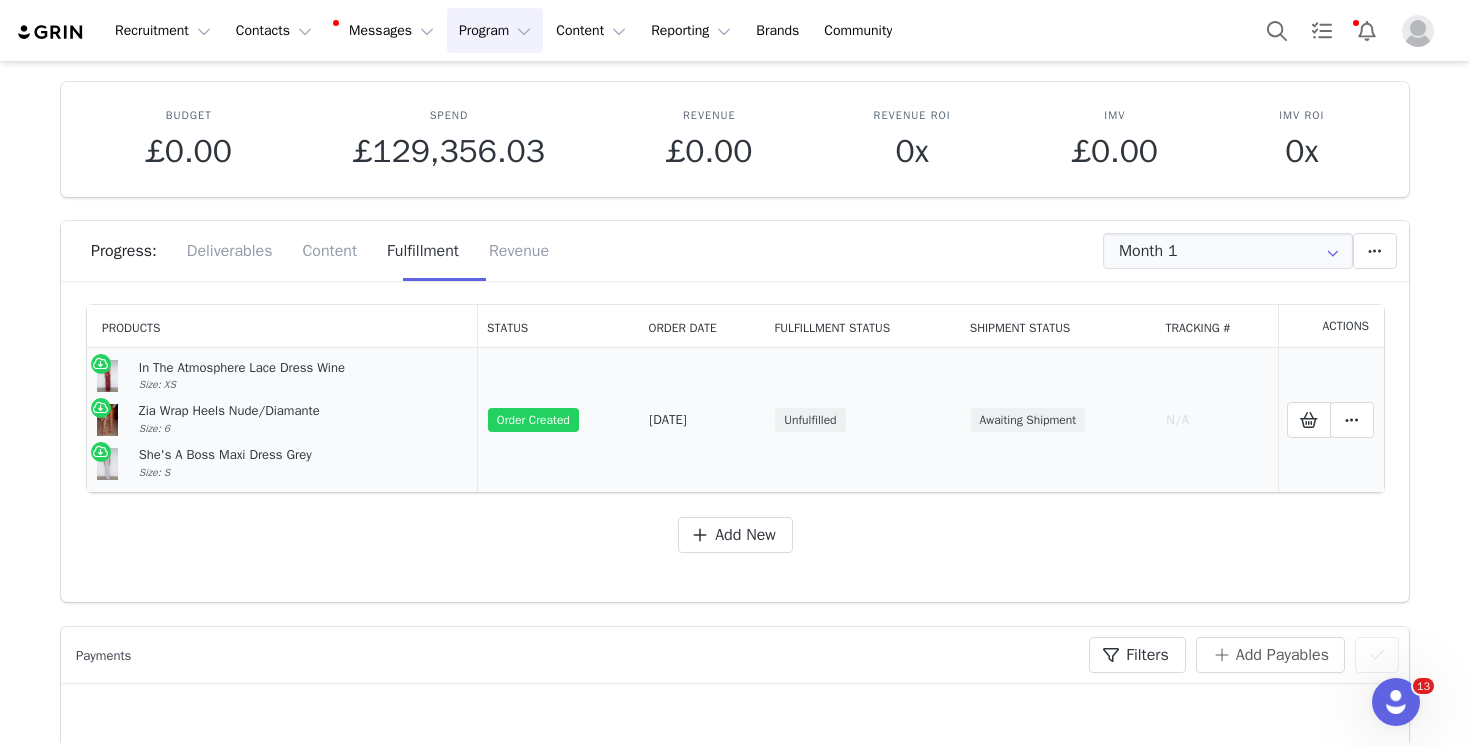 copy on "In The Atmosphere Lace Dress Wine  Size: XS  Zia Wrap Heels Nude/Diamante  Size: 6  She's A Boss Maxi Dress Grey  Size: S" 